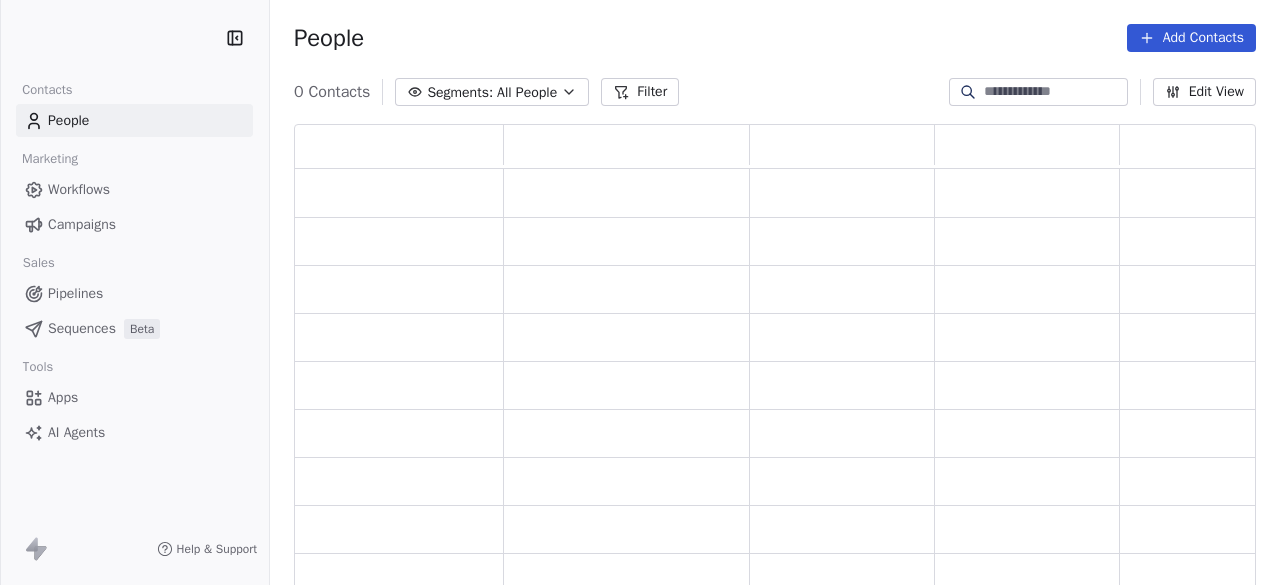 scroll, scrollTop: 0, scrollLeft: 0, axis: both 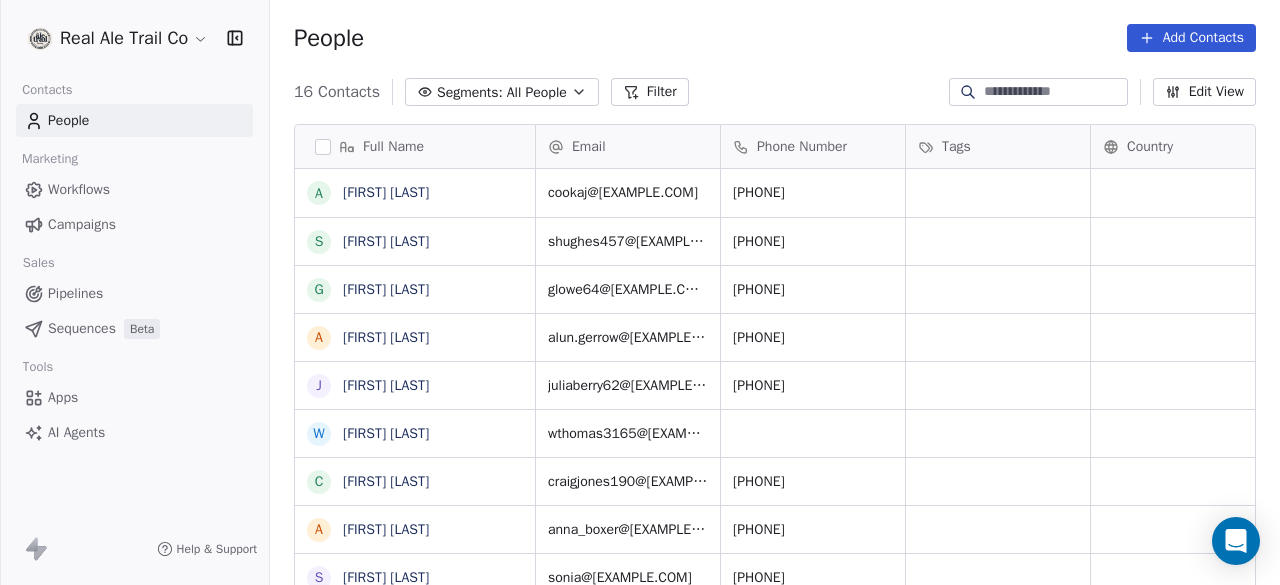 click on "Real Ale Trail Co Contacts People Marketing Workflows Campaigns Sales Pipelines Sequences Beta Tools Apps AI Agents Help & Support People Add Contacts 16 Contacts Segments: All People Filter Edit View Tag Add to Sequence Full Name A Andrew Cook S Stephen Hughes G Graham Lowe A Alun Gerrow J Julia Berry W Wayne Thomas C Craig Jones A Anna Gilbert S Sonia Wiffen G Gillian Spittle J Joann Gerrow P Patricia Shingler S Sarah Richmond D Darren Robson D Dan Edge S Shelly Barratt Email Phone Number Tags Country Website Job Title Status cookaj@[EXAMPLE.COM] [PHONE] shughes457@[EXAMPLE.COM] [PHONE] glowe64@[EXAMPLE.COM] [PHONE] alun.gerrow@[EXAMPLE.COM] [PHONE] juliaberry62@[EXAMPLE.COM] [PHONE] wthomas3165@[EXAMPLE.COM] craigjones190@[EXAMPLE.COM] [PHONE] anna_boxer@[EXAMPLE.COM] [PHONE] sonia@[EXAMPLE.COM] [PHONE] gillian.spittle@[EXAMPLE.COM] [PHONE] joann.gerrow@[EXAMPLE.COM] [PHONE] clairesproston63@[EXAMPLE.COM] [PHONE] sarah.thomson@[EXAMPLE.COM] [PHONE] cj.1@[EXAMPLE.COM] Shrop Corbet [YEAR]" at bounding box center (640, 292) 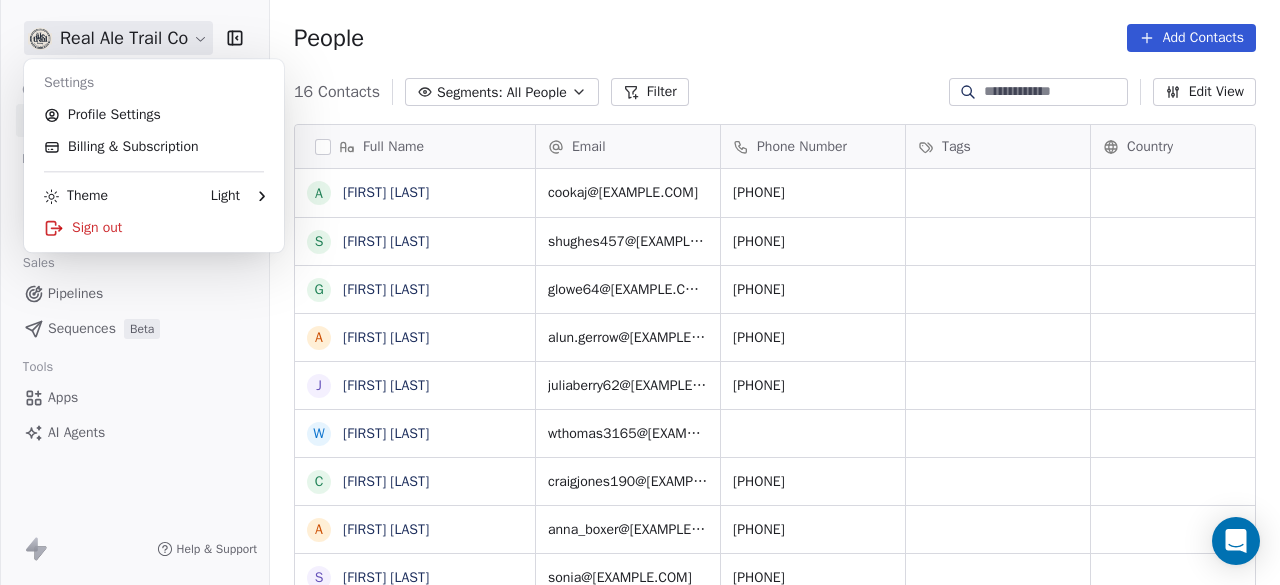 click on "Real Ale Trail Co Contacts People Marketing Workflows Campaigns Sales Pipelines Sequences Beta Tools Apps AI Agents Help & Support People Add Contacts 16 Contacts Segments: All People Filter Edit View Tag Add to Sequence Full Name A Andrew Cook S Stephen Hughes G Graham Lowe A Alun Gerrow J Julia Berry W Wayne Thomas C Craig Jones A Anna Gilbert S Sonia Wiffen G Gillian Spittle J Joann Gerrow P Patricia Shingler S Sarah Richmond D Darren Robson D Dan Edge S Shelly Barratt Email Phone Number Tags Country Website Job Title Status cookaj@[EXAMPLE.COM] [PHONE] shughes457@[EXAMPLE.COM] [PHONE] glowe64@[EXAMPLE.COM] [PHONE] alun.gerrow@[EXAMPLE.COM] [PHONE] juliaberry62@[EXAMPLE.COM] [PHONE] wthomas3165@[EXAMPLE.COM] craigjones190@[EXAMPLE.COM] [PHONE] anna_boxer@[EXAMPLE.COM] [PHONE] sonia@[EXAMPLE.COM] [PHONE] gillian.spittle@[EXAMPLE.COM] [PHONE] joann.gerrow@[EXAMPLE.COM] [PHONE] clairesproston63@[EXAMPLE.COM] [PHONE] sarah.thomson@[EXAMPLE.COM] [PHONE] cj.1@[EXAMPLE.COM] Shrop Corbet [YEAR]" at bounding box center [640, 292] 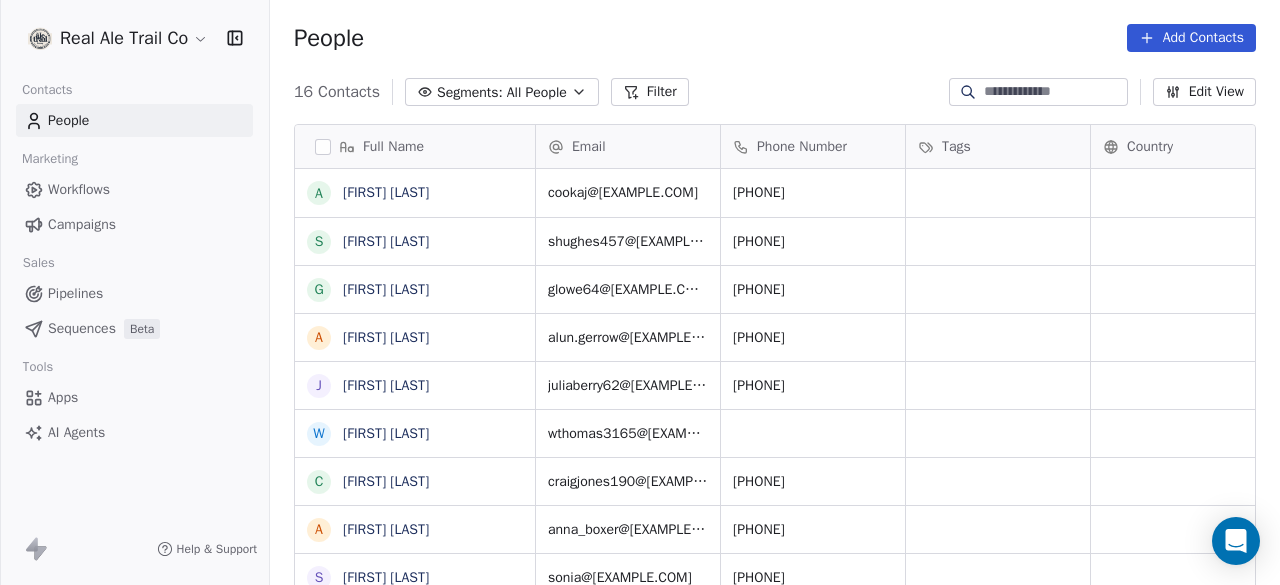 click on "Workflows" at bounding box center (79, 189) 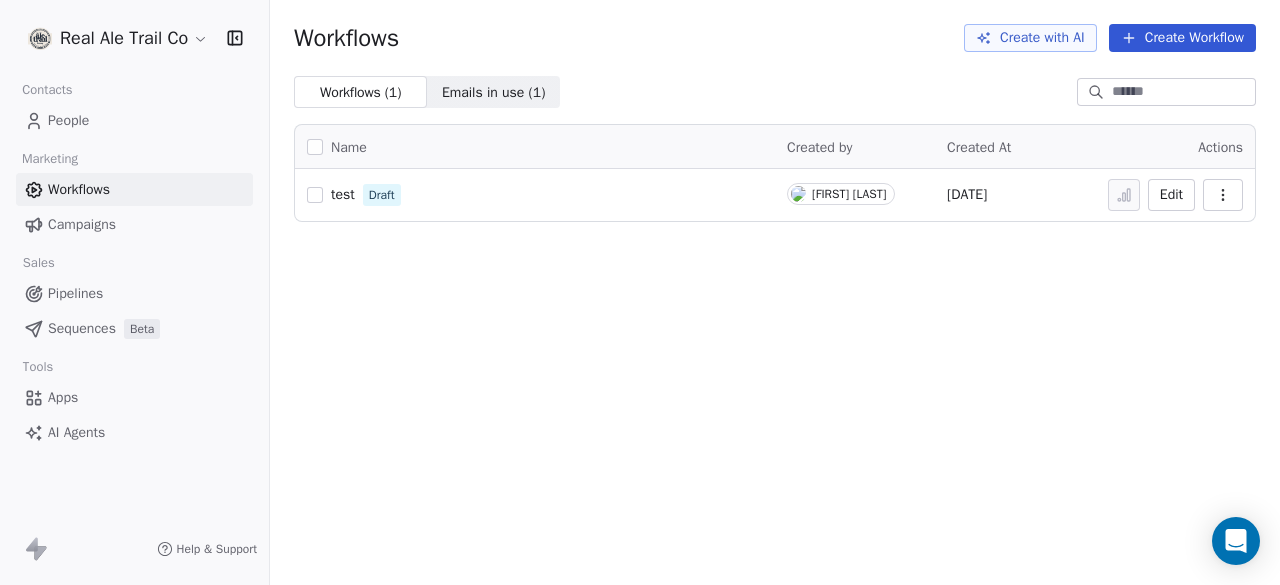 click on "Campaigns" at bounding box center [82, 224] 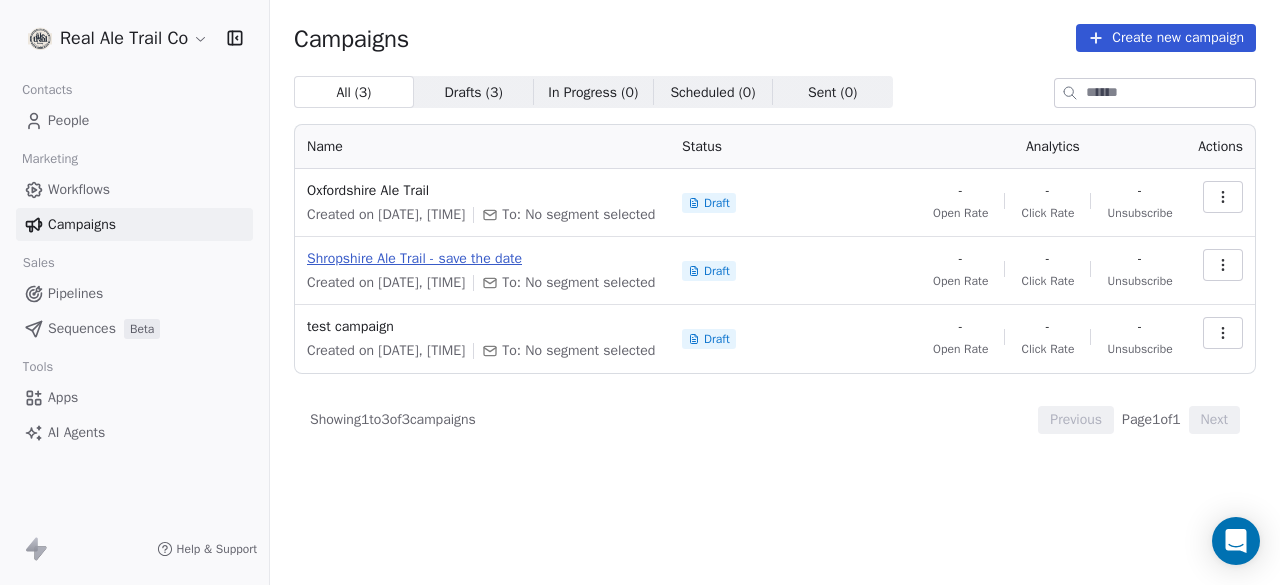click on "Shropshire Ale Trail - save the date" at bounding box center [482, 259] 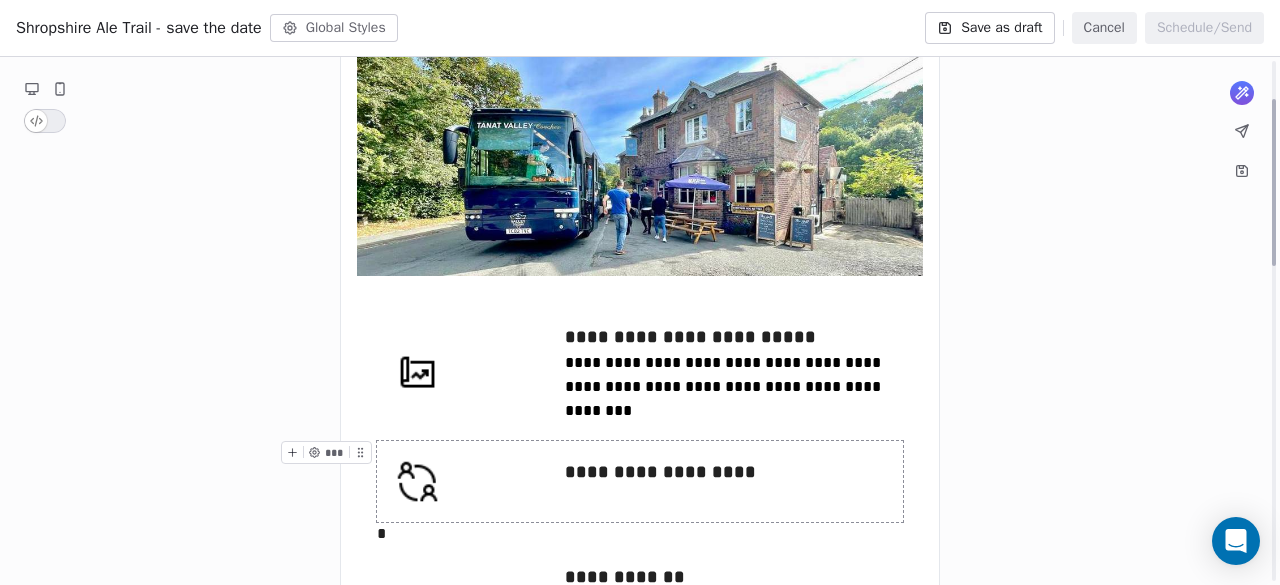 scroll, scrollTop: 0, scrollLeft: 0, axis: both 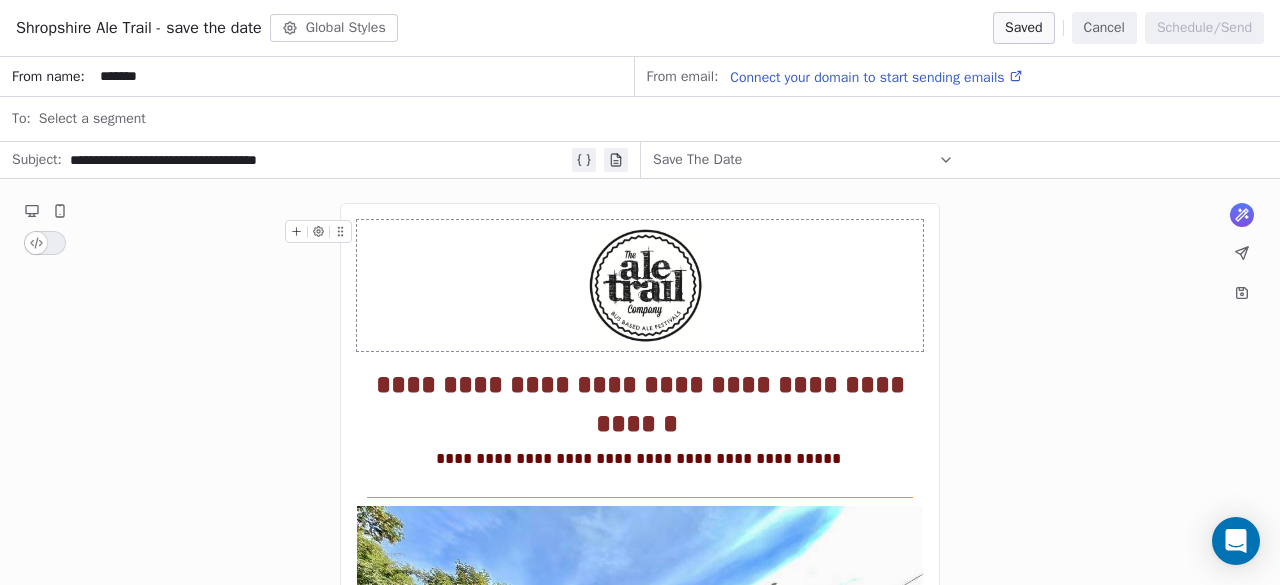 click on "******" at bounding box center [363, 76] 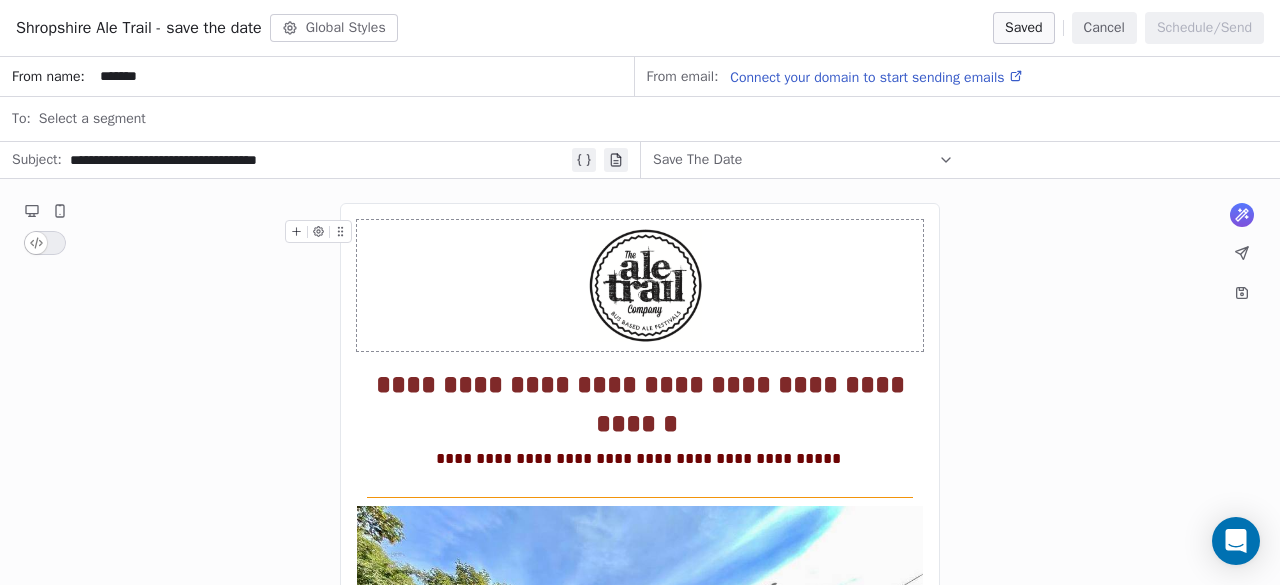 click on "**********" at bounding box center (319, 160) 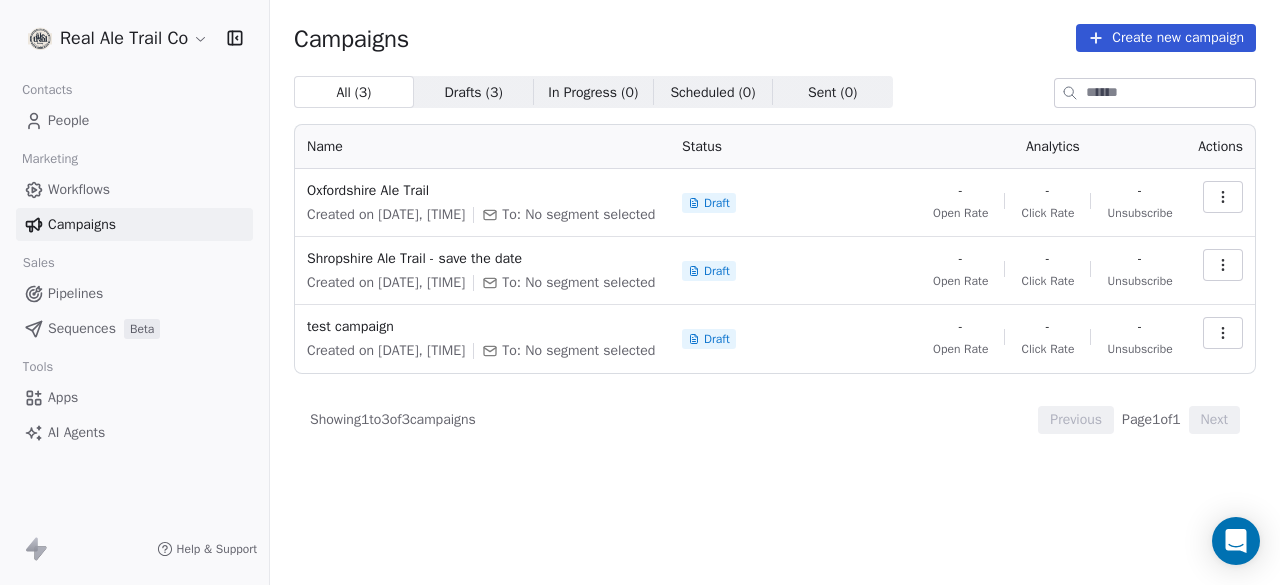 click on "Create new campaign" at bounding box center (1166, 38) 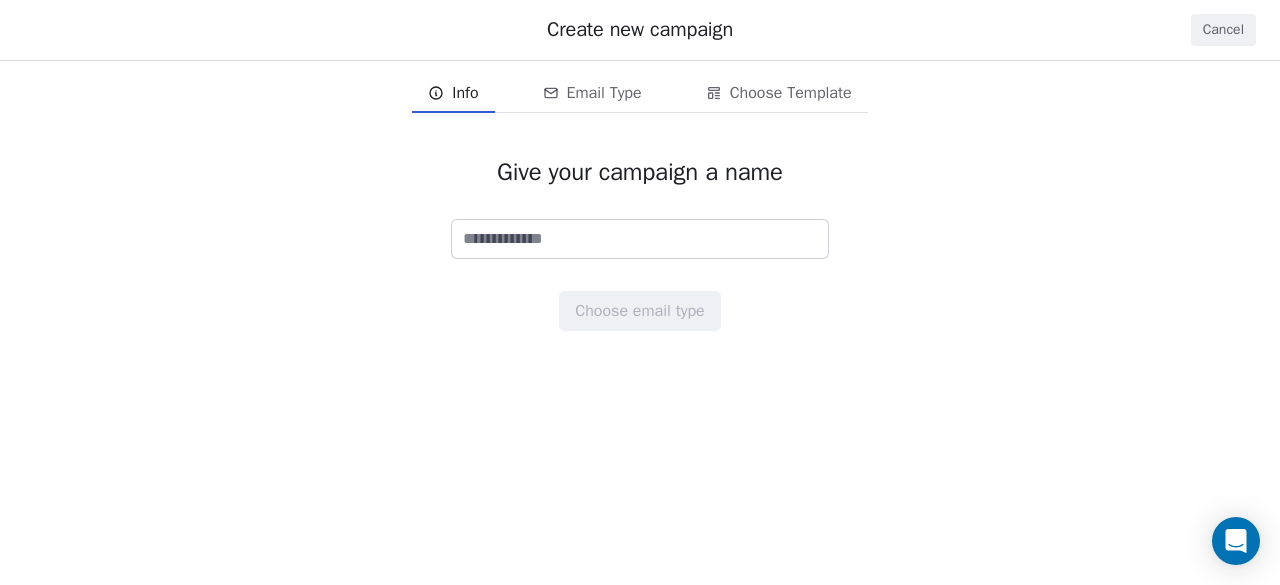 click at bounding box center [640, 239] 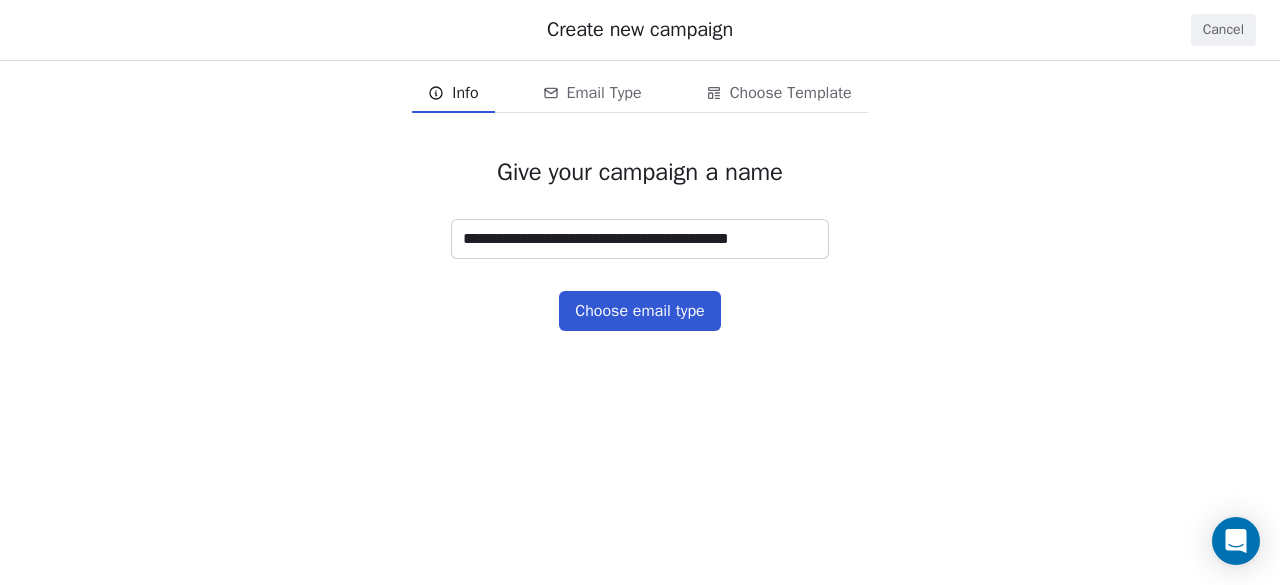 type on "**********" 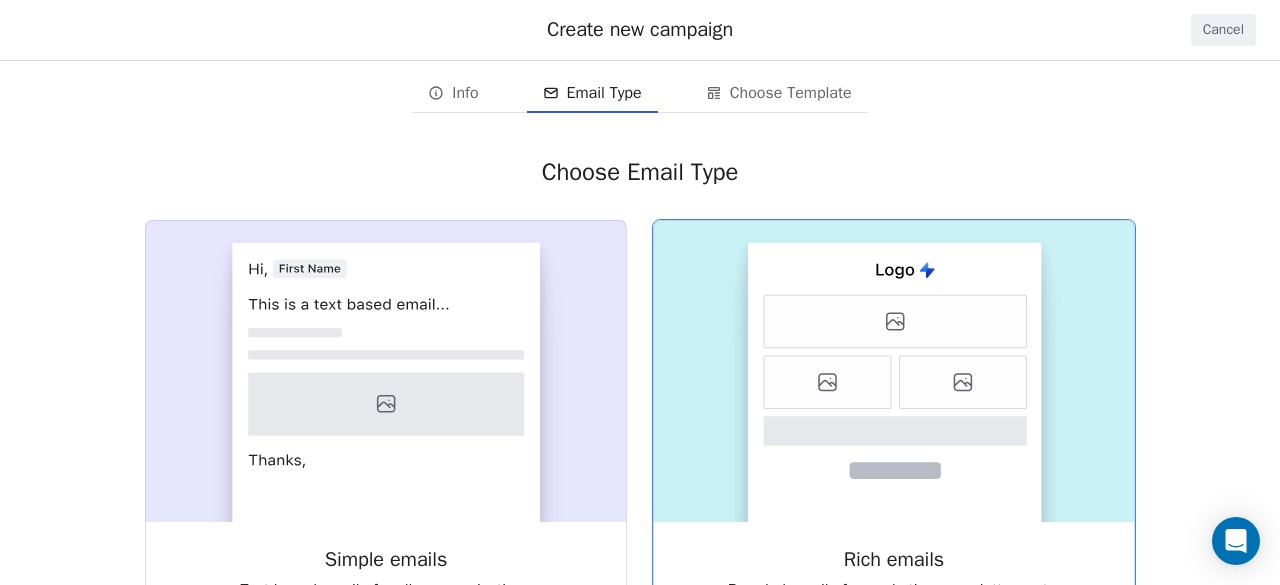 click 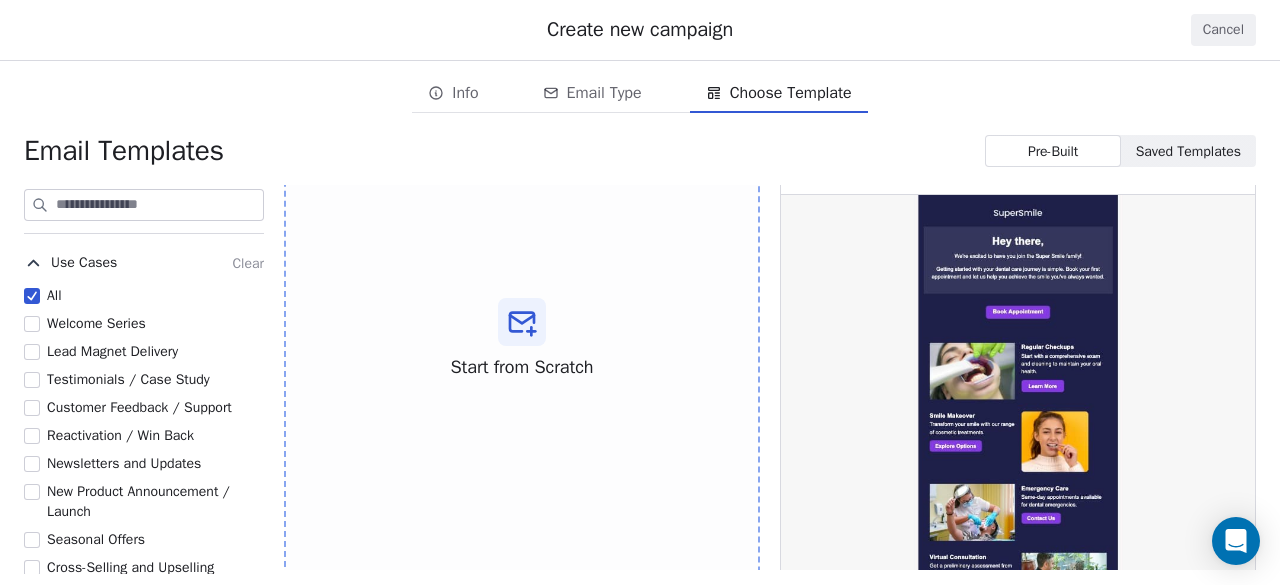 scroll, scrollTop: 0, scrollLeft: 0, axis: both 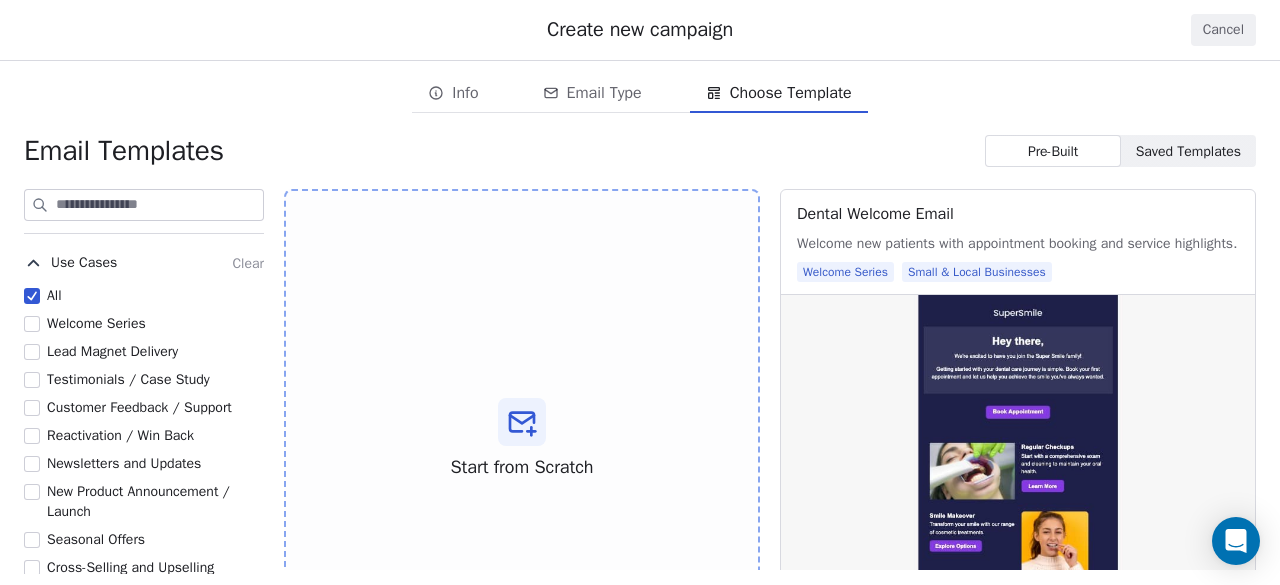 click at bounding box center (159, 205) 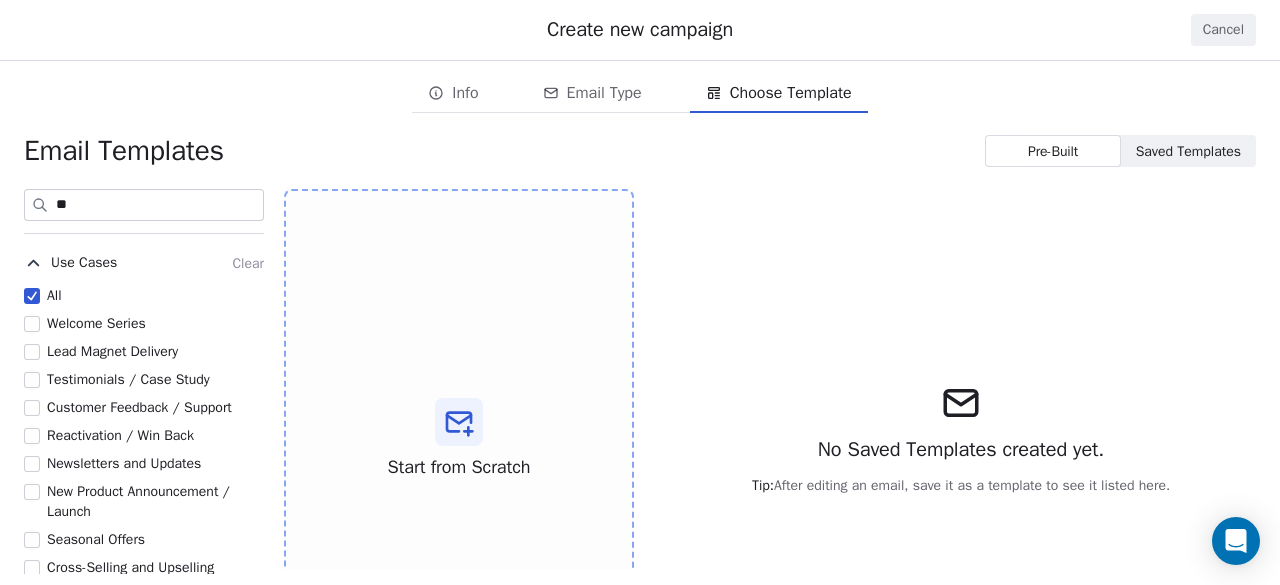 type on "*" 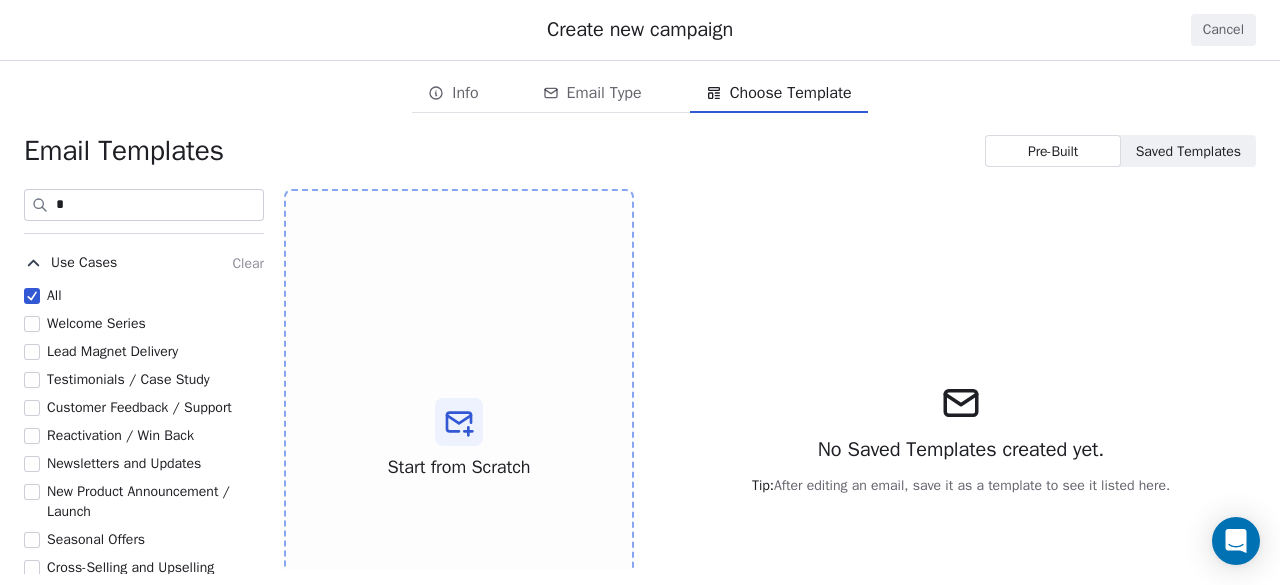 type 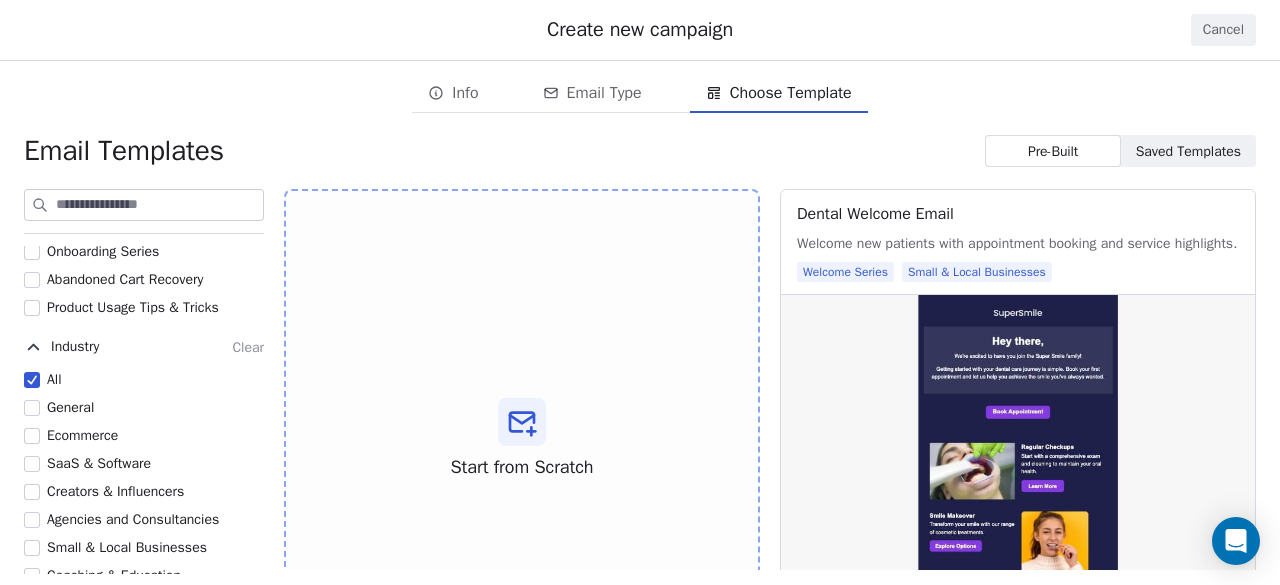 scroll, scrollTop: 412, scrollLeft: 0, axis: vertical 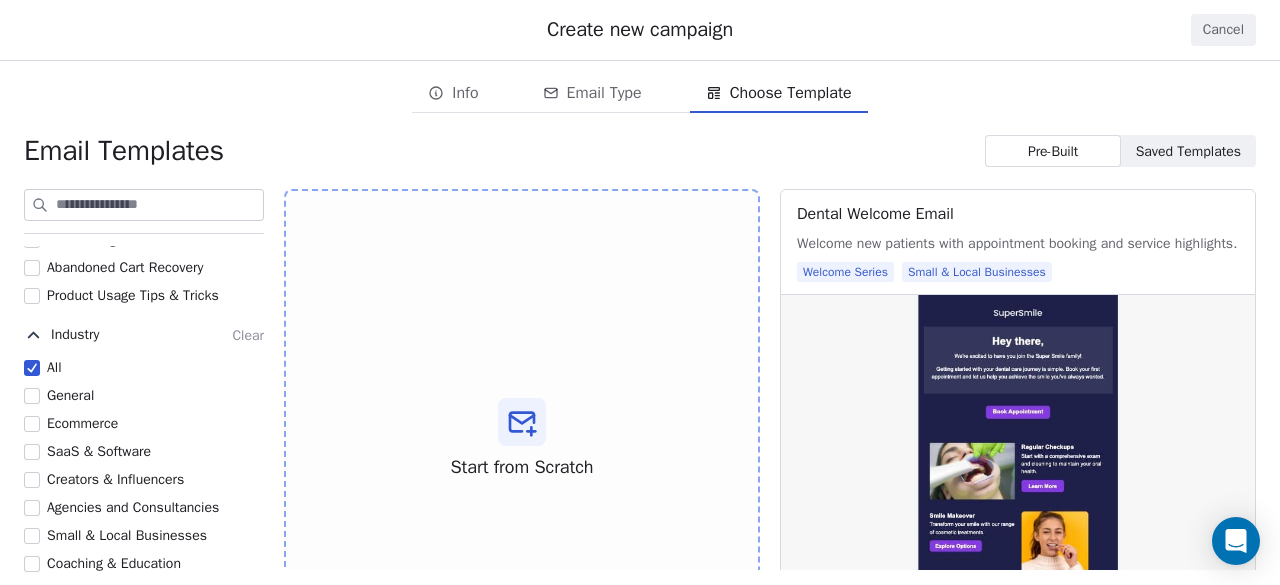 click on "All" at bounding box center (32, 368) 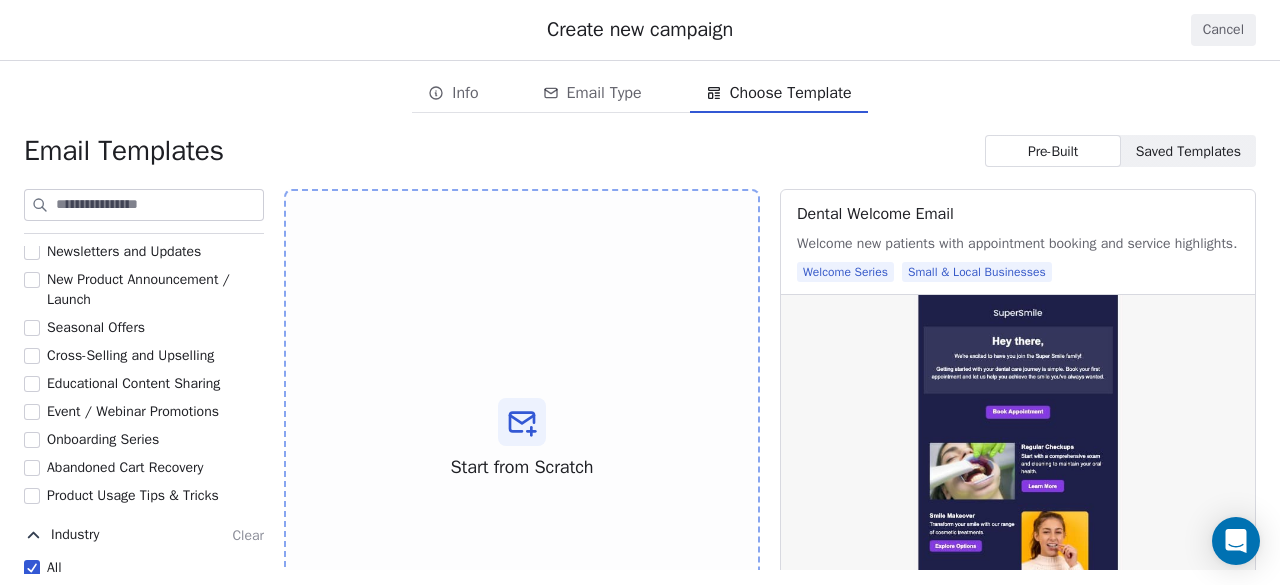 click on "Product Usage Tips & Tricks" at bounding box center (133, 495) 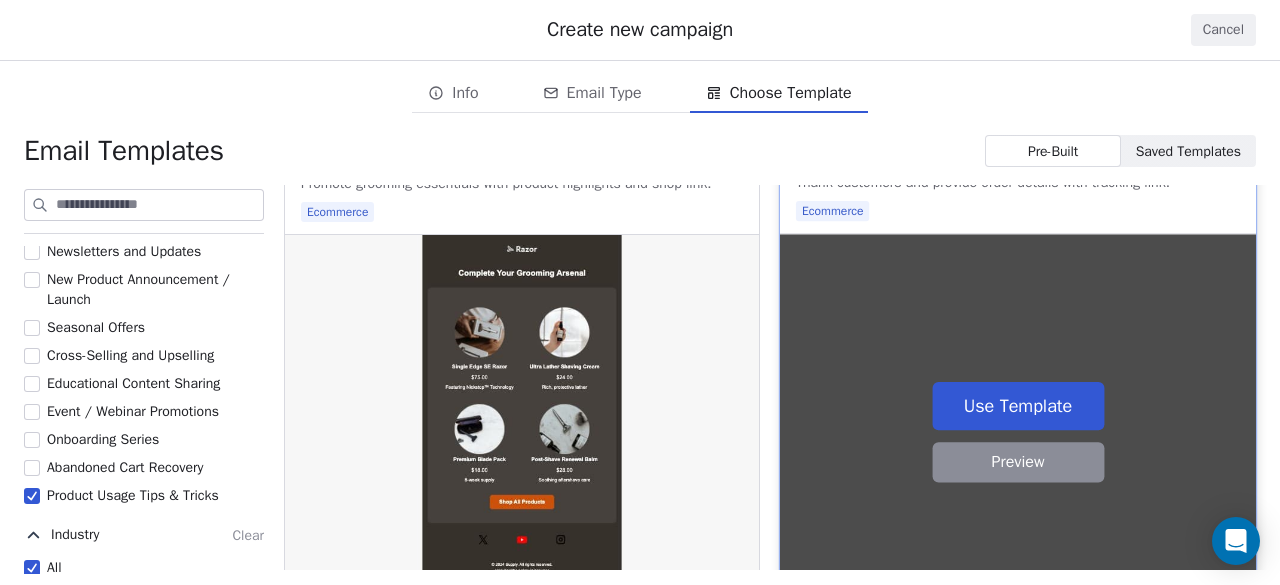 scroll, scrollTop: 1300, scrollLeft: 0, axis: vertical 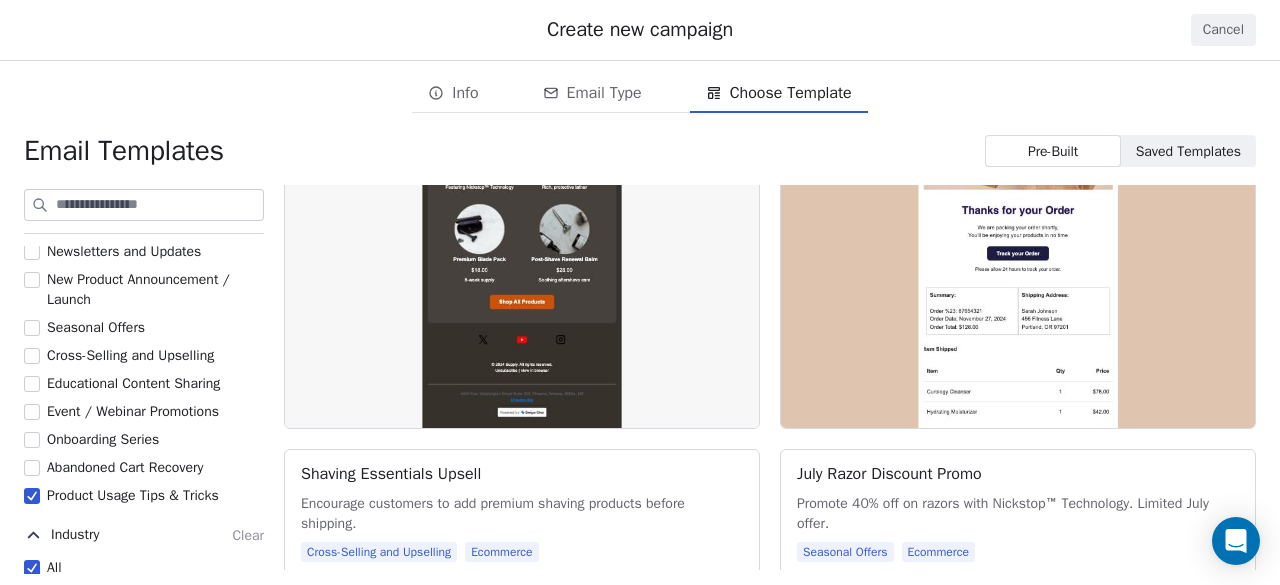 click on "Product Usage Tips & Tricks" at bounding box center [32, 496] 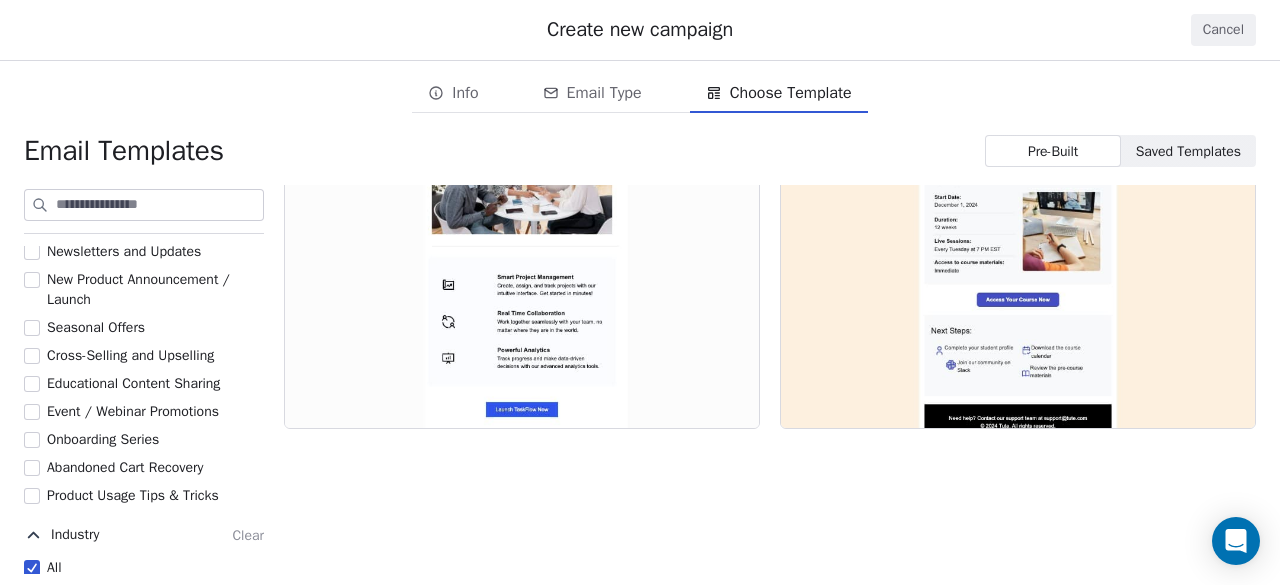 scroll, scrollTop: 0, scrollLeft: 0, axis: both 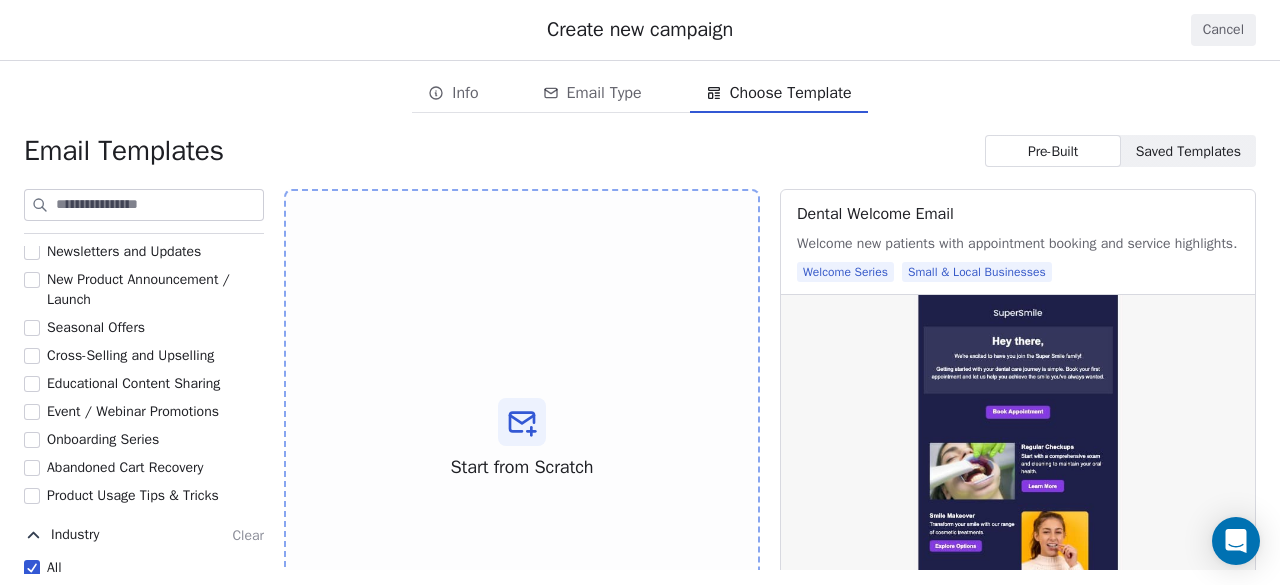 click on "Onboarding Series" at bounding box center (103, 439) 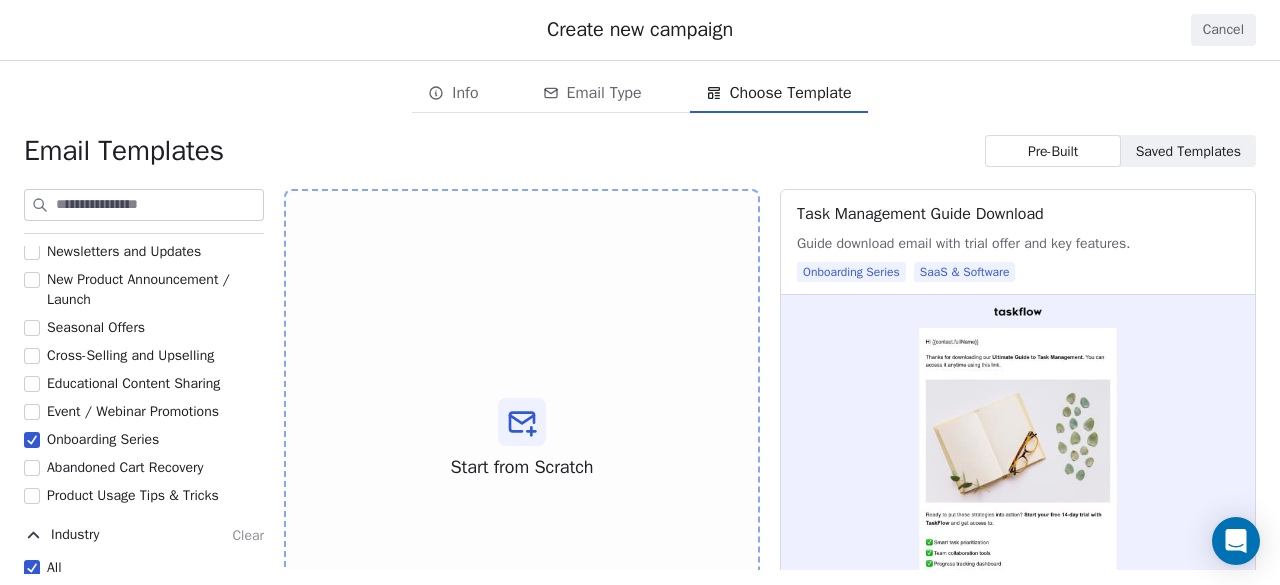 click on "Onboarding Series" at bounding box center [103, 439] 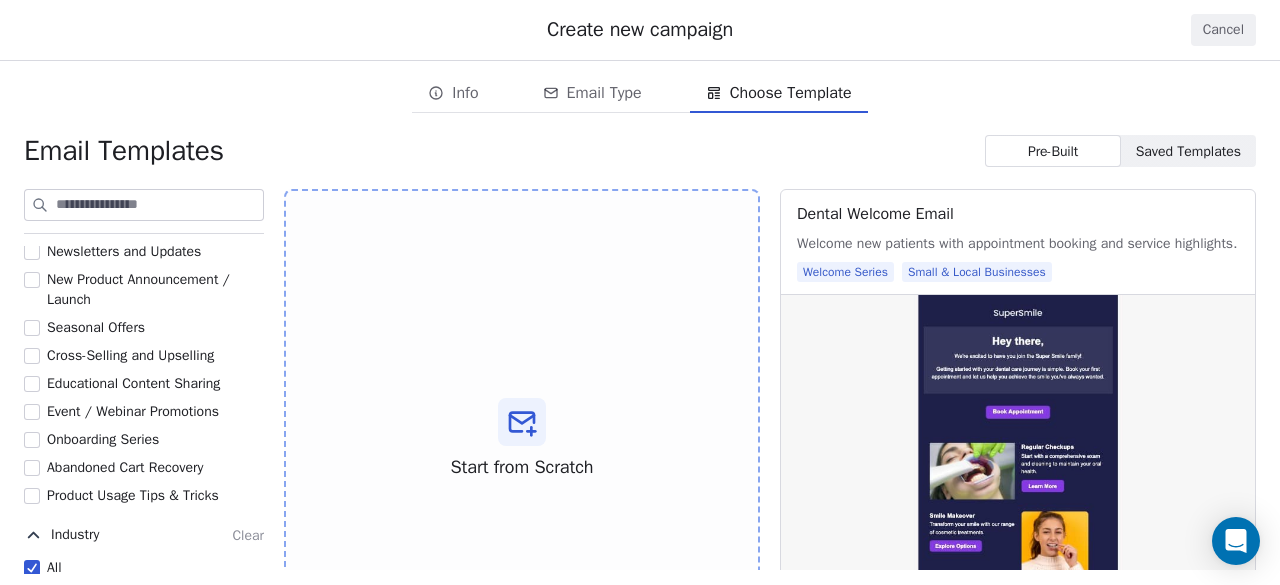 scroll, scrollTop: 0, scrollLeft: 0, axis: both 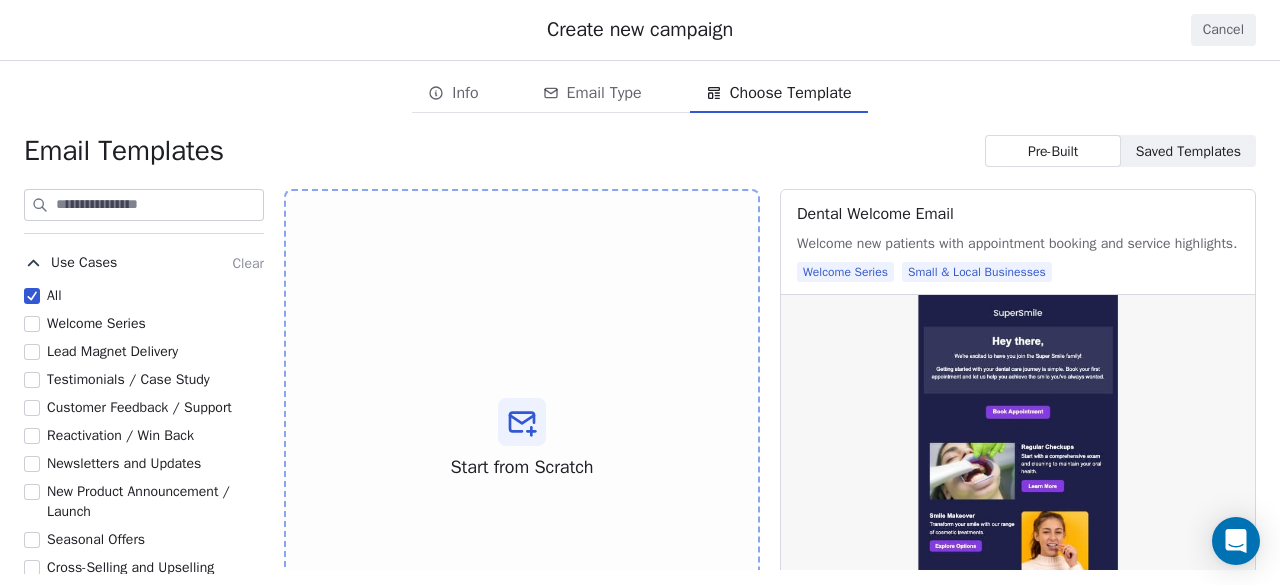 click on "Welcome Series" at bounding box center (96, 323) 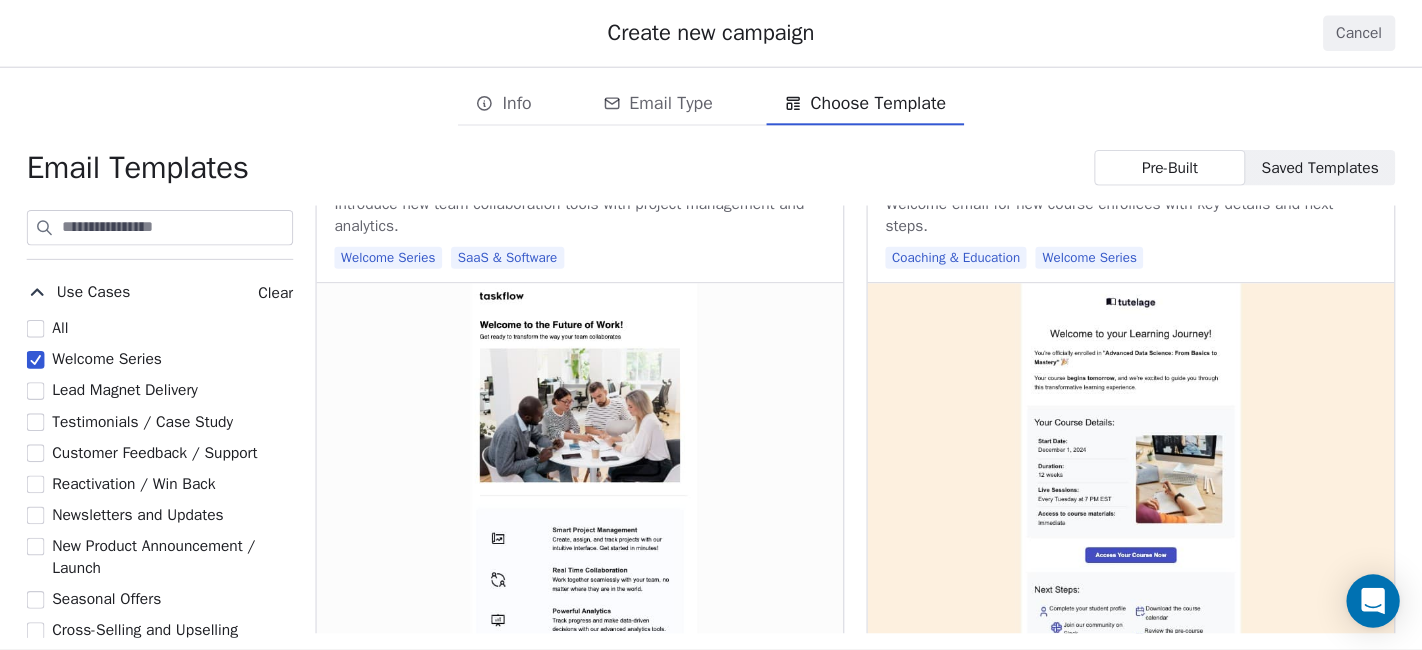 scroll, scrollTop: 1100, scrollLeft: 0, axis: vertical 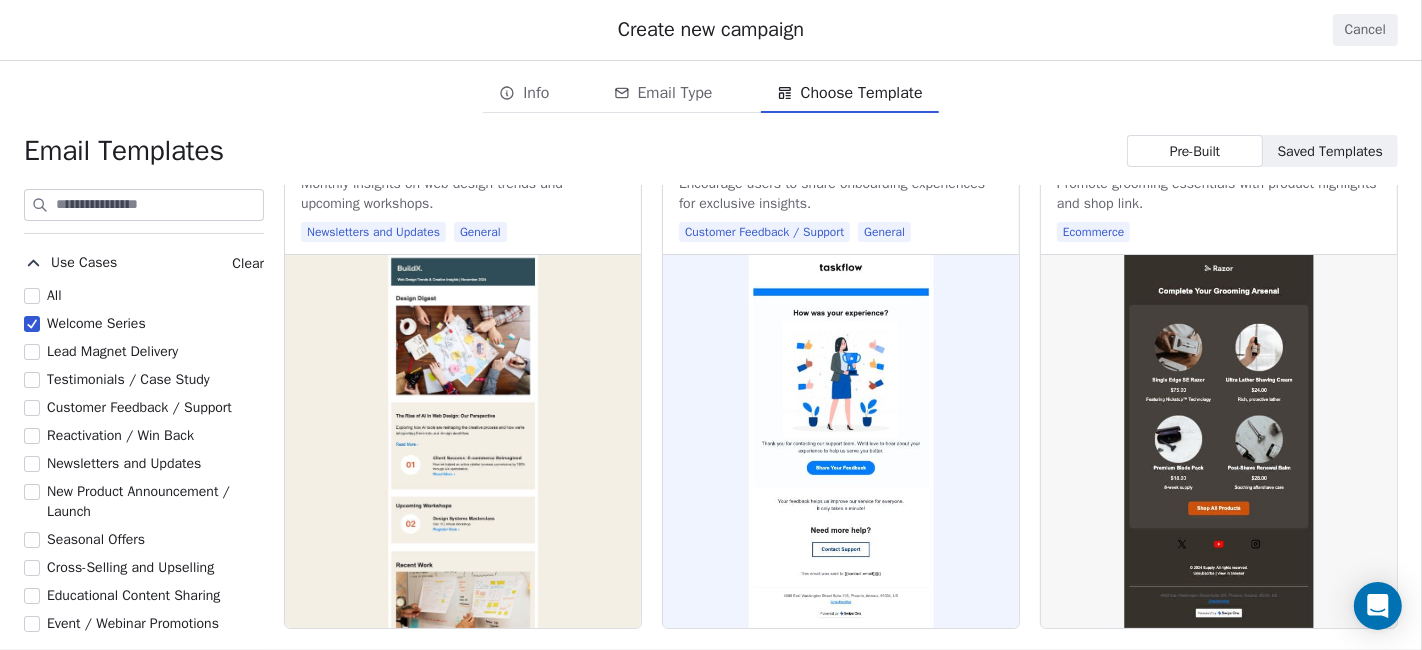 click on "Welcome Series" at bounding box center [96, 323] 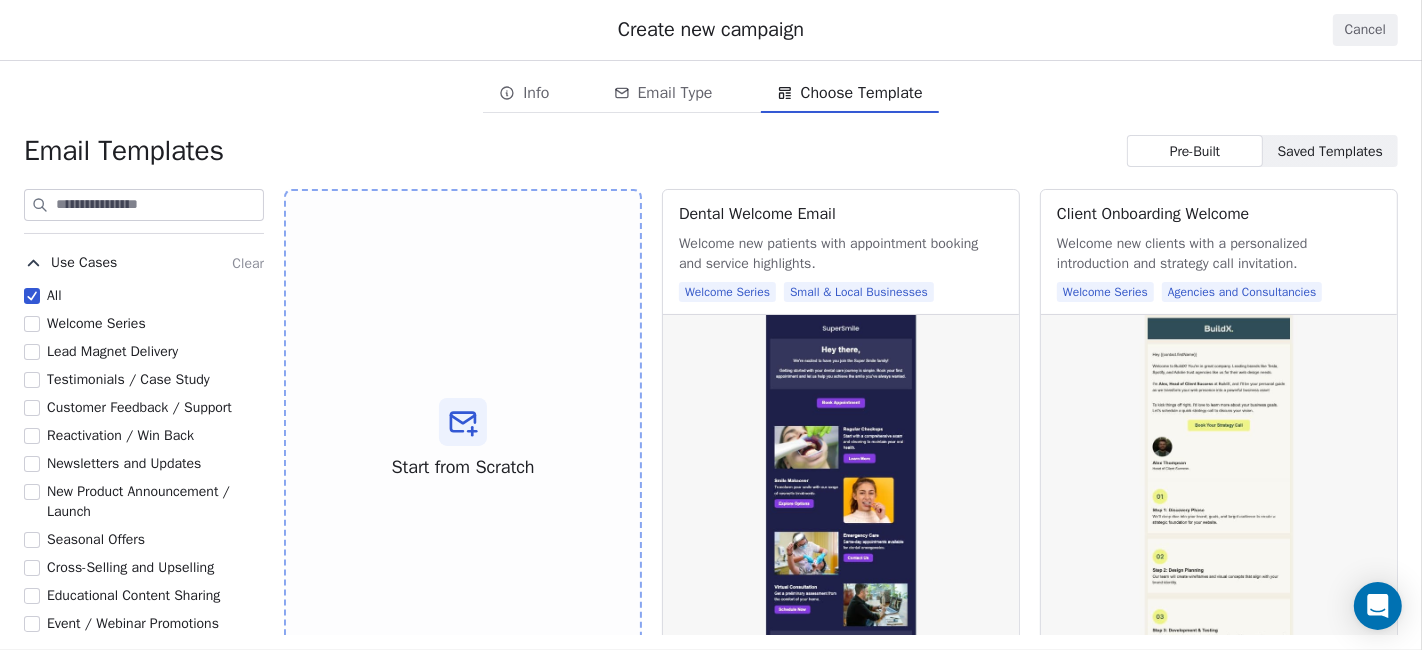 click on "New Product Announcement / Launch" at bounding box center [138, 501] 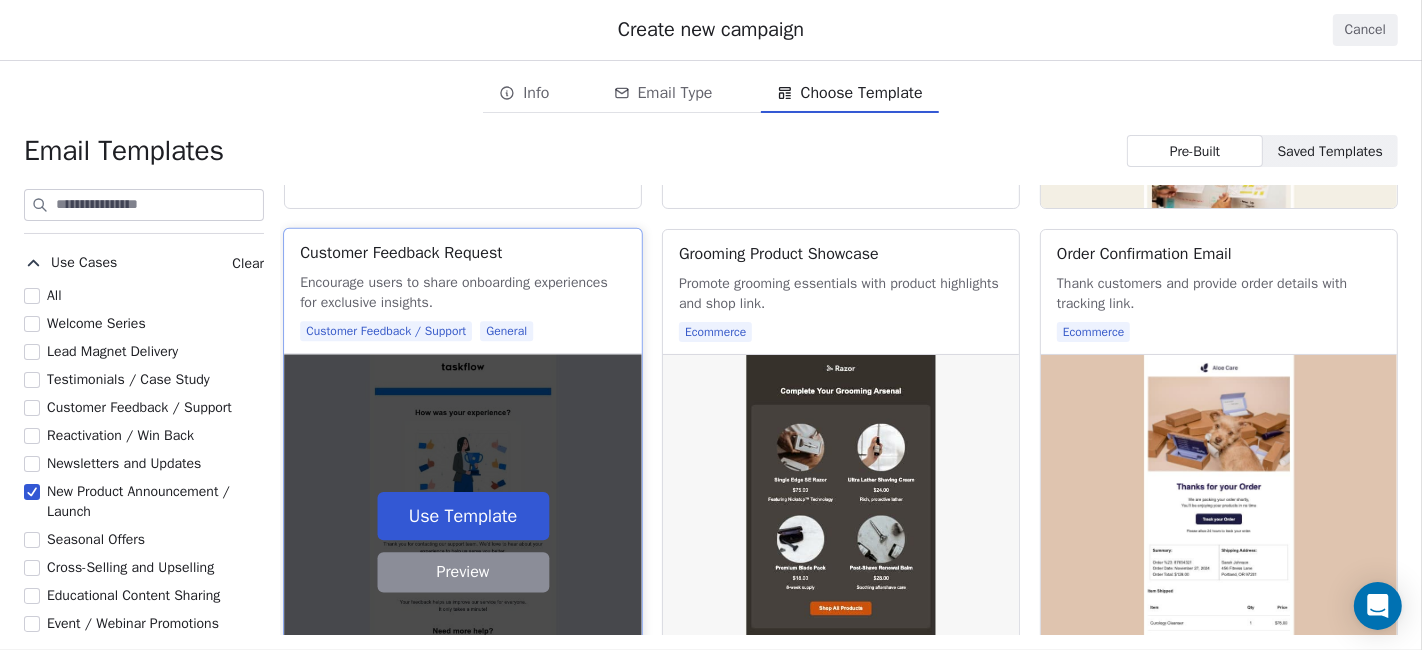 scroll, scrollTop: 1111, scrollLeft: 0, axis: vertical 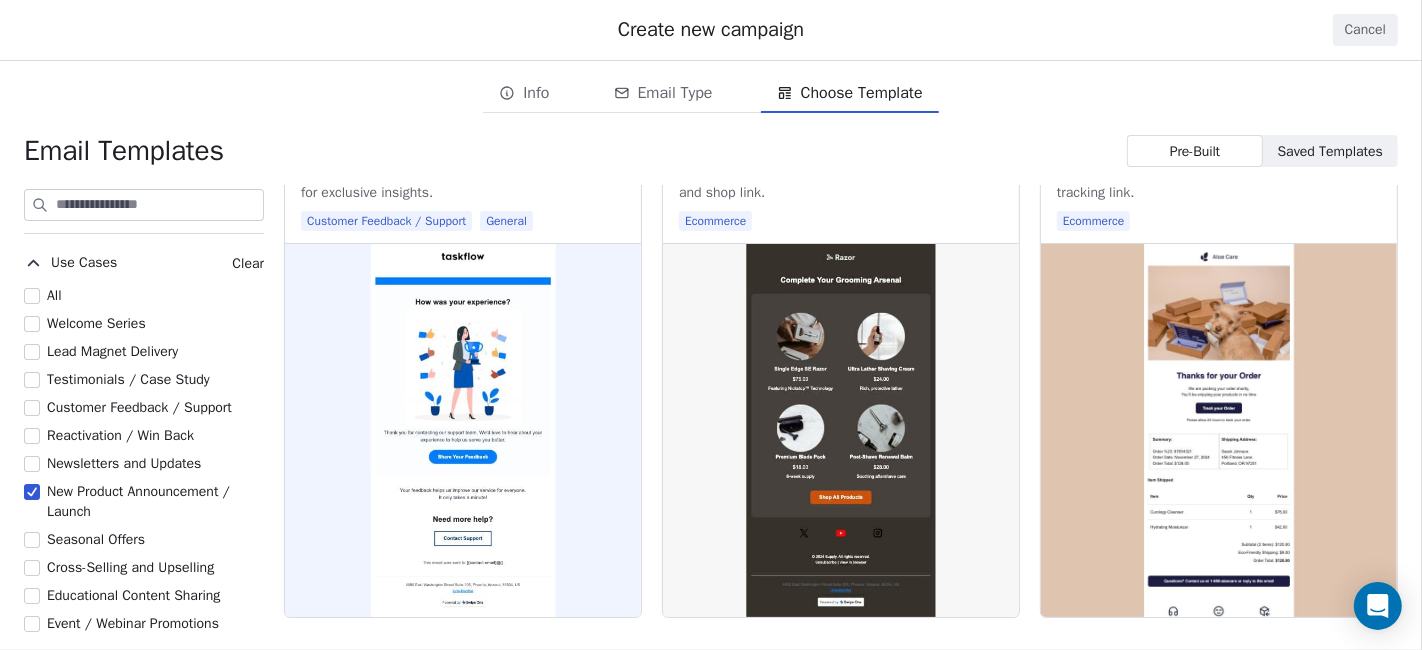 click on "New Product Announcement / Launch" at bounding box center (32, 492) 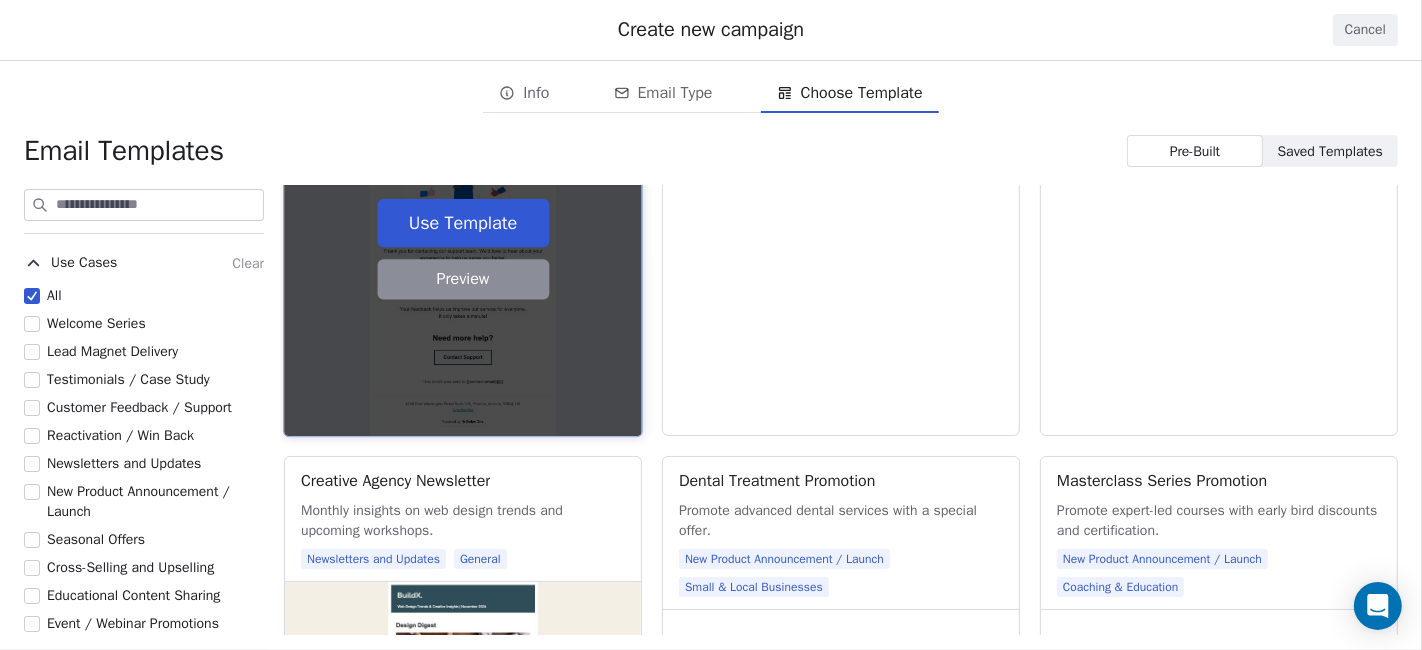 scroll, scrollTop: 2111, scrollLeft: 0, axis: vertical 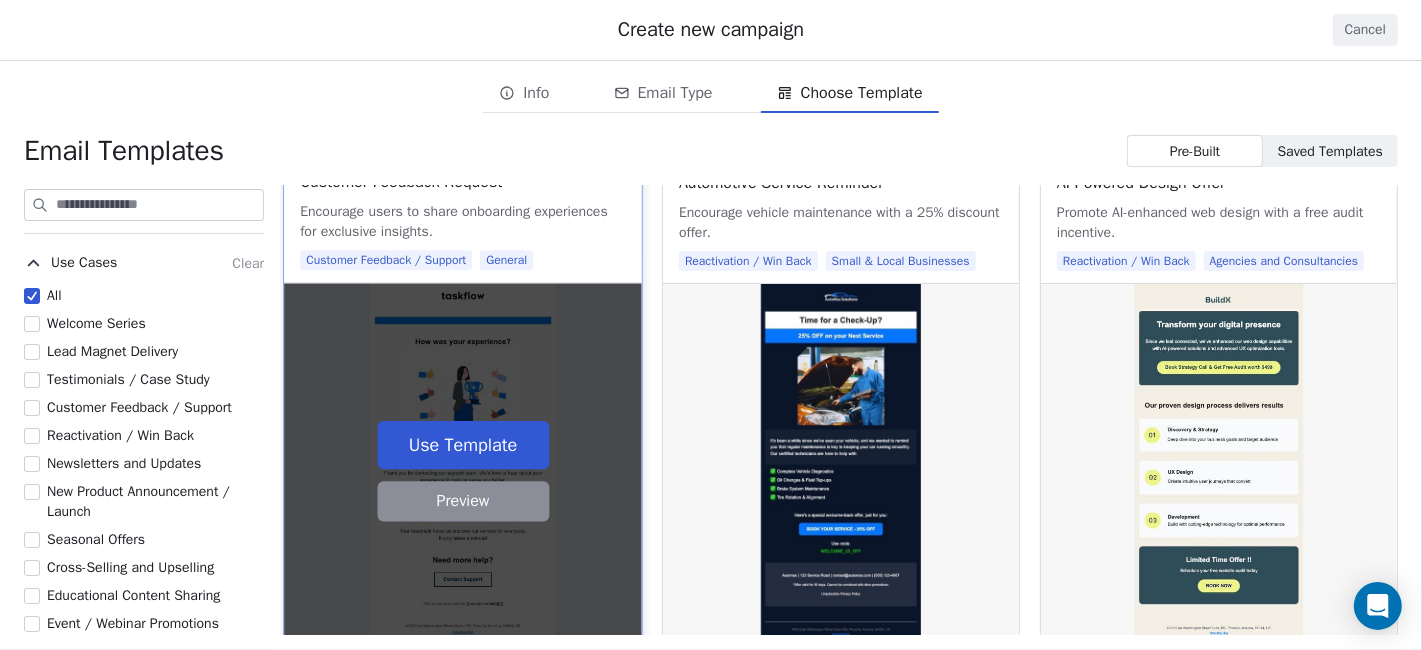 click on "Use Template" at bounding box center (463, 445) 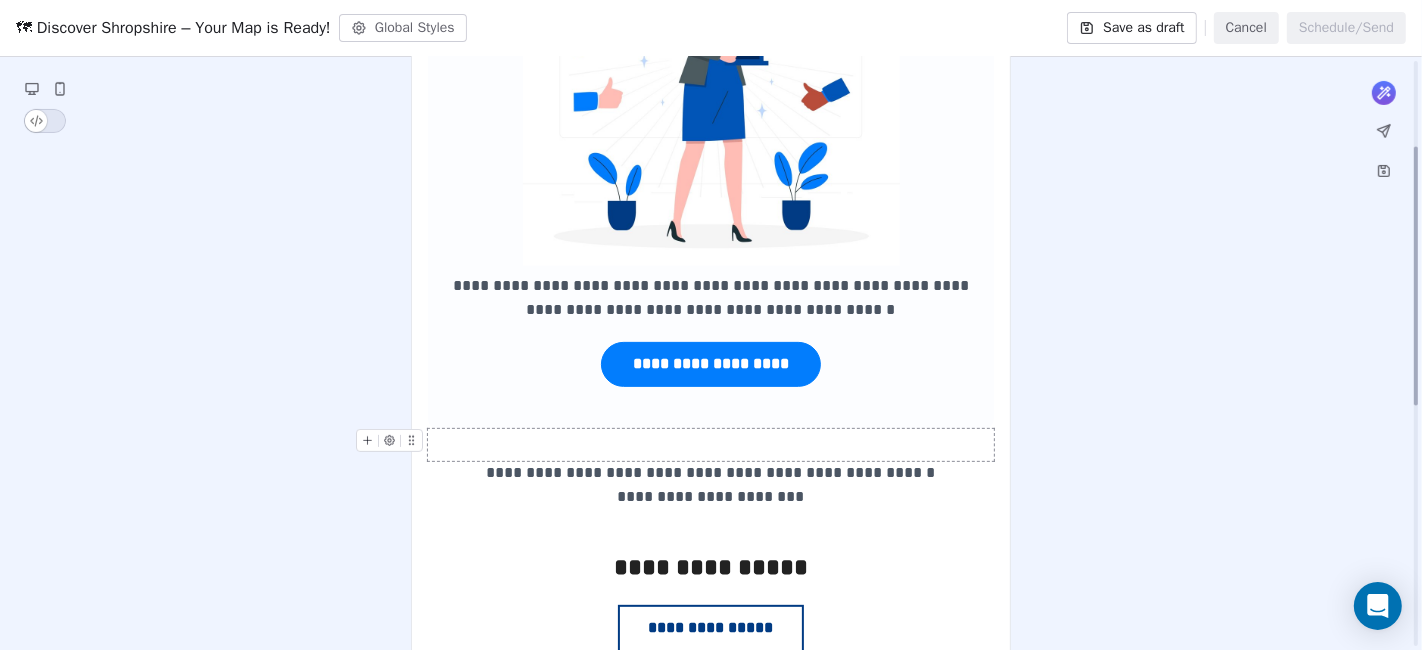 scroll, scrollTop: 0, scrollLeft: 0, axis: both 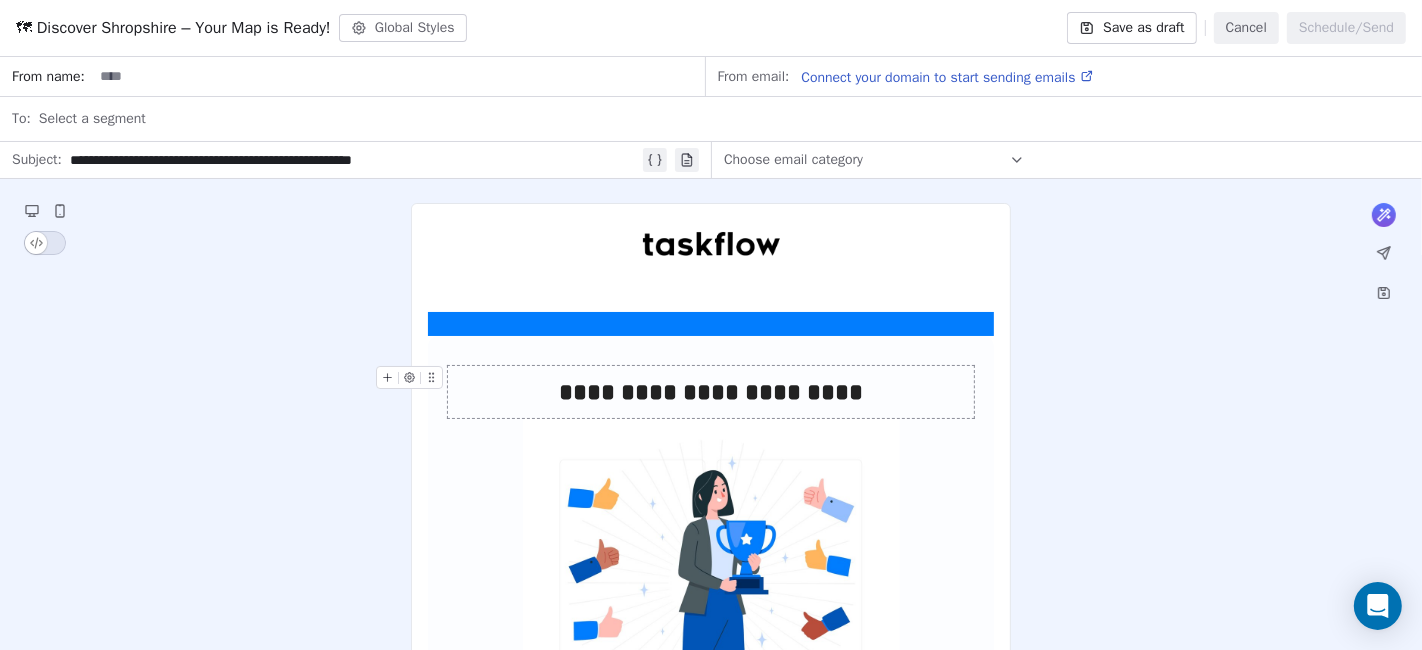 click on "**********" at bounding box center [711, 392] 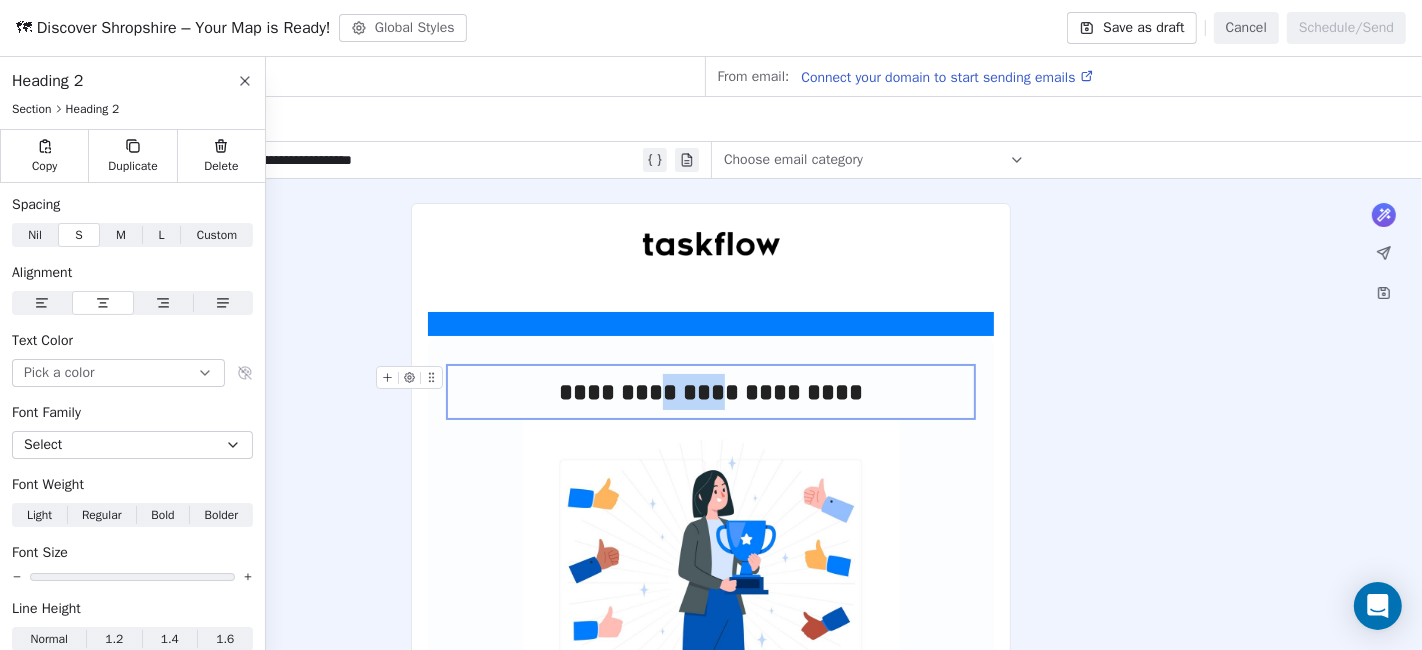 click on "**********" at bounding box center [711, 392] 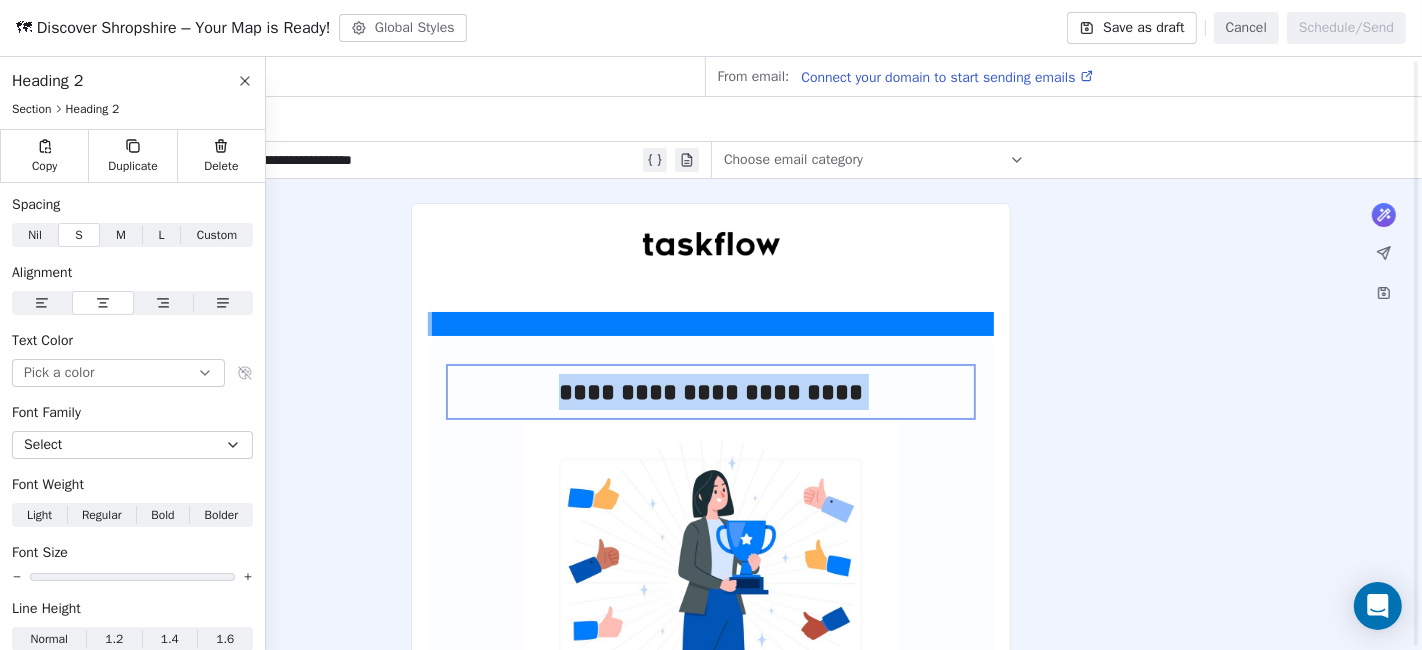 scroll, scrollTop: 599, scrollLeft: 0, axis: vertical 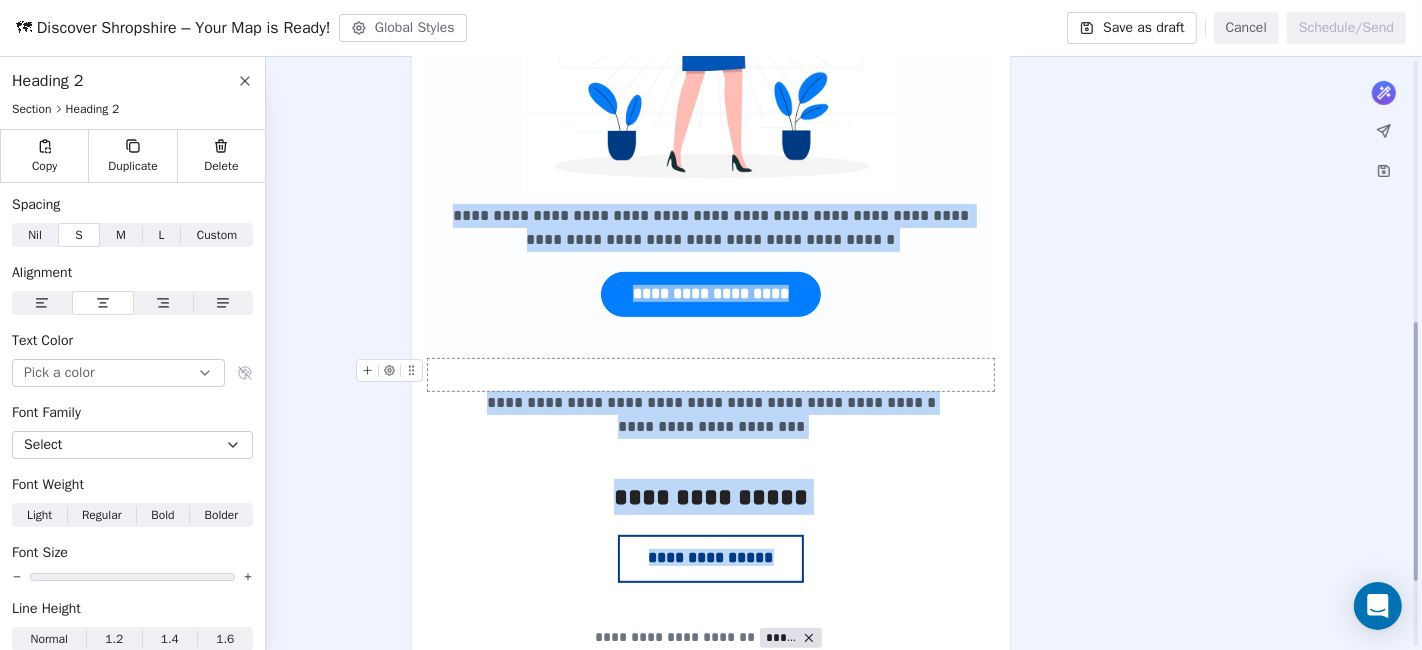 click at bounding box center (711, 375) 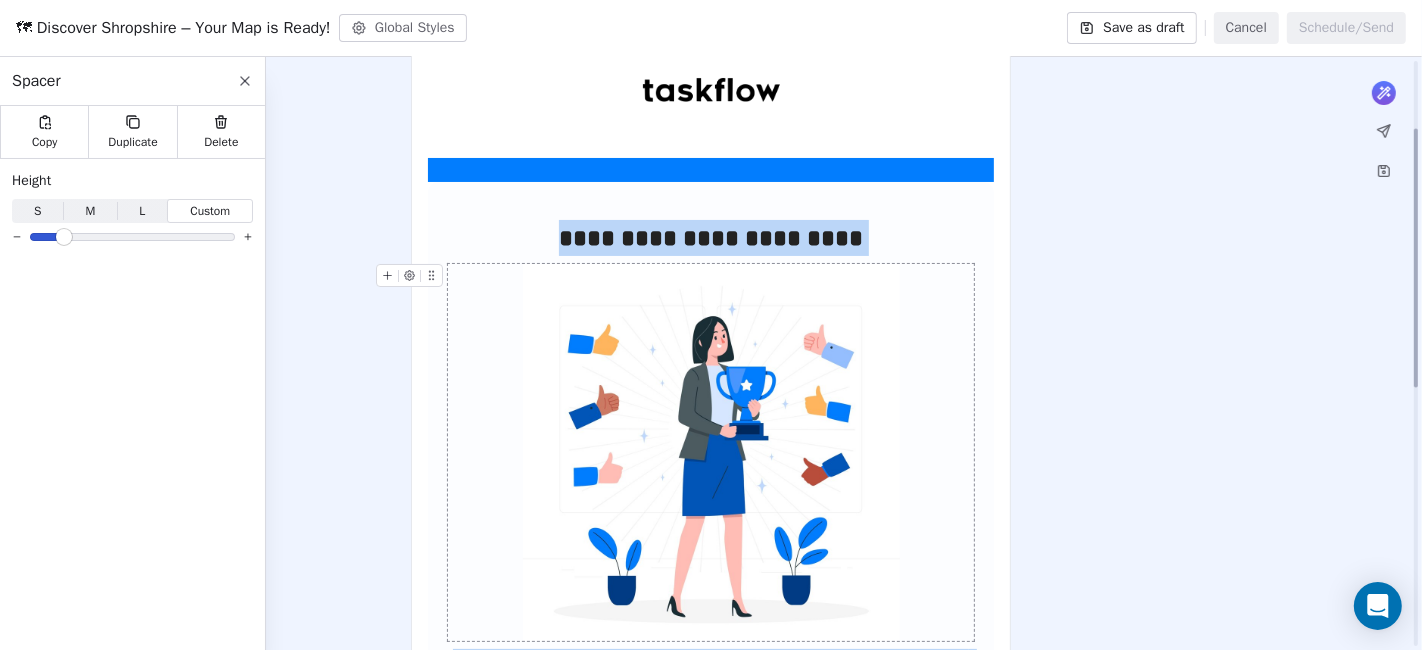 scroll, scrollTop: 43, scrollLeft: 0, axis: vertical 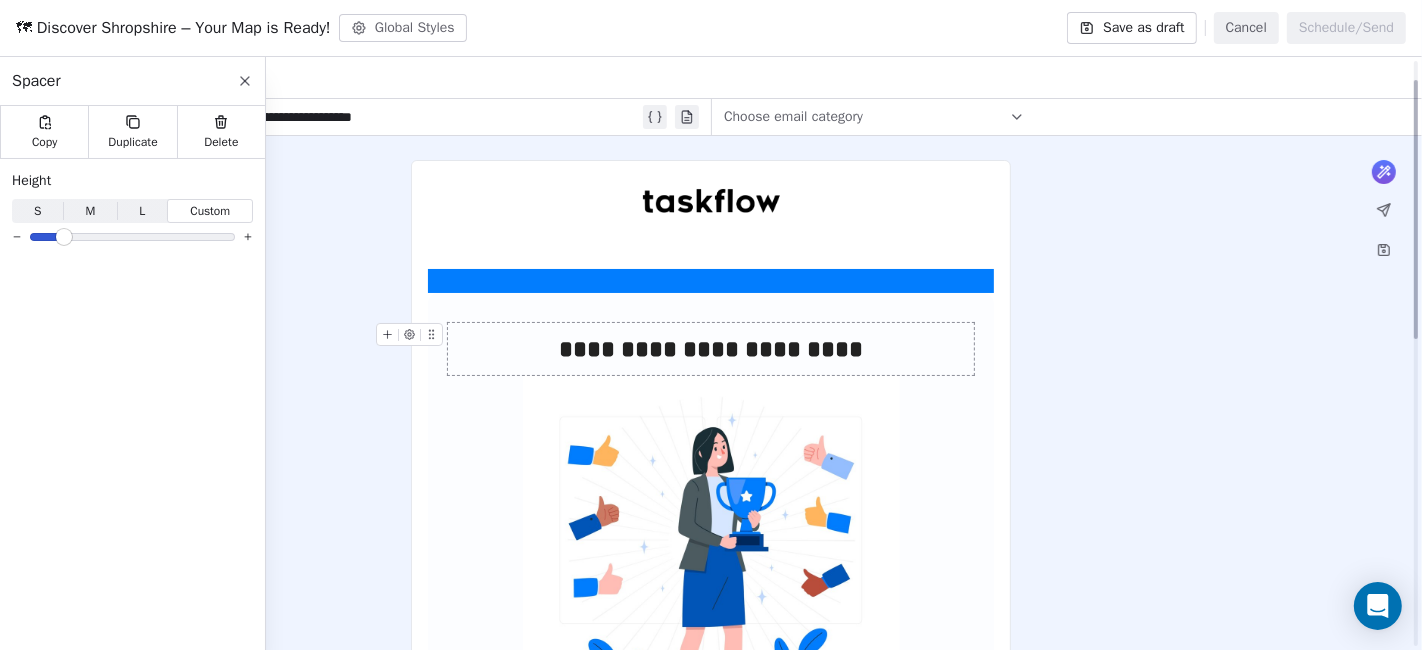 click on "**********" at bounding box center (711, 349) 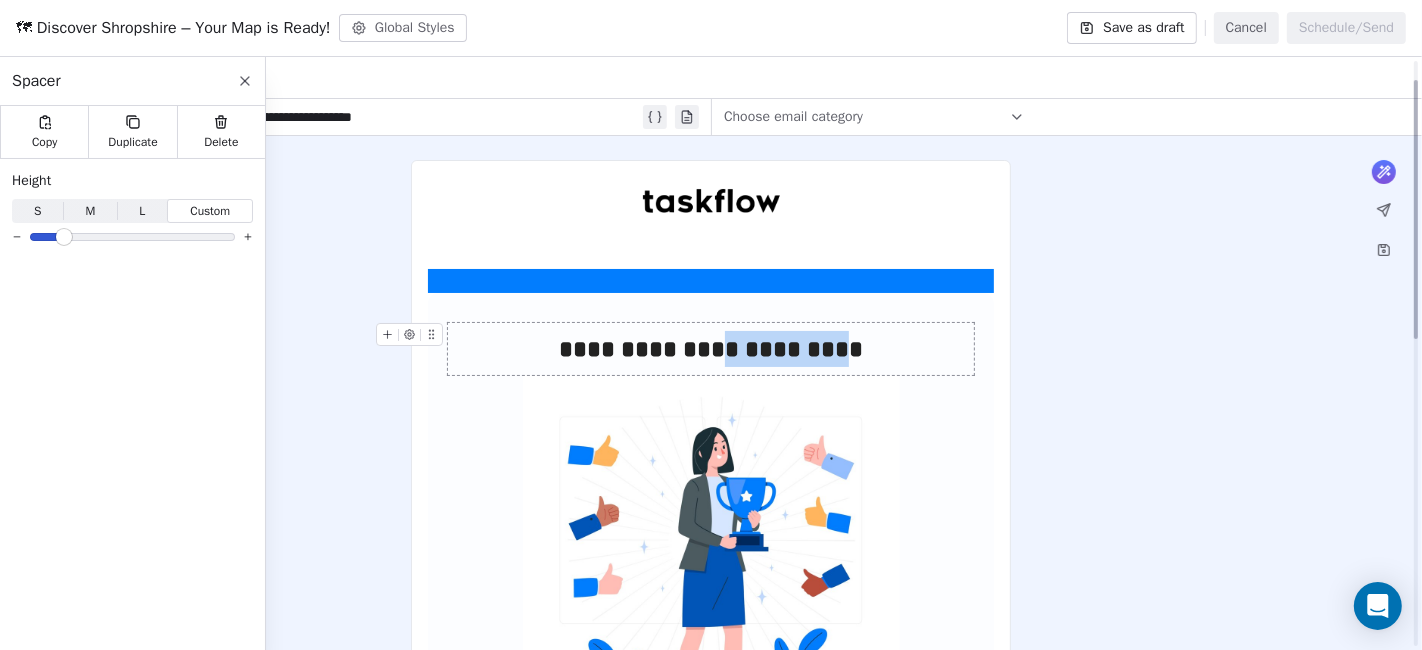 click on "**********" at bounding box center (711, 349) 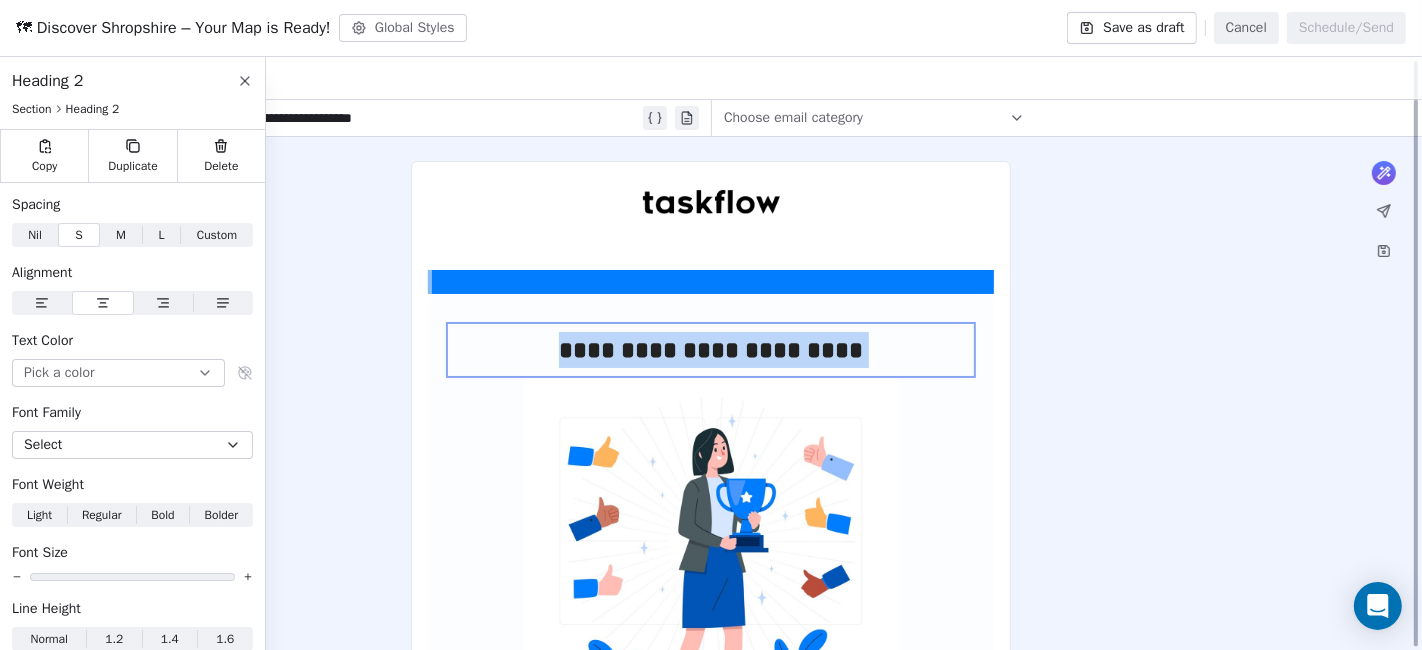 scroll, scrollTop: 599, scrollLeft: 0, axis: vertical 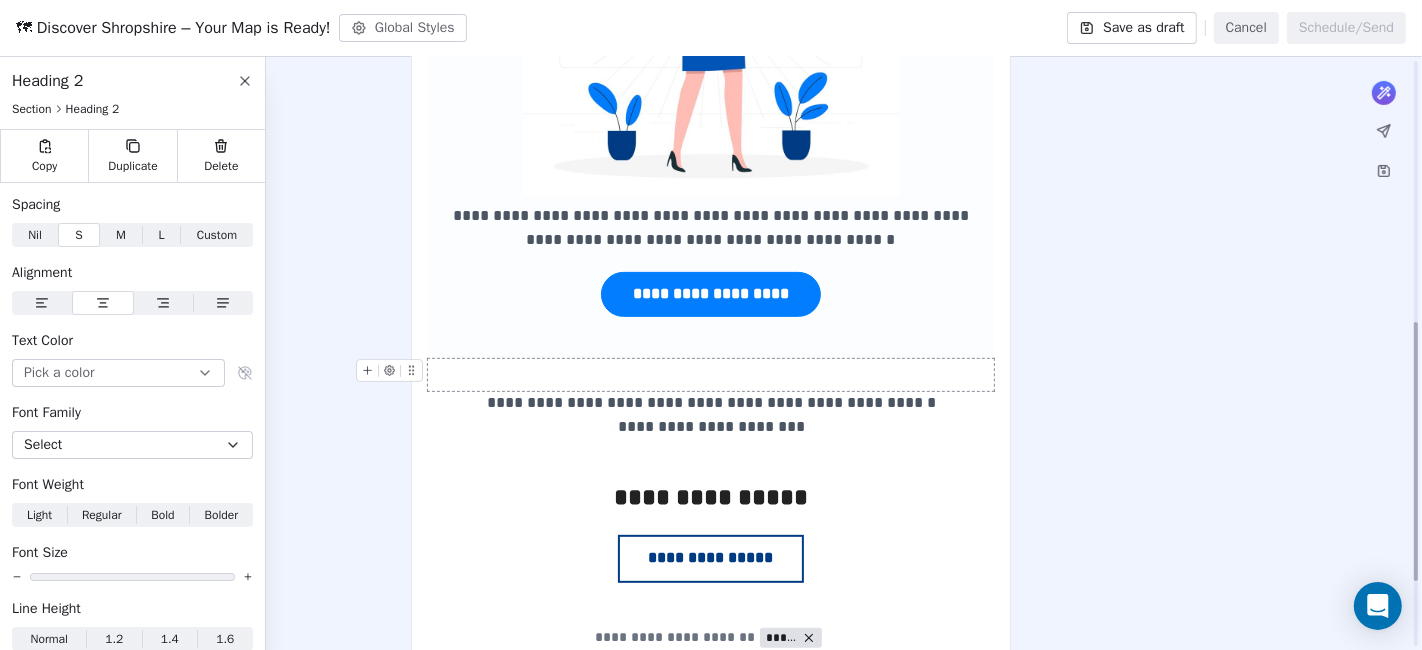 click on "**********" at bounding box center (711, 48) 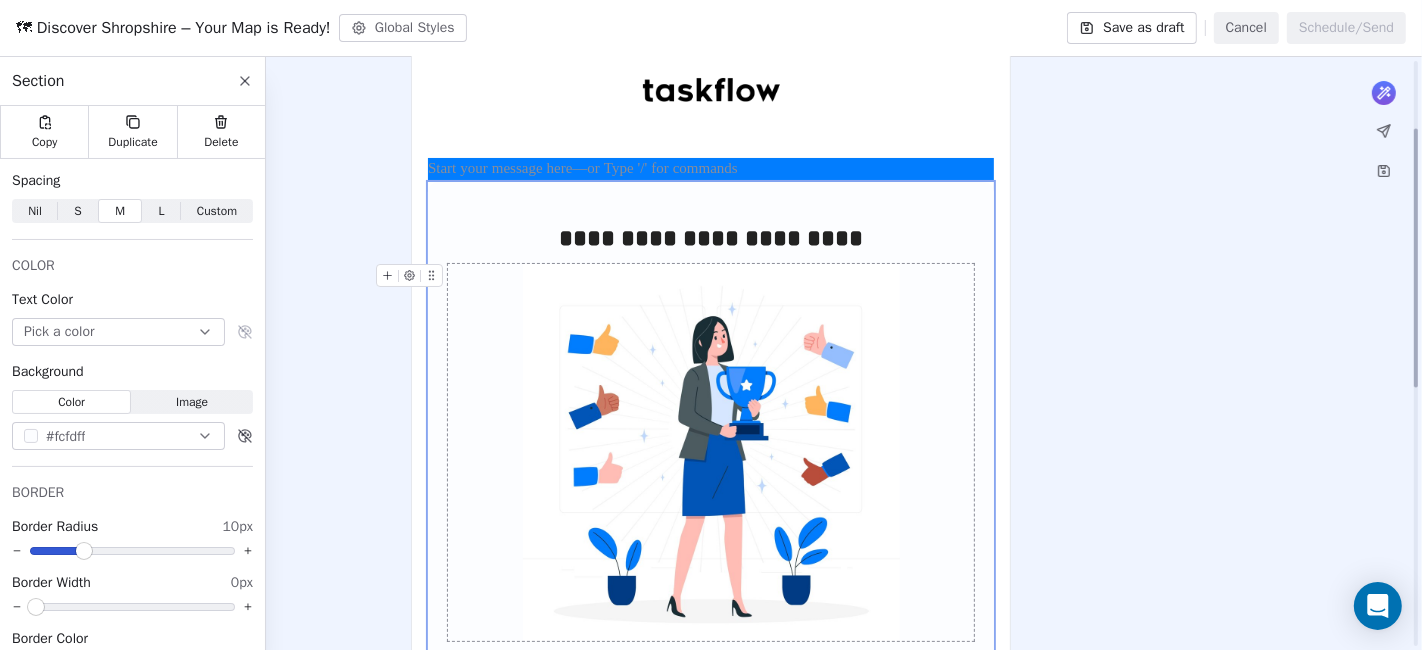 scroll, scrollTop: 43, scrollLeft: 0, axis: vertical 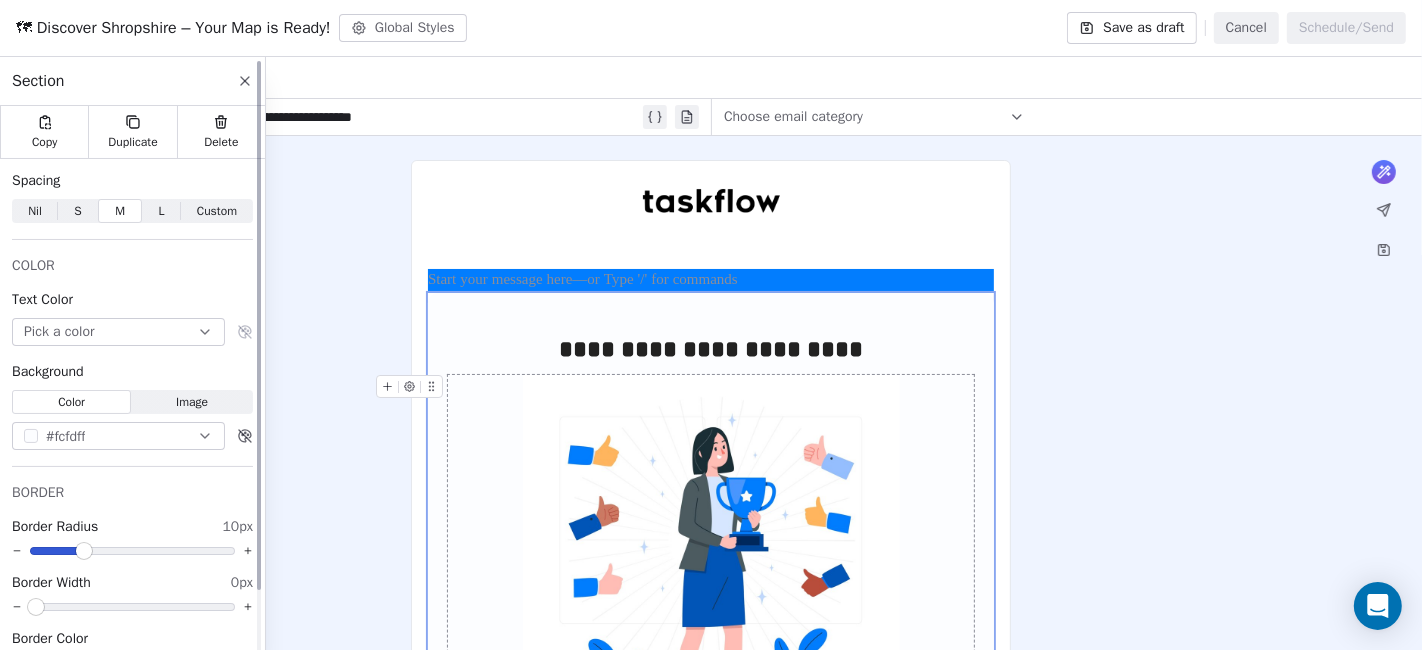 click 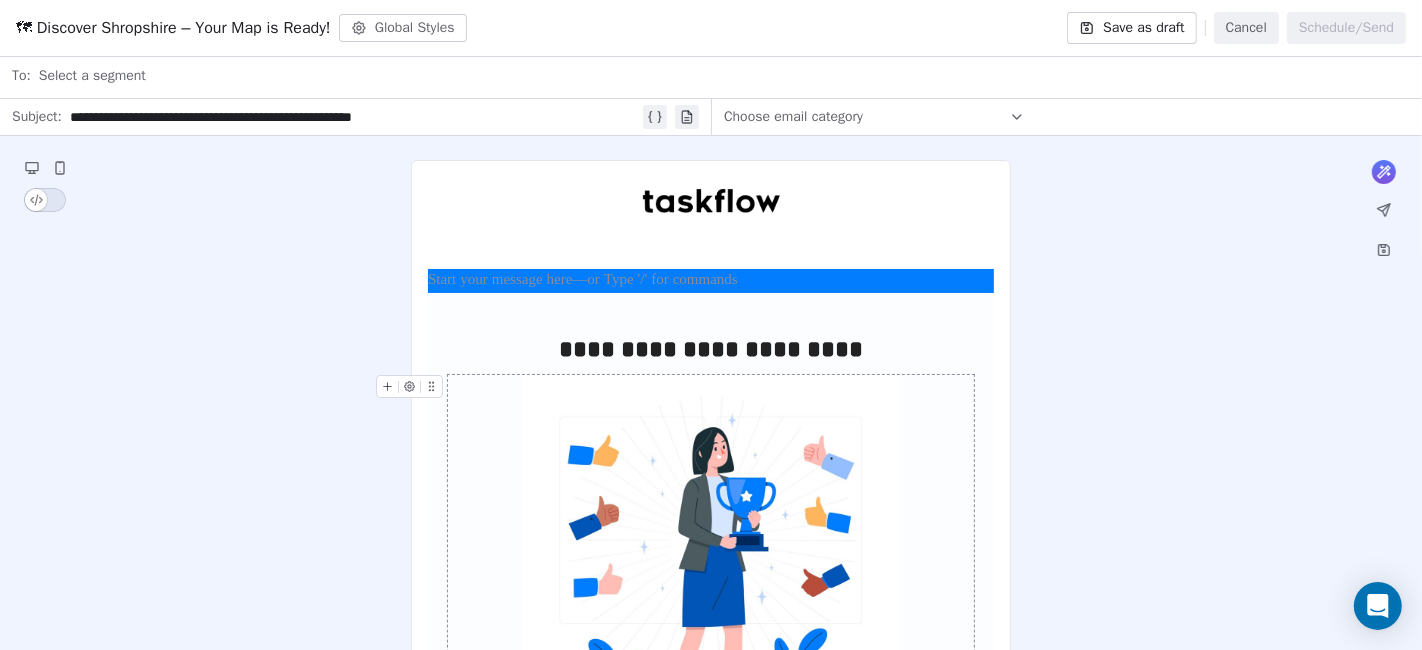 click on "Cancel" at bounding box center [1246, 28] 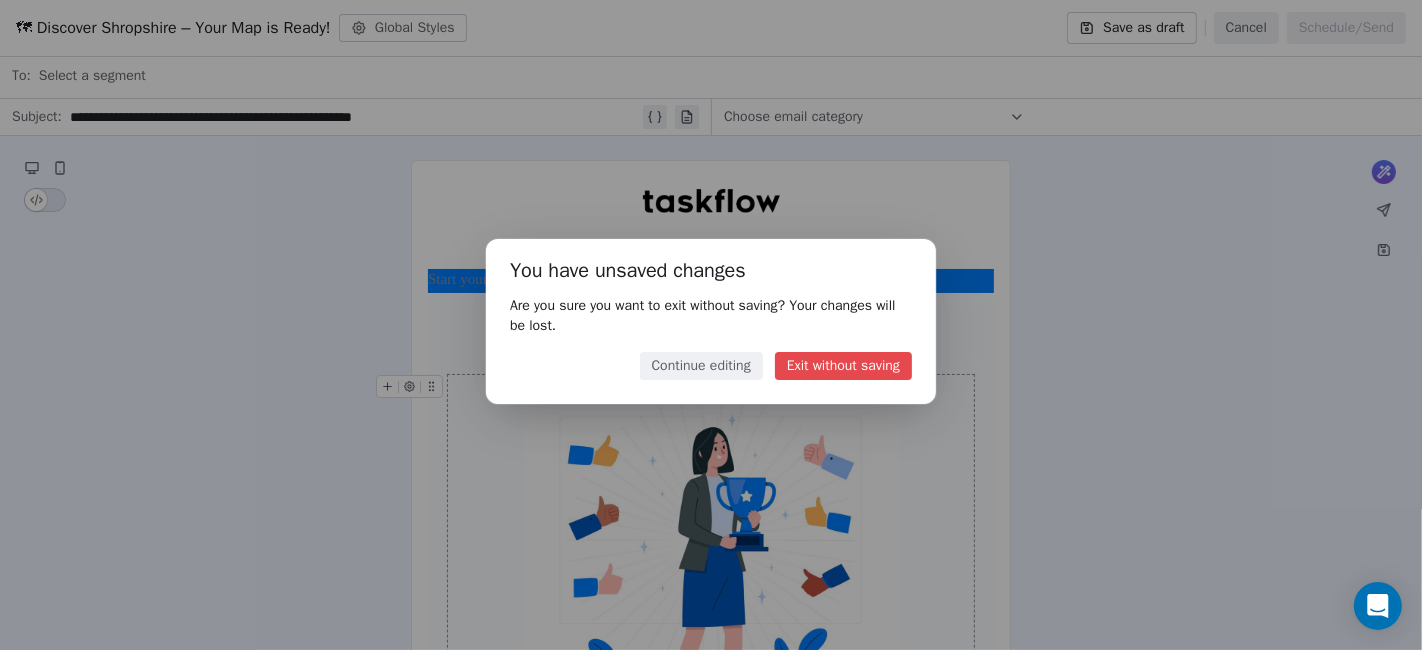 click on "Exit without saving" at bounding box center (843, 366) 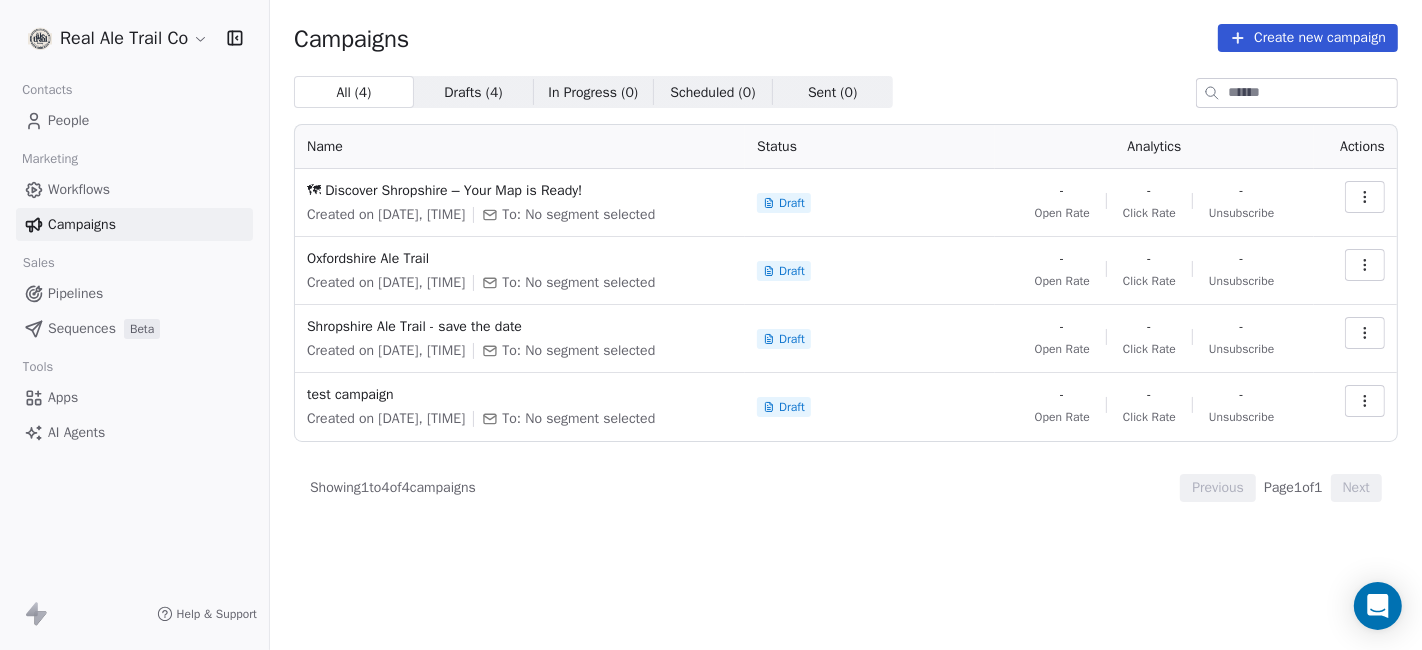 click 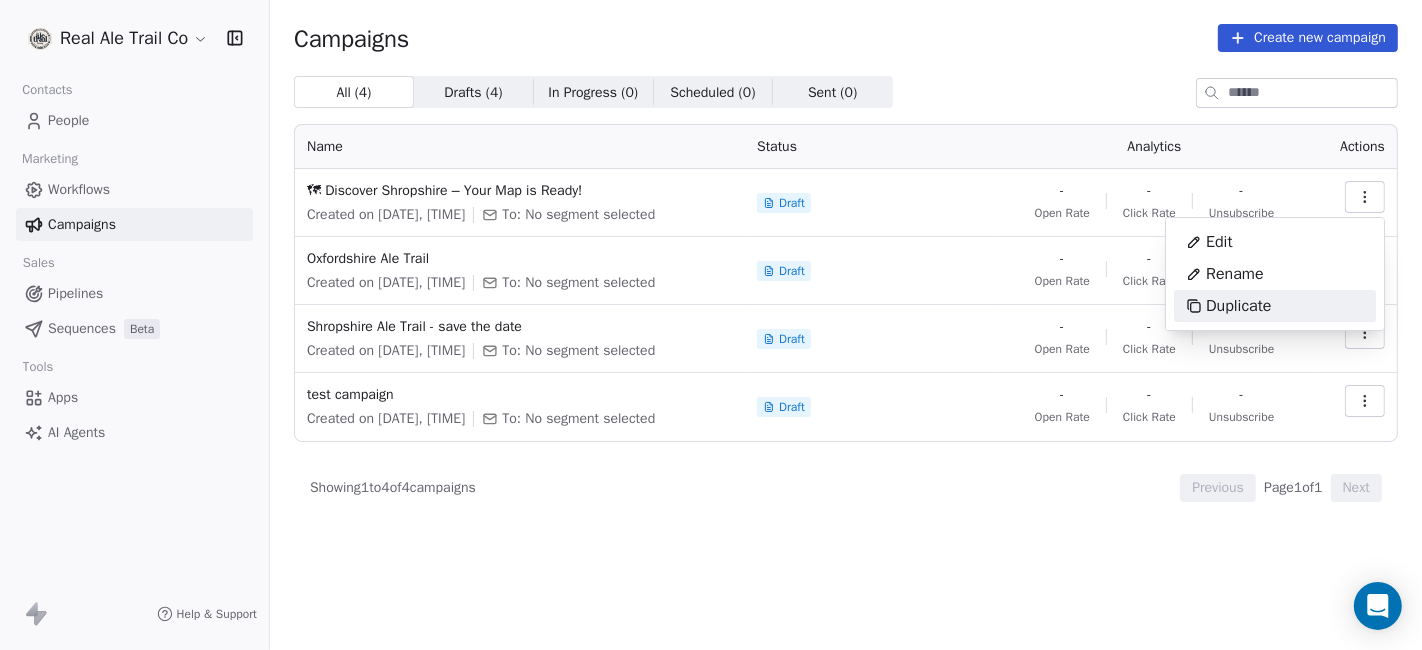 click on "Duplicate" at bounding box center [1275, 306] 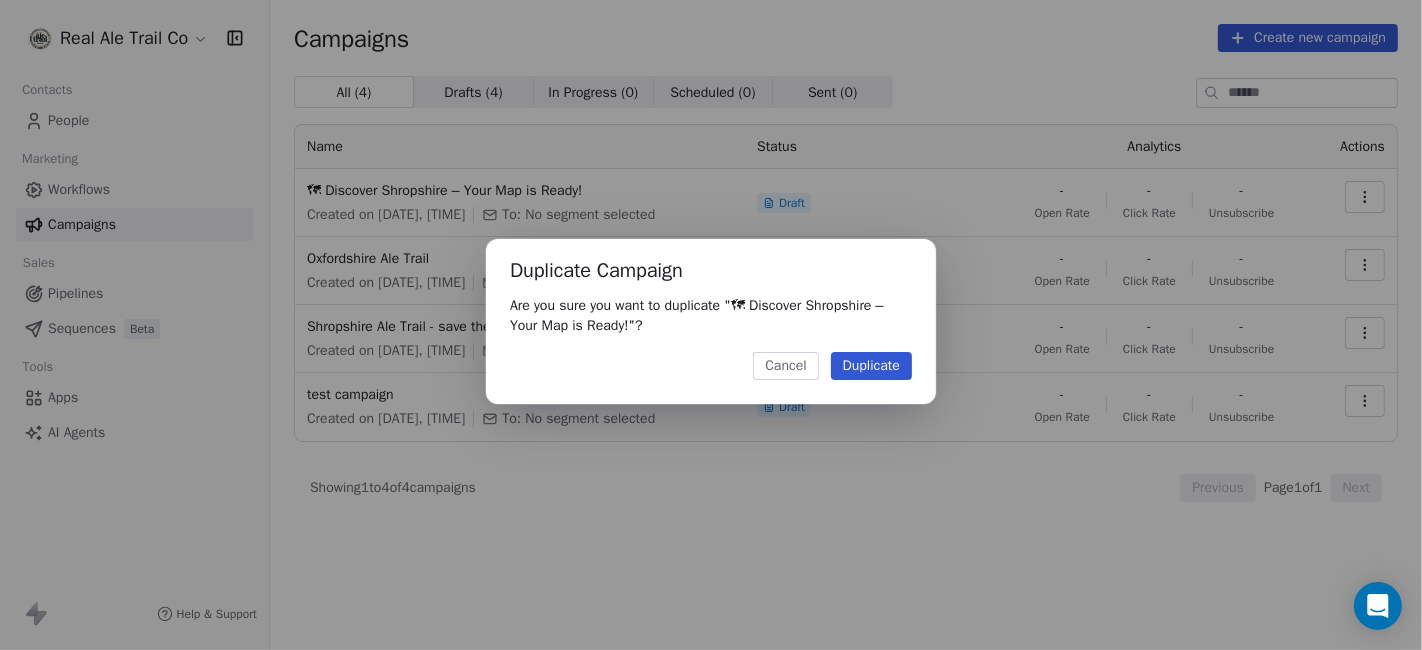 click on "Cancel" at bounding box center [785, 366] 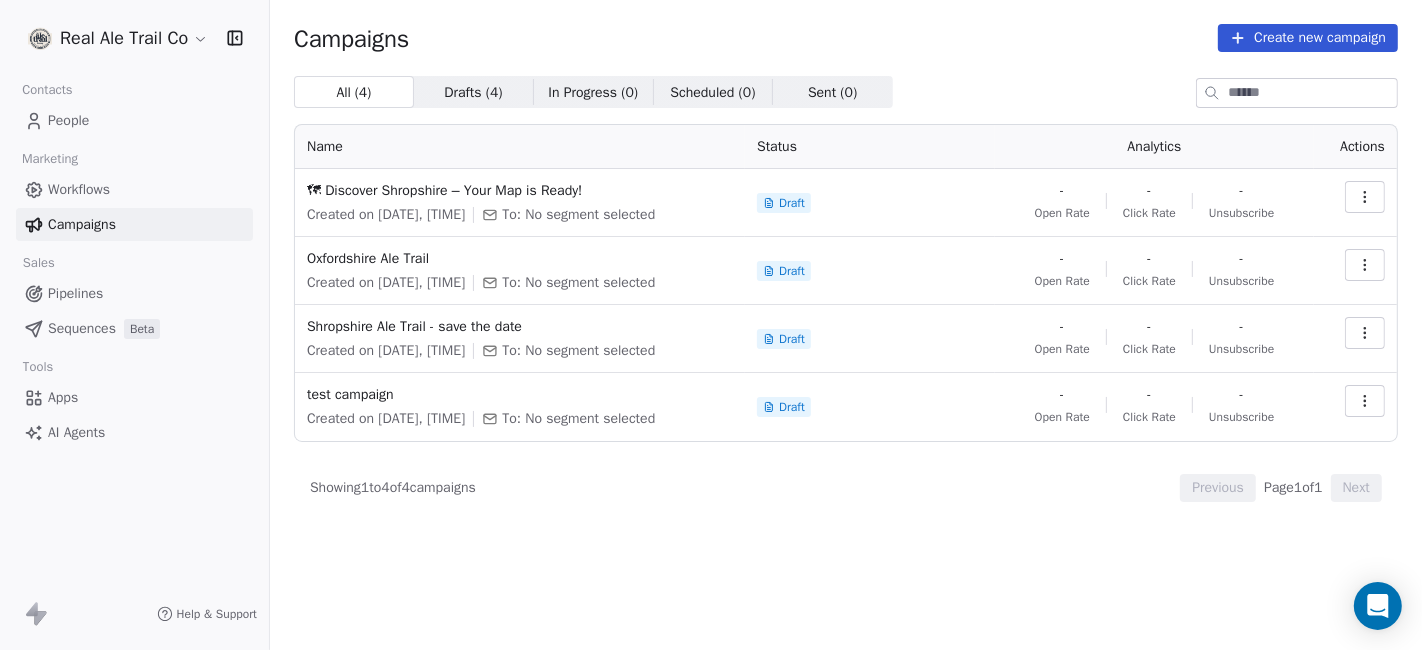 click at bounding box center (1365, 197) 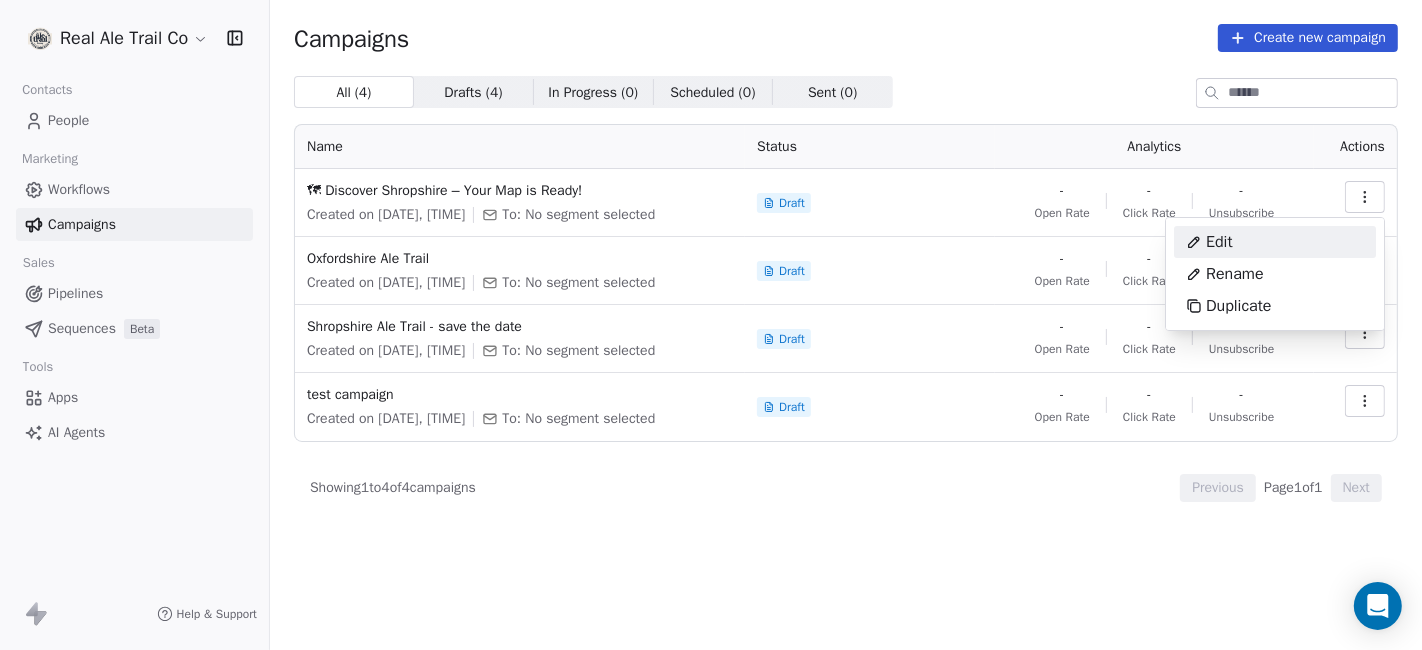 click on "Real Ale Trail Co Contacts People Marketing Workflows Campaigns Sales Pipelines Sequences Beta Tools Apps AI Agents Help & Support Campaigns Create new campaign All ( 4 ) All ( 4 ) Drafts ( 4 ) Drafts ( 4 ) In Progress ( 0 ) In Progress ( 0 ) Scheduled ( 0 ) Scheduled ( 0 ) Sent ( 0 ) Sent ( 0 ) Name Status Analytics Actions 🗺 Discover Shropshire – Your Map is Ready! Created on [DATE], [TIME] To: No segment selected Draft - Open Rate - Click Rate - Unsubscribe Oxfordshire Ale Trail Created on [DATE], [TIME] To: No segment selected Draft - Open Rate - Click Rate - Unsubscribe Shropshire Ale Trail - save the date Created on [DATE], [TIME] To: No segment selected Draft - Open Rate - Click Rate - Unsubscribe test campaign Created on [DATE], [TIME] To: No segment selected Draft - Open Rate - Click Rate - Unsubscribe Showing 1 to 4 of 4 campaigns Previous Page 1 of 1 Next Edit Rename Duplicate" at bounding box center (711, 325) 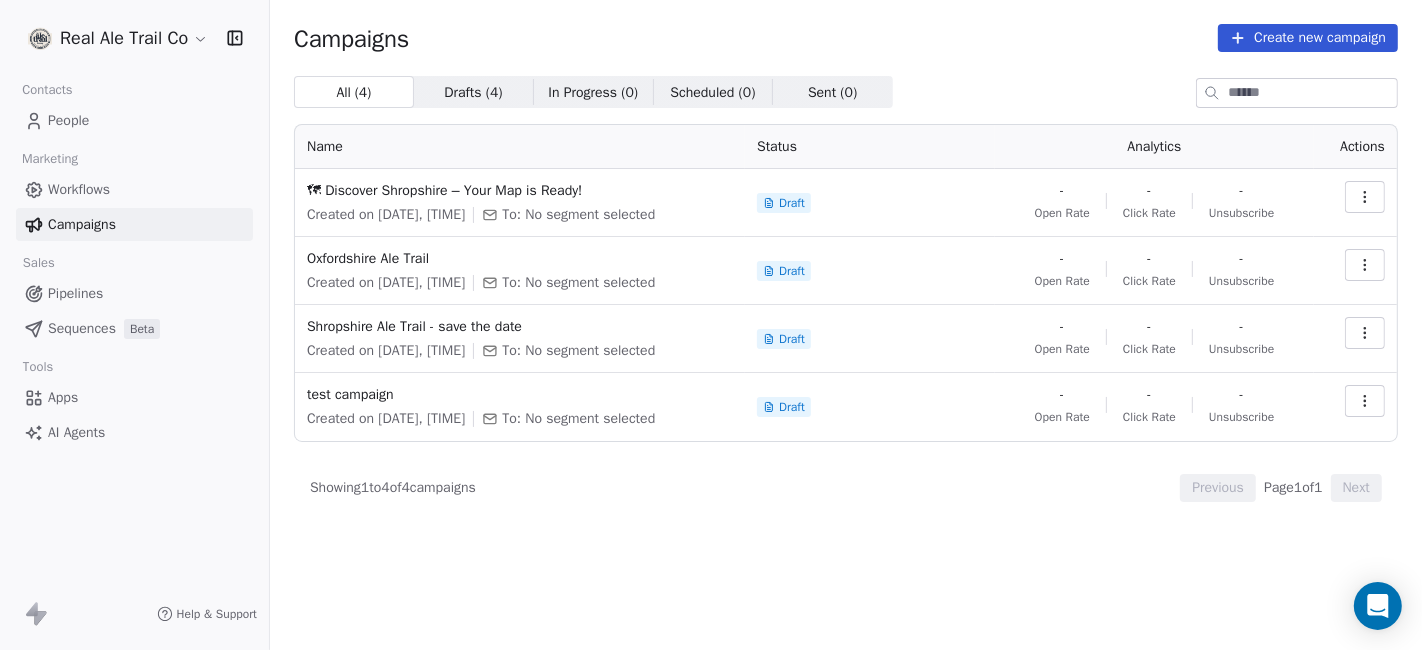 click on "Create new campaign" at bounding box center [1308, 38] 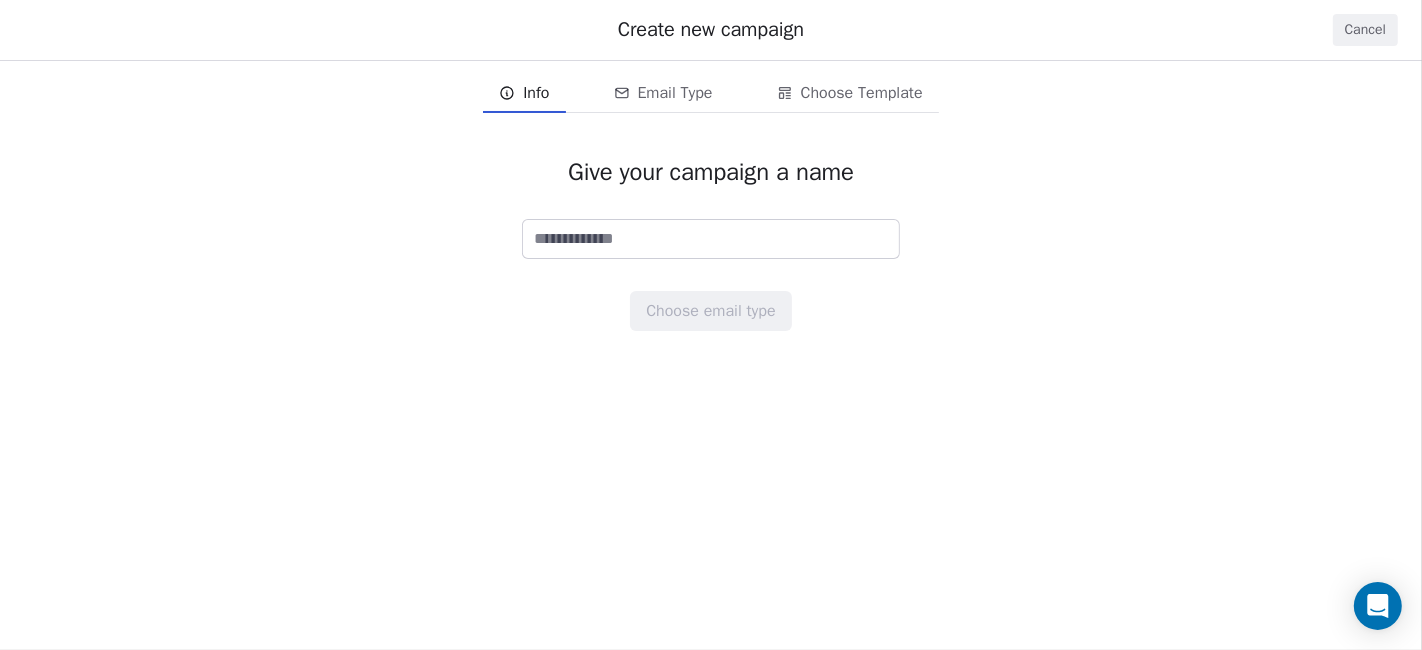 click at bounding box center (711, 239) 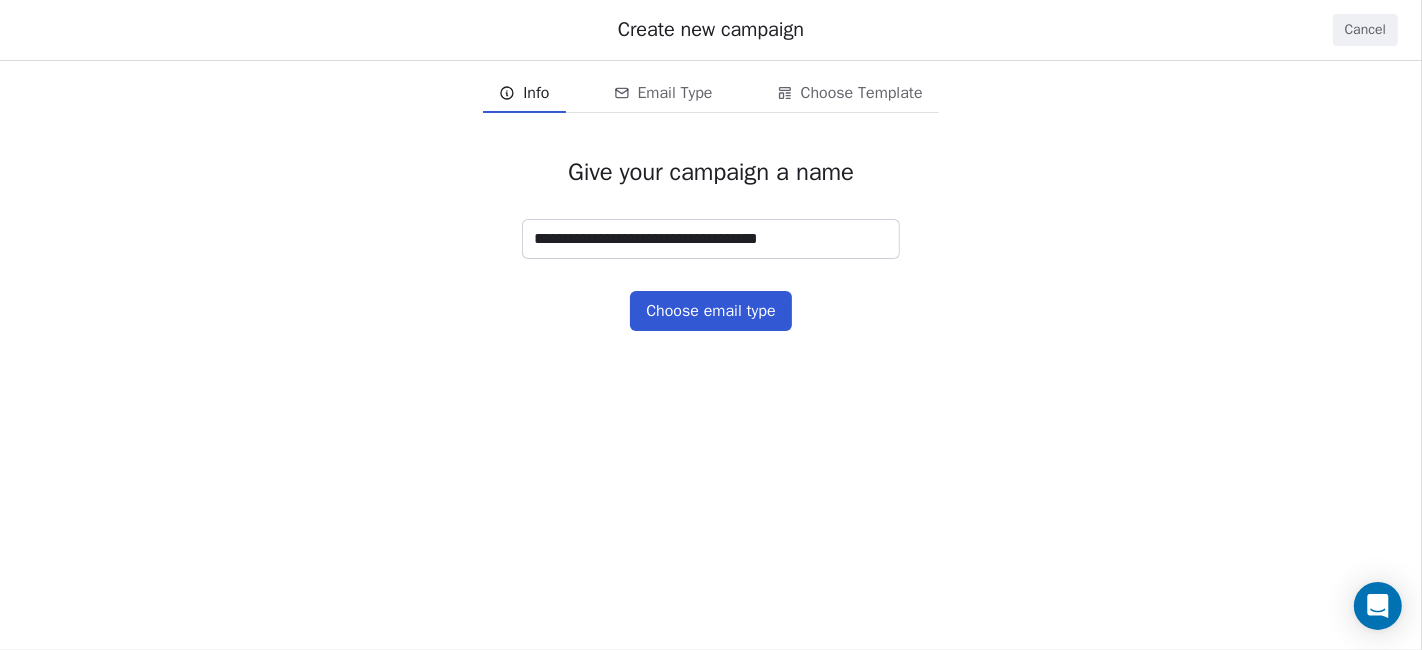 type on "**********" 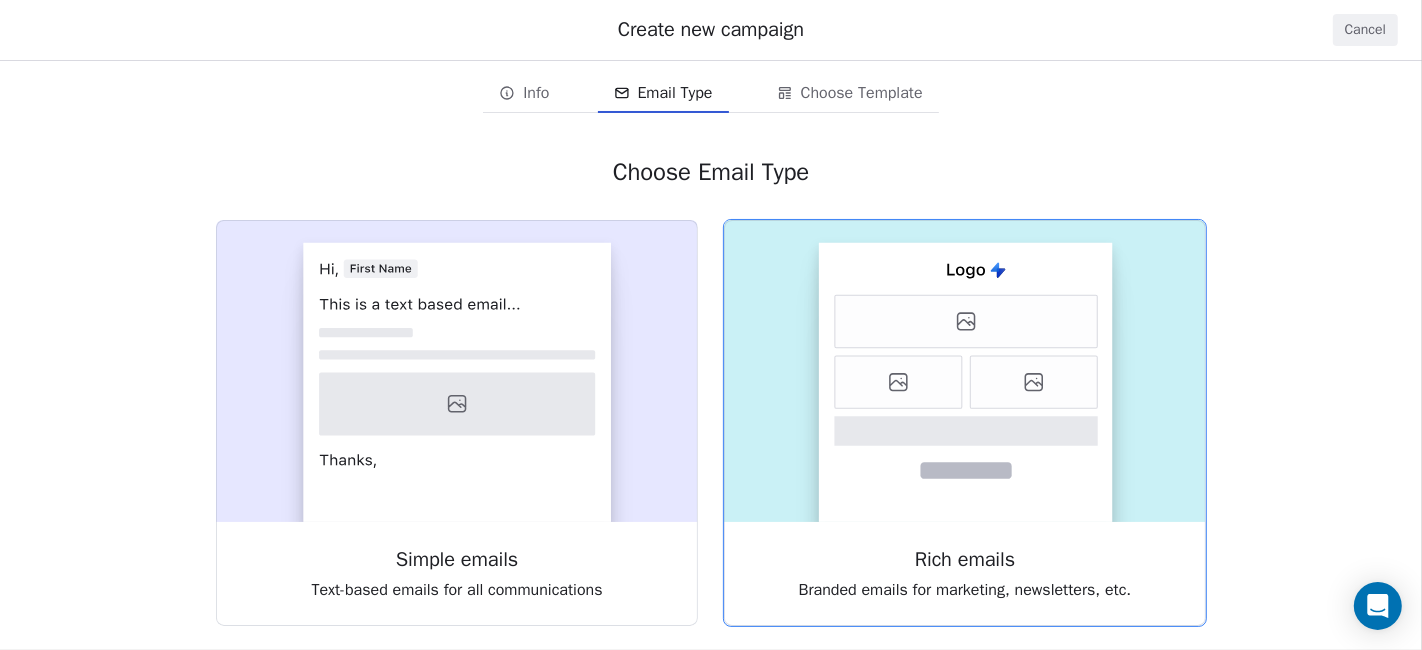 click on "Branded emails for marketing, newsletters, etc." at bounding box center (965, 590) 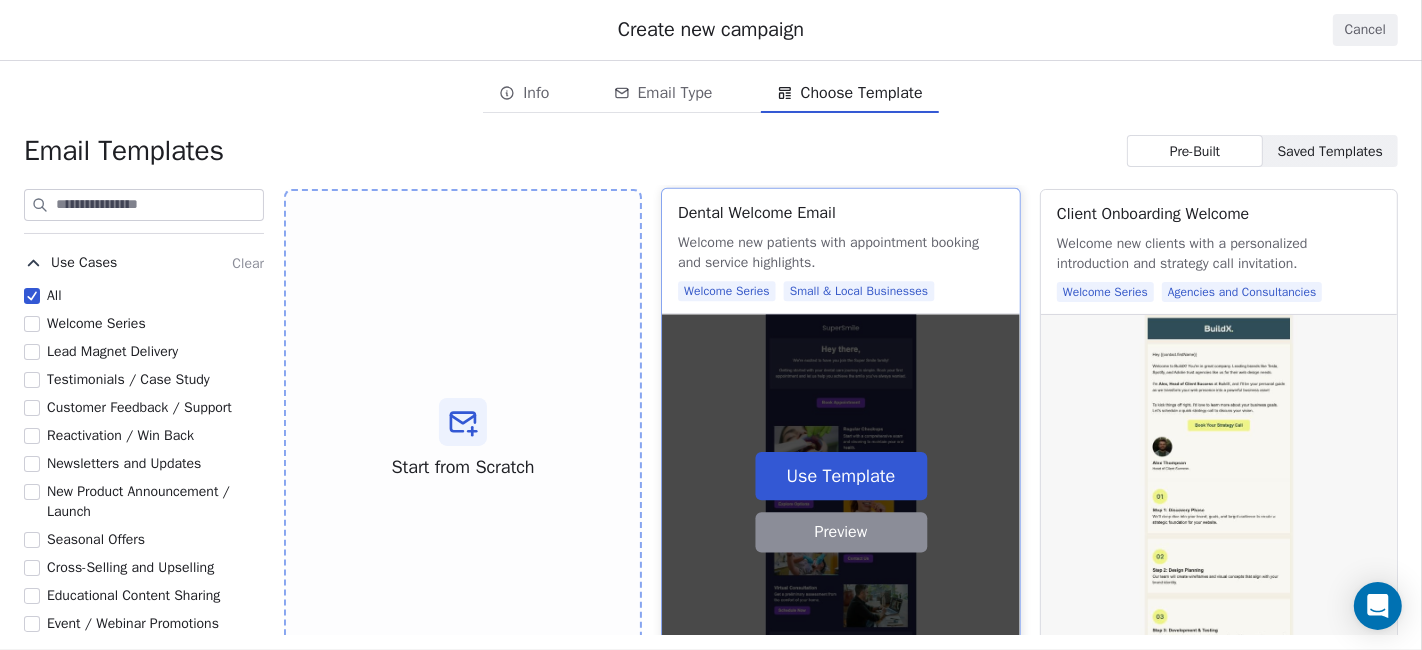 scroll, scrollTop: 222, scrollLeft: 0, axis: vertical 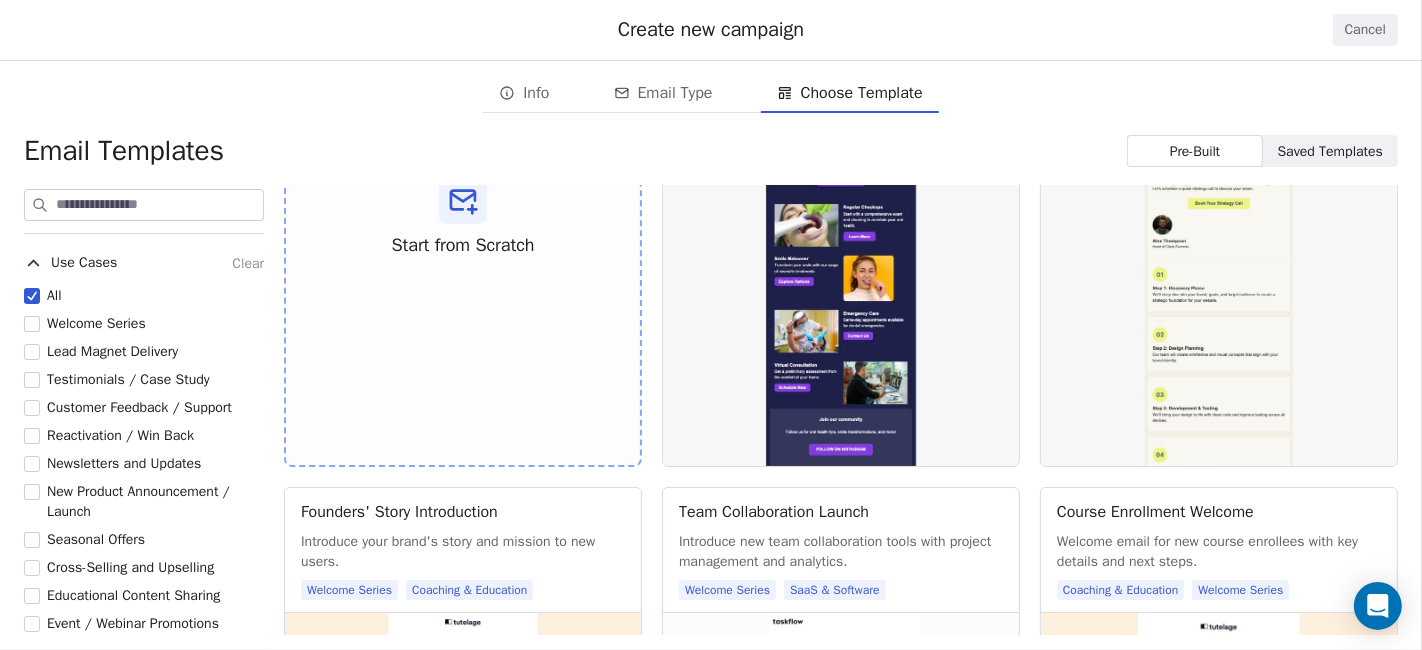 click at bounding box center [159, 205] 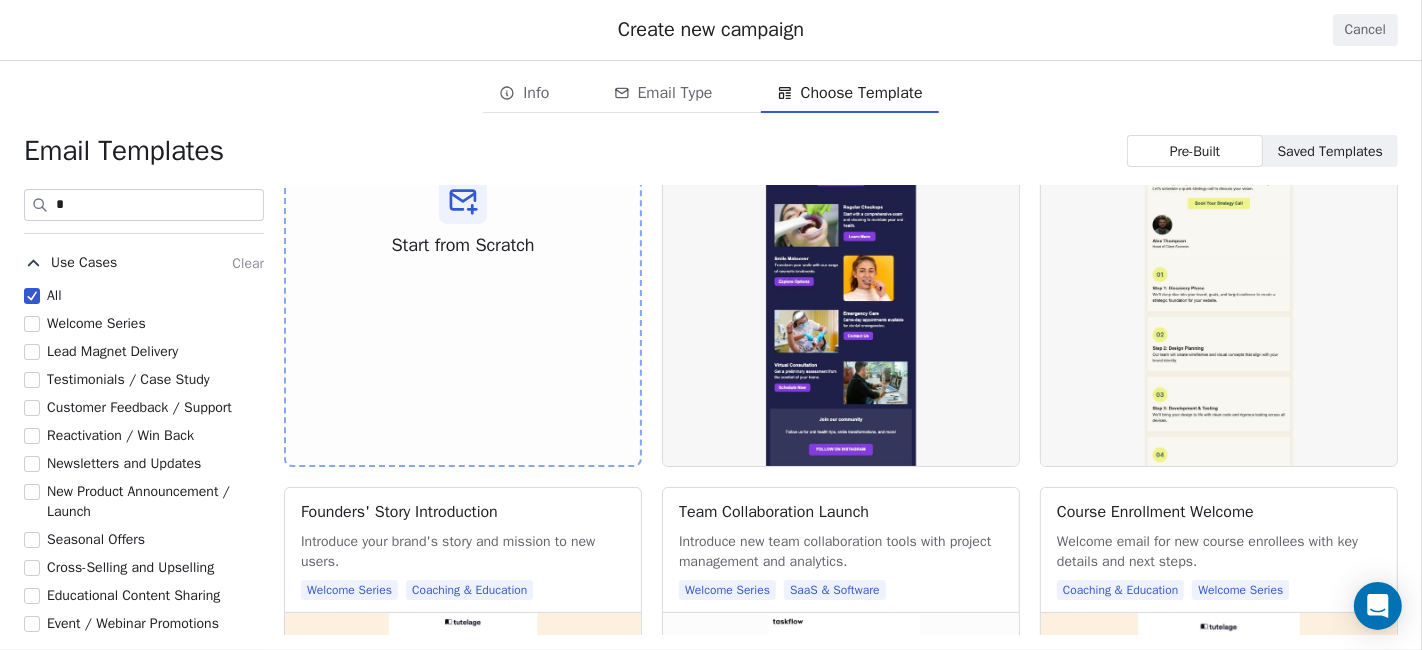 scroll, scrollTop: 0, scrollLeft: 0, axis: both 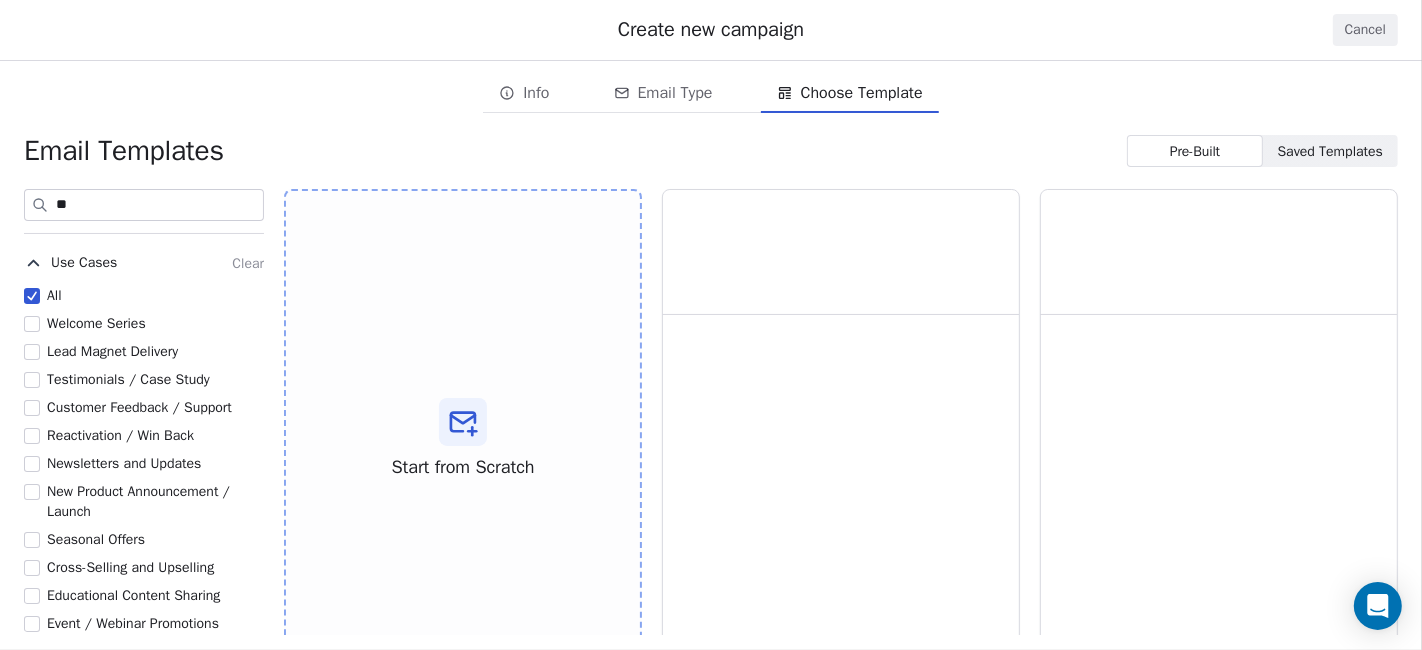 type on "*" 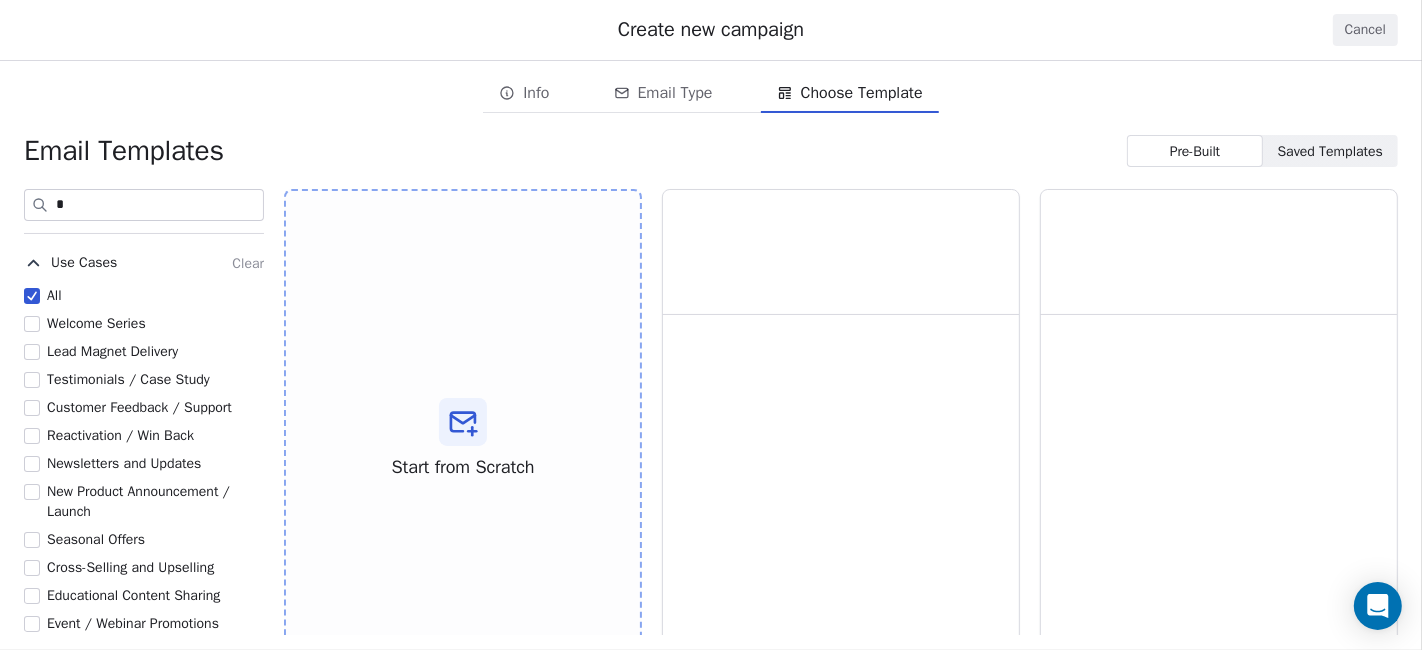 type 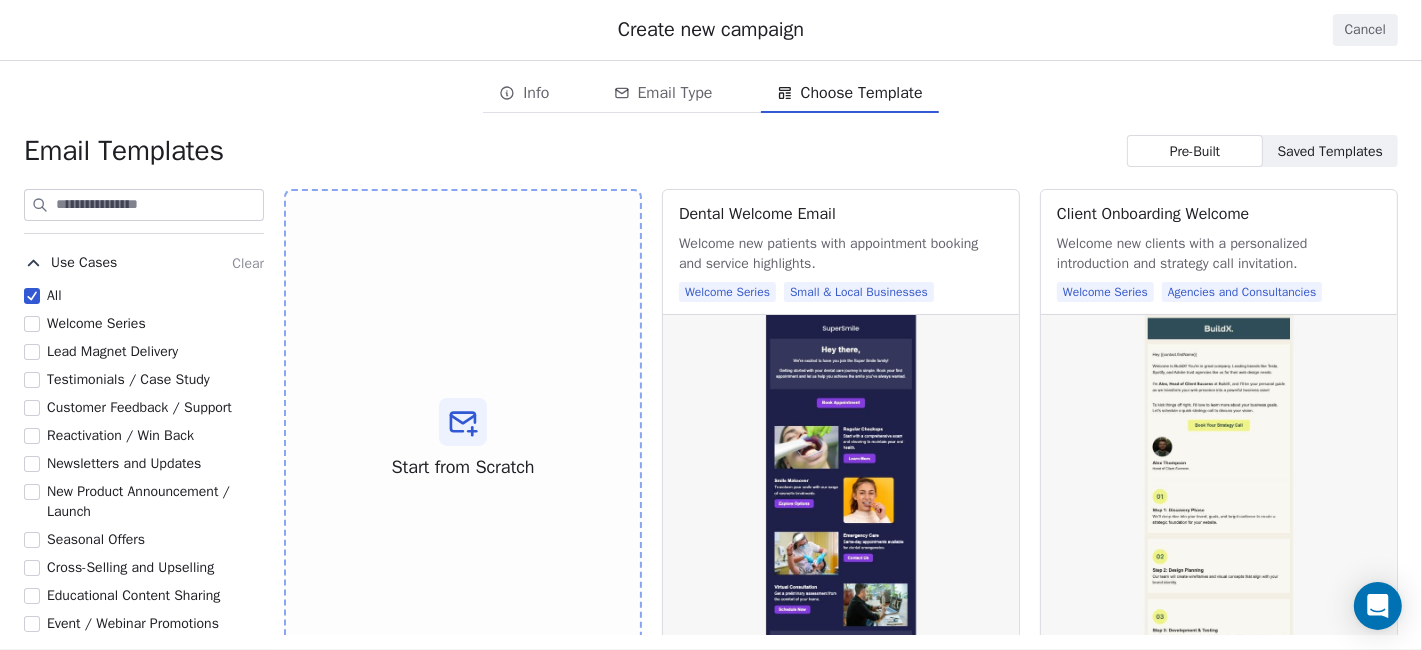 scroll, scrollTop: 111, scrollLeft: 0, axis: vertical 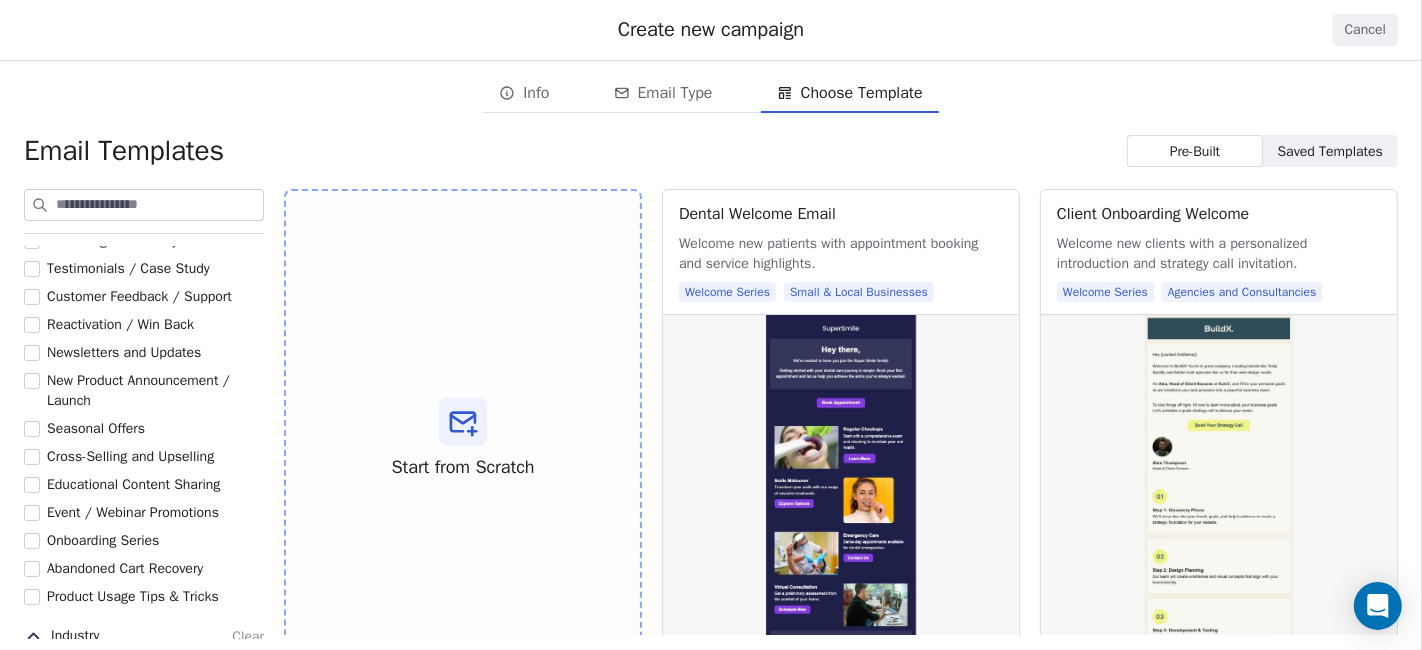 click on "Onboarding Series" at bounding box center (103, 540) 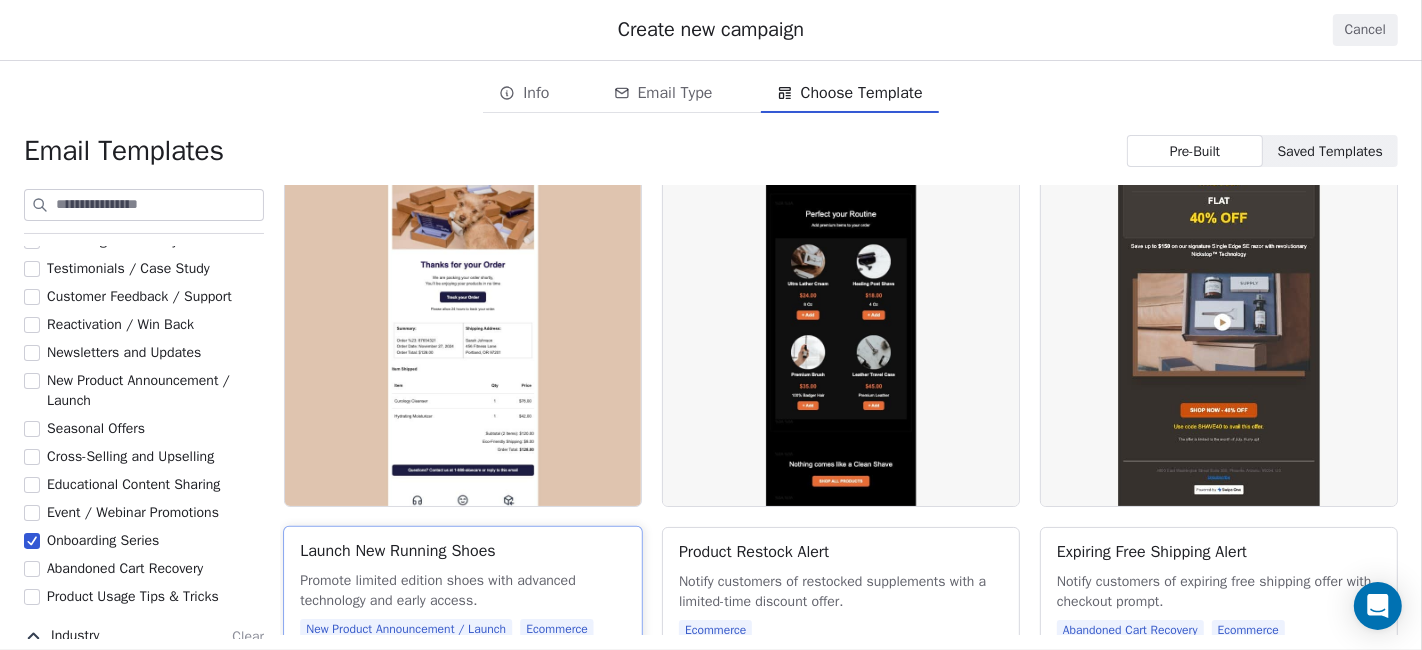 scroll, scrollTop: 1666, scrollLeft: 0, axis: vertical 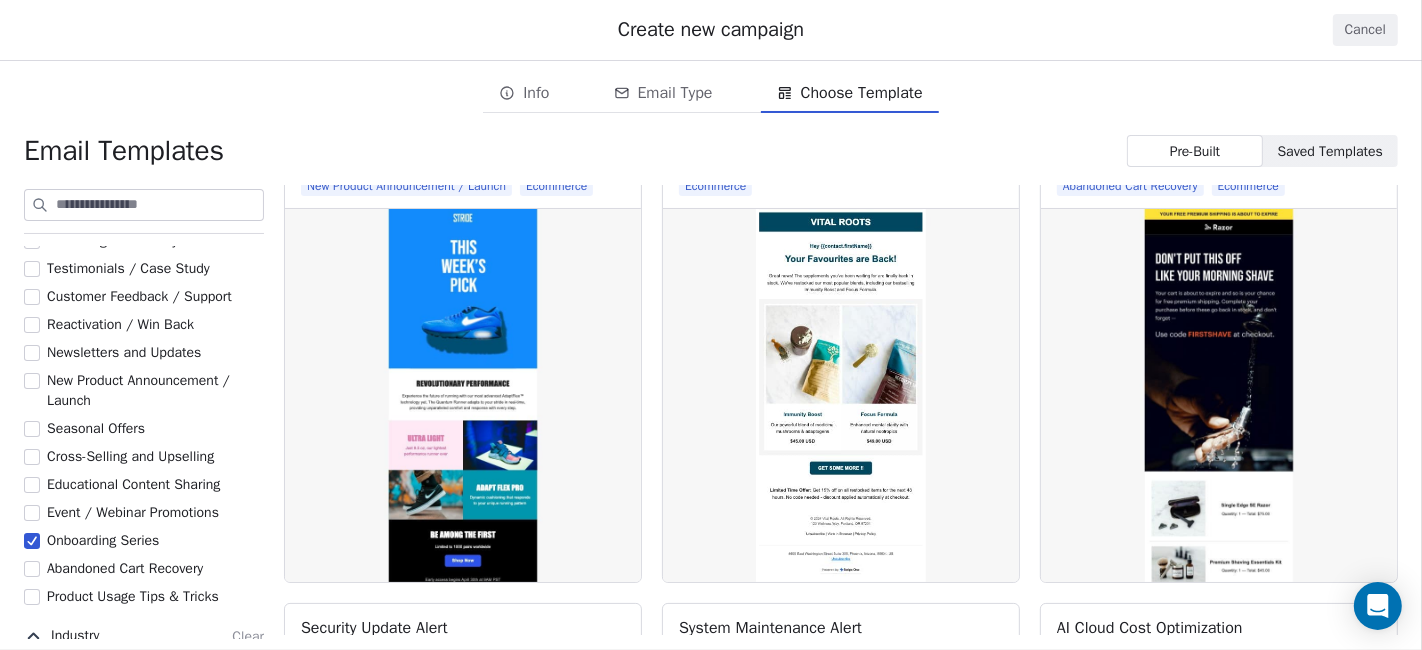 click on "Cancel" at bounding box center [1365, 30] 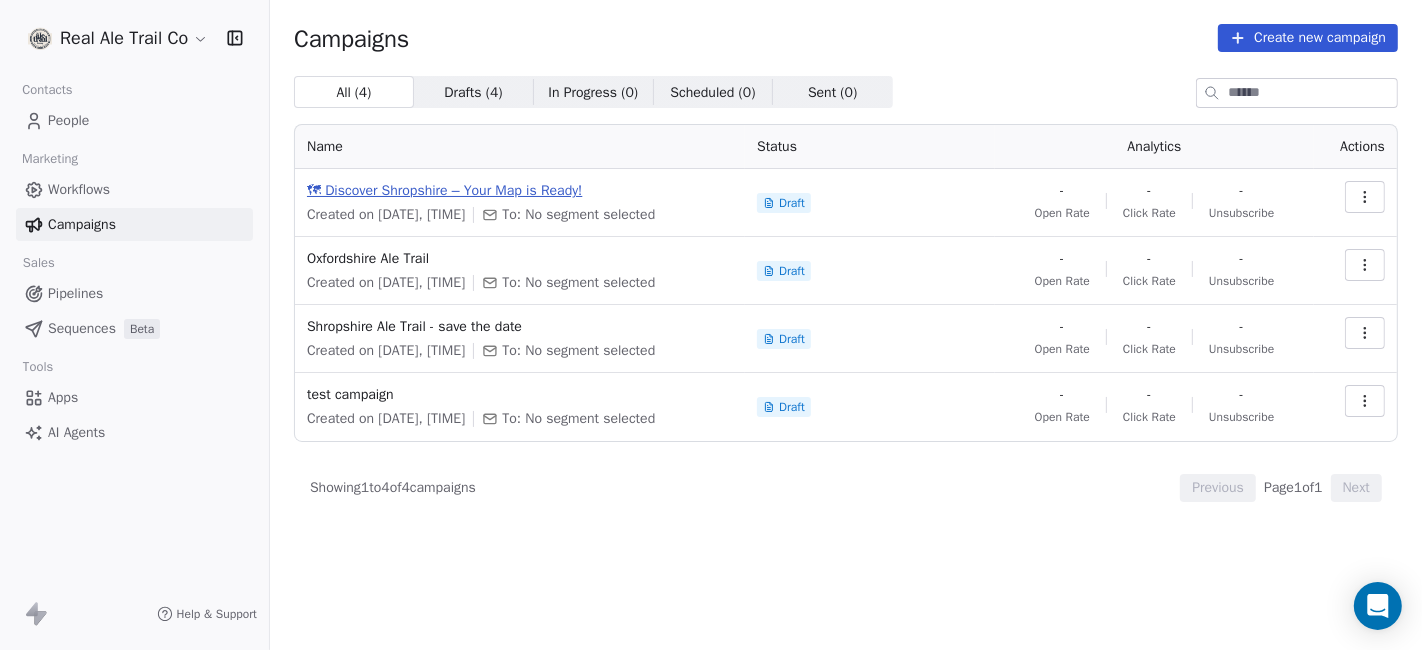click on "🗺 Discover Shropshire – Your Map is Ready!" at bounding box center [520, 191] 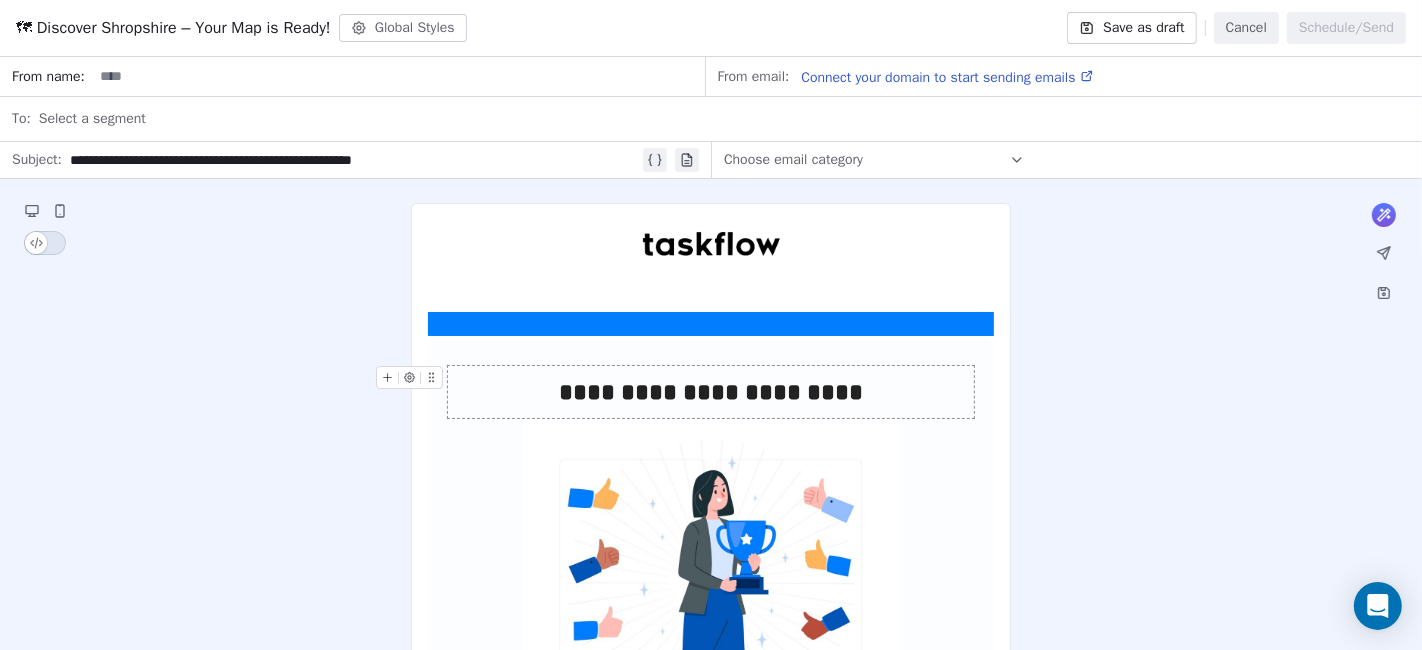 click on "**********" at bounding box center [711, 392] 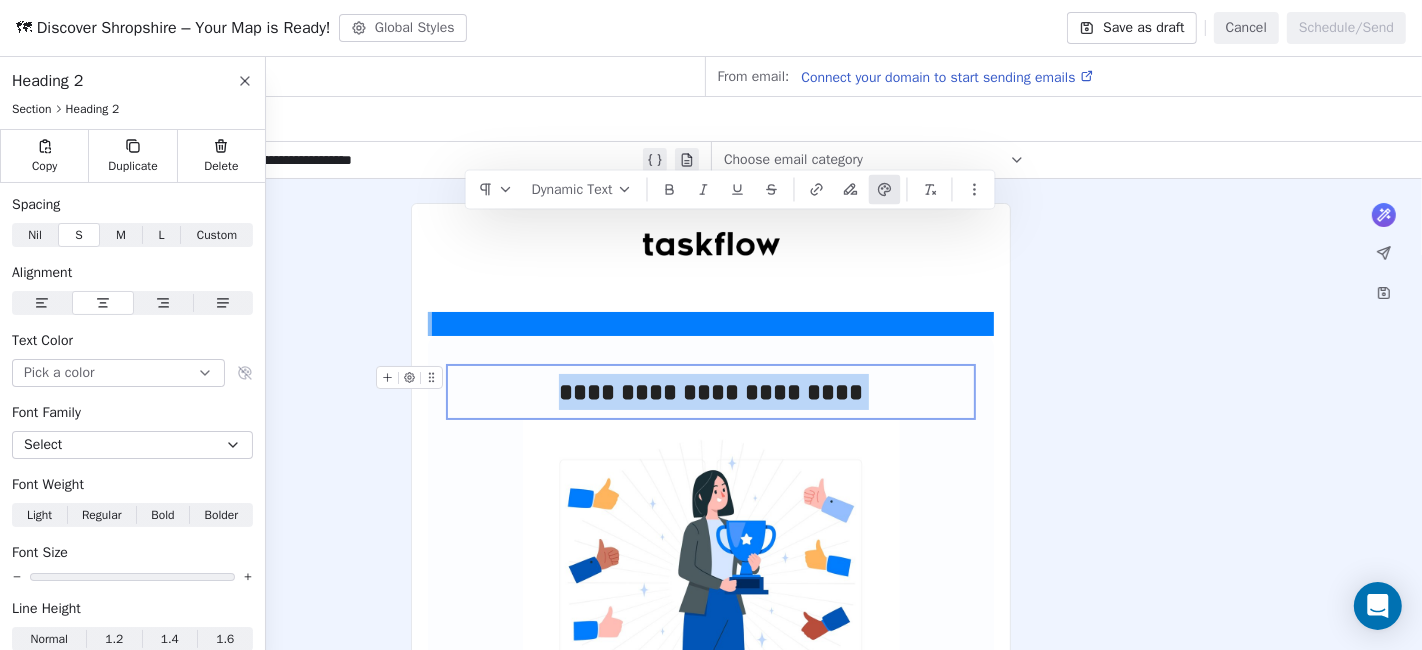 type 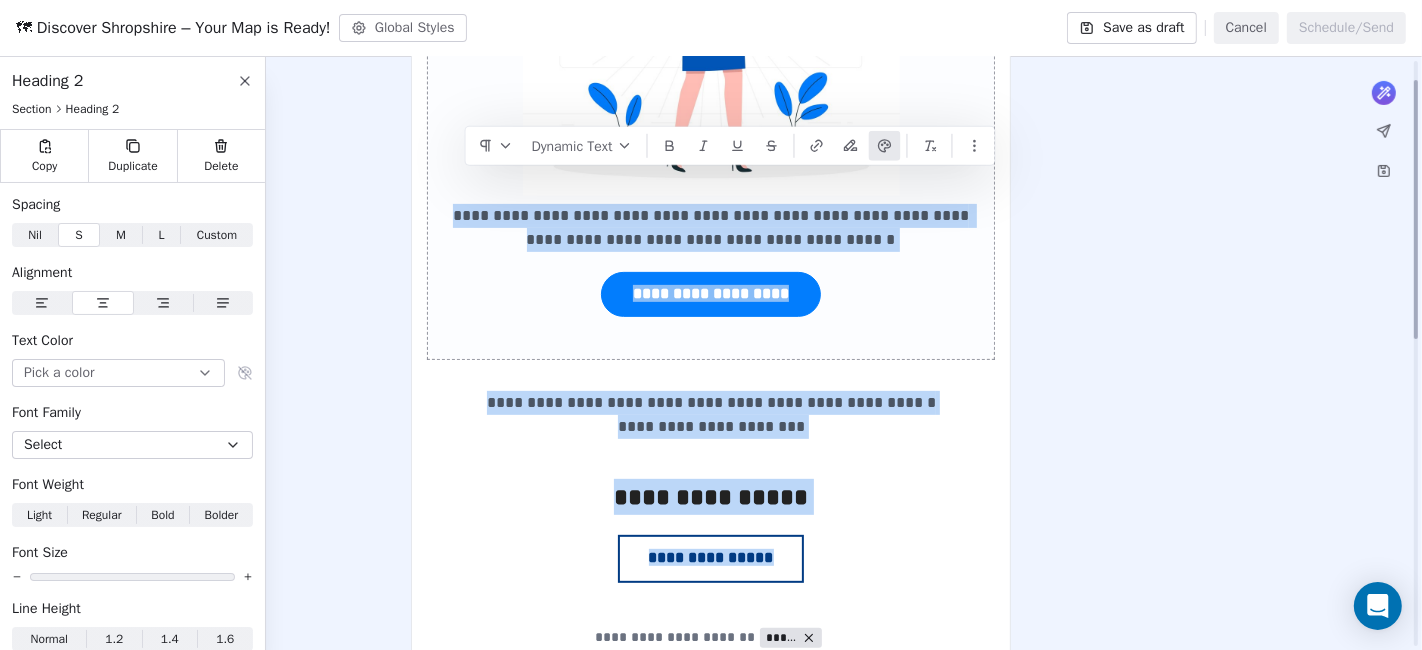 scroll, scrollTop: 43, scrollLeft: 0, axis: vertical 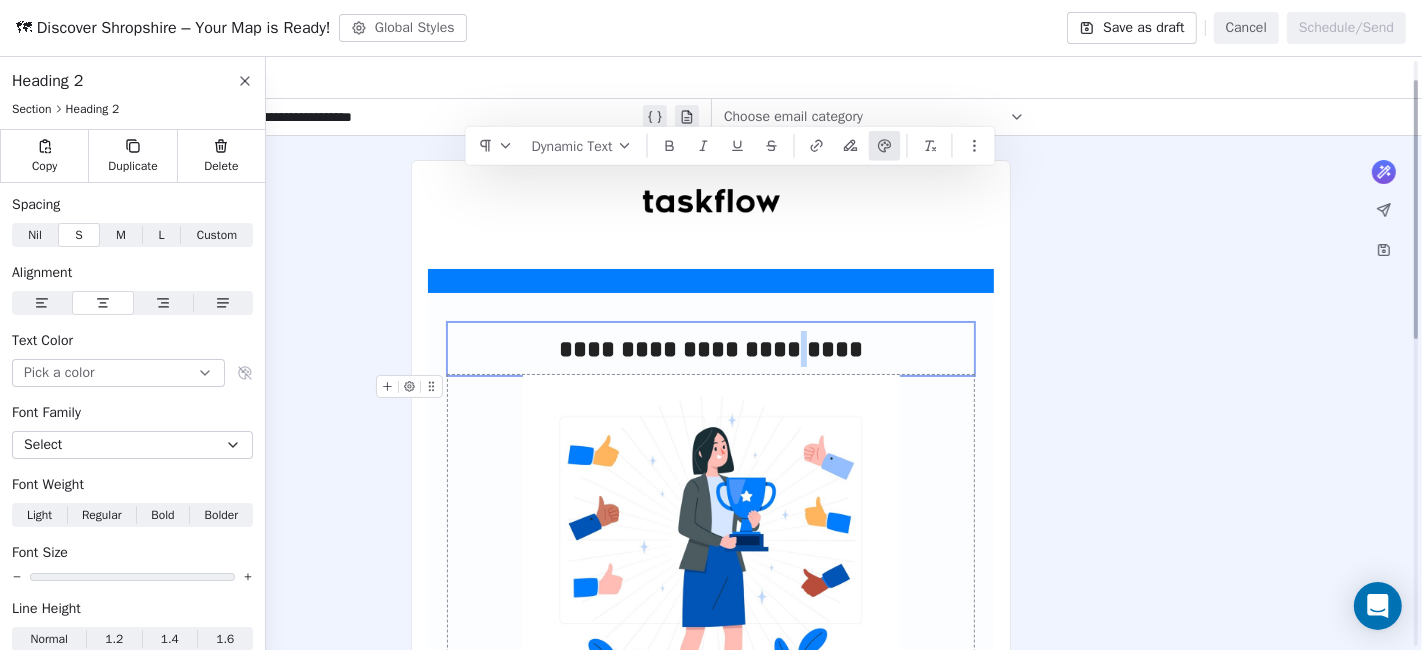 click on "**********" at bounding box center [711, 349] 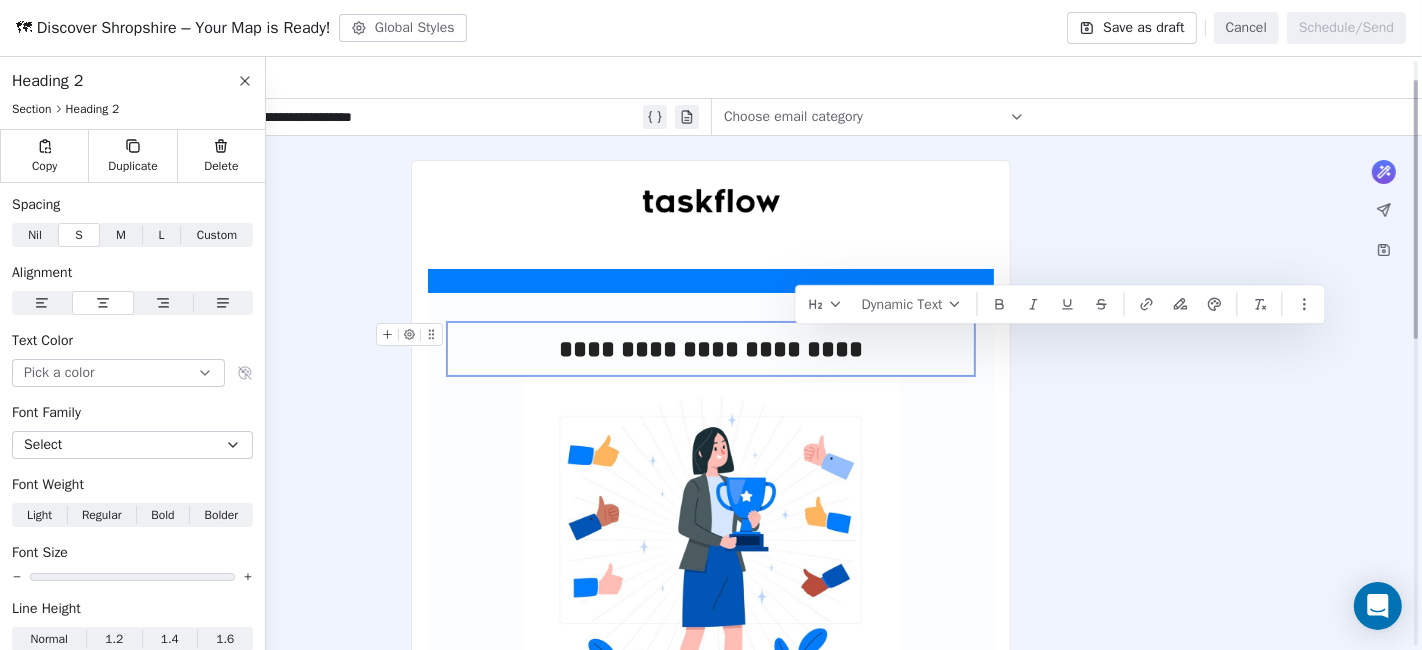 click on "**********" at bounding box center (711, 349) 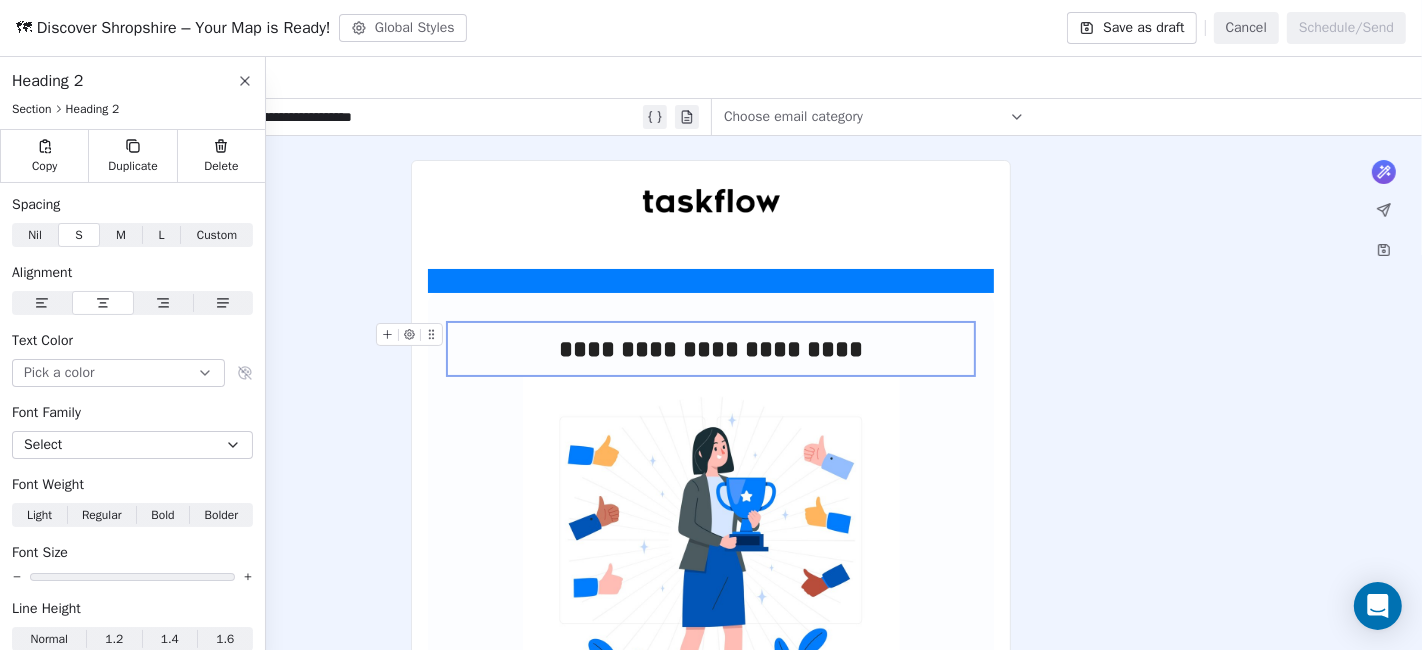 click on "**********" at bounding box center (711, 349) 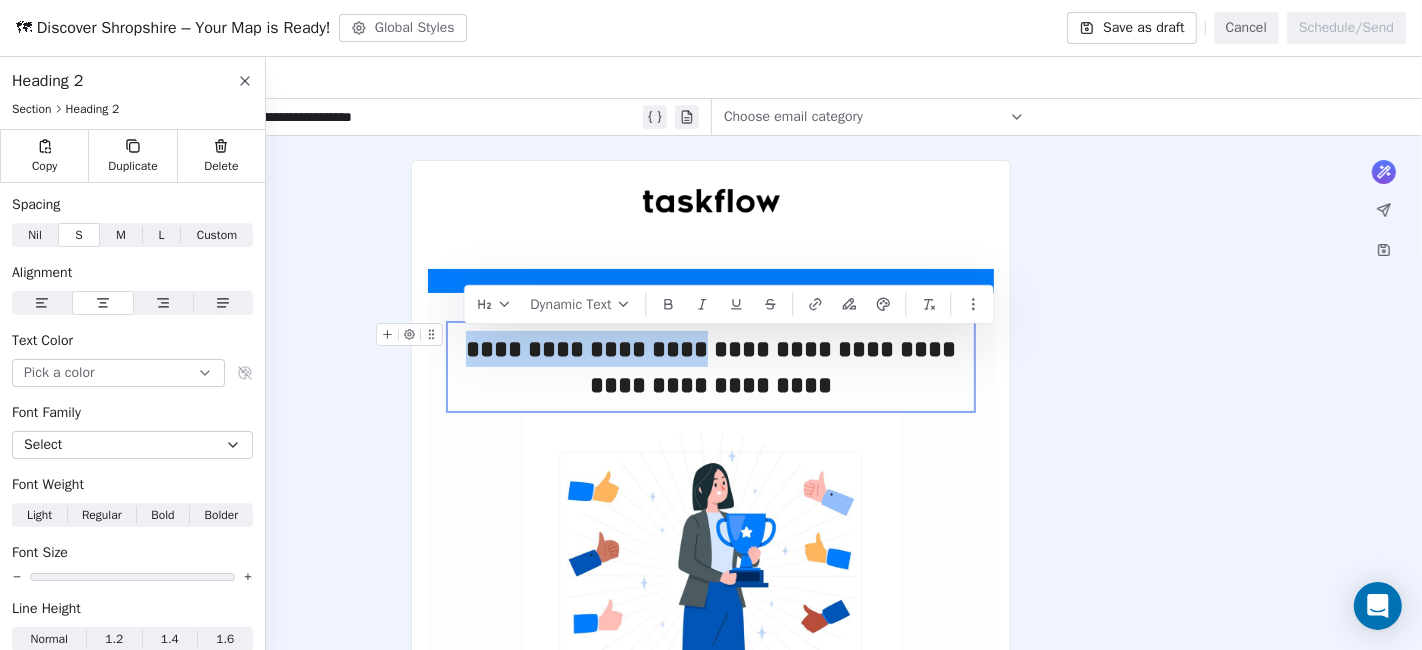 drag, startPoint x: 705, startPoint y: 345, endPoint x: 453, endPoint y: 347, distance: 252.00793 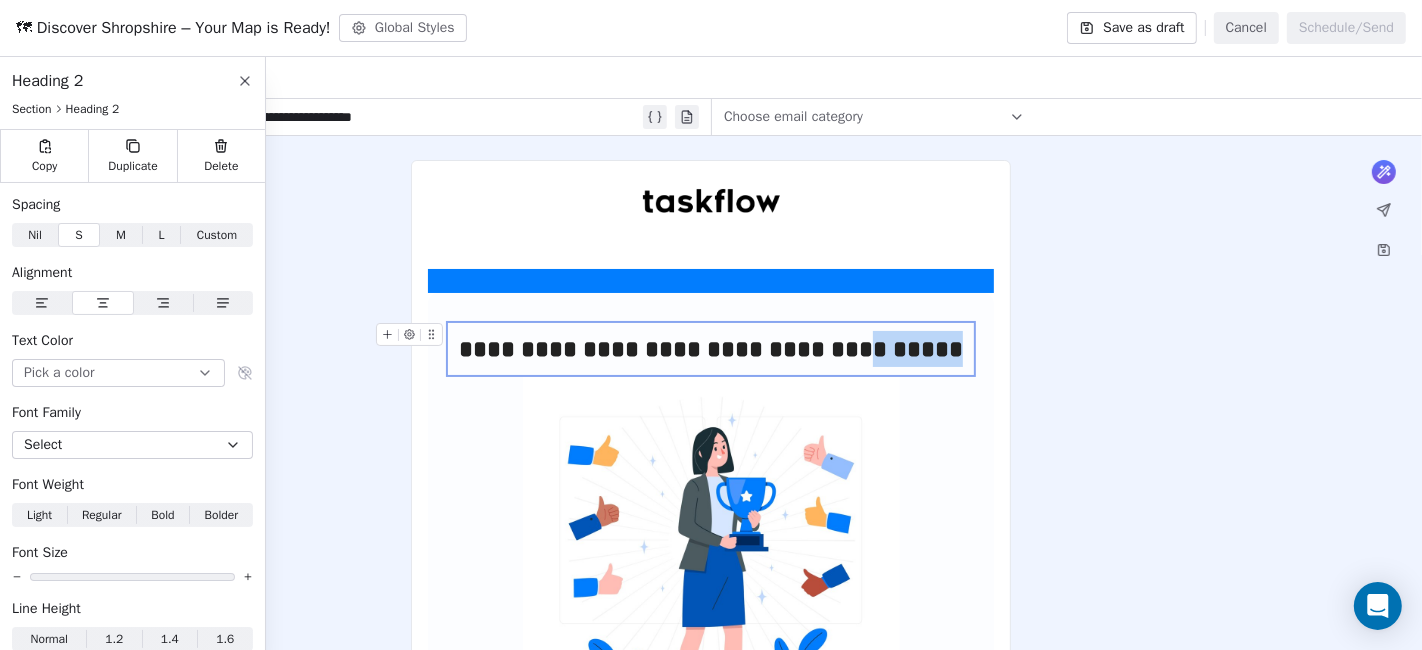 drag, startPoint x: 848, startPoint y: 349, endPoint x: 960, endPoint y: 342, distance: 112.21854 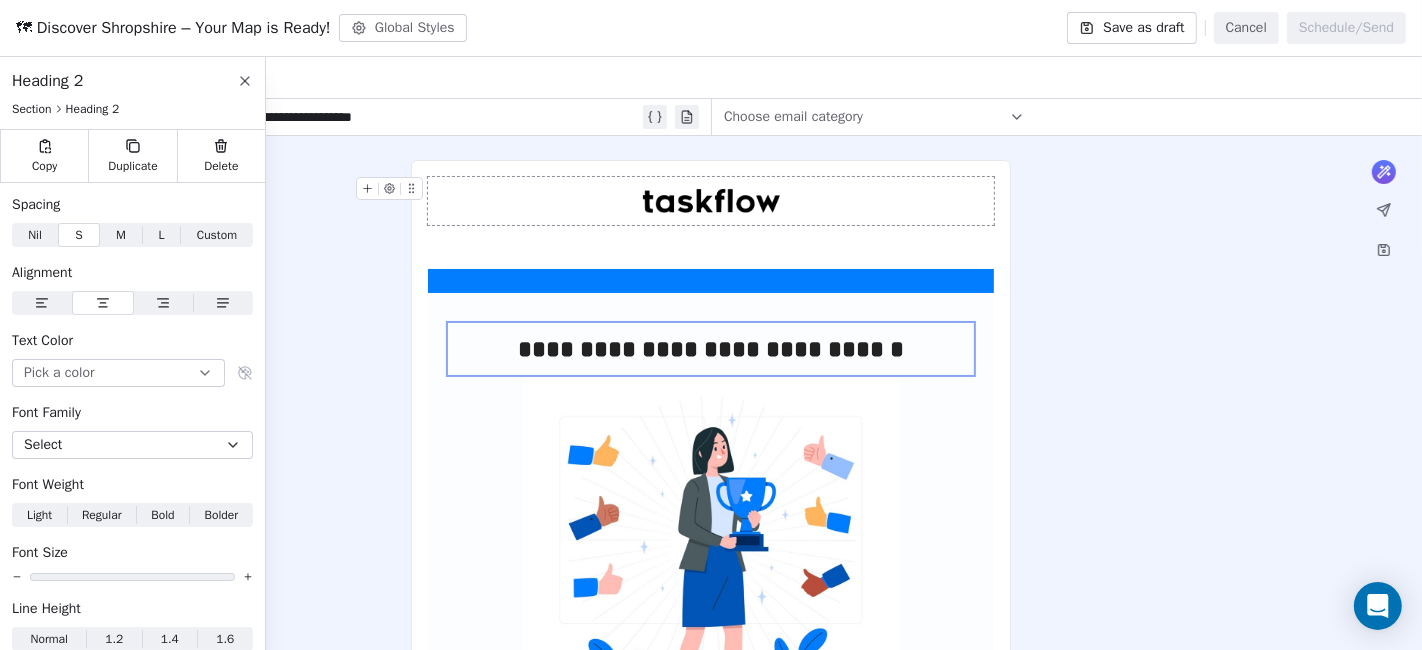 click at bounding box center [711, 201] 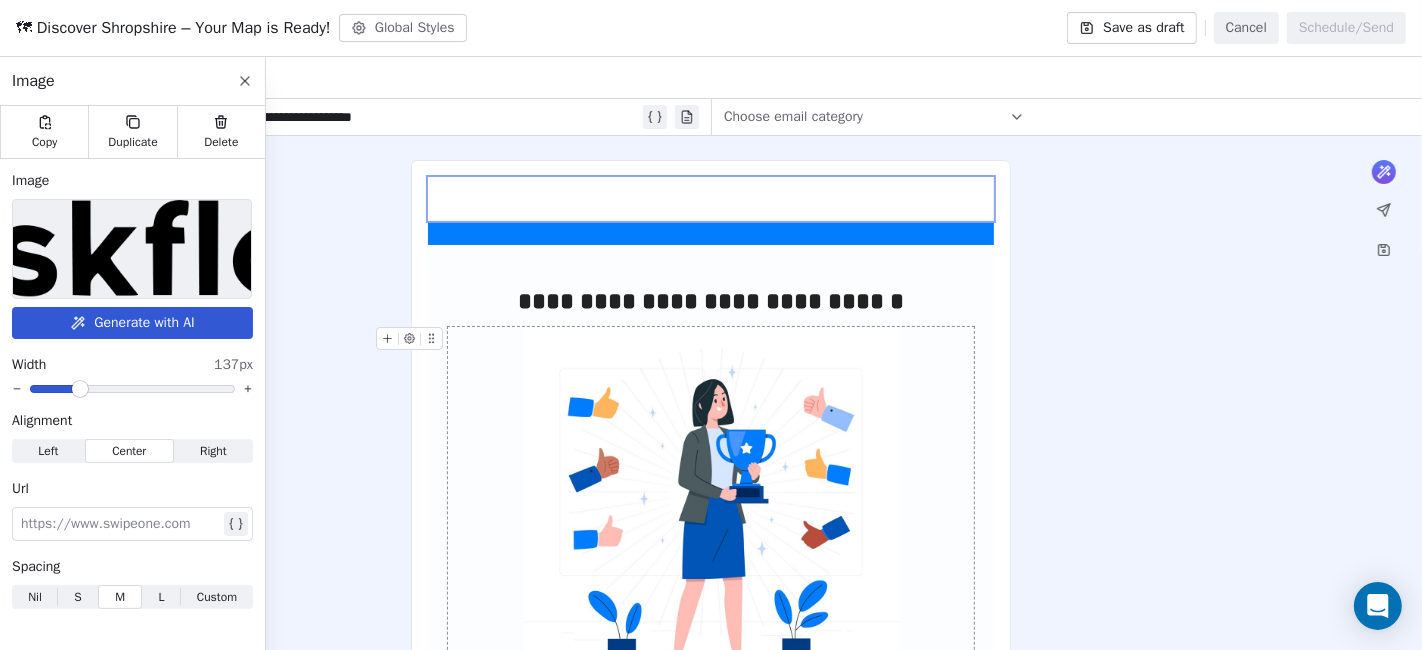 click on "**********" at bounding box center (711, 724) 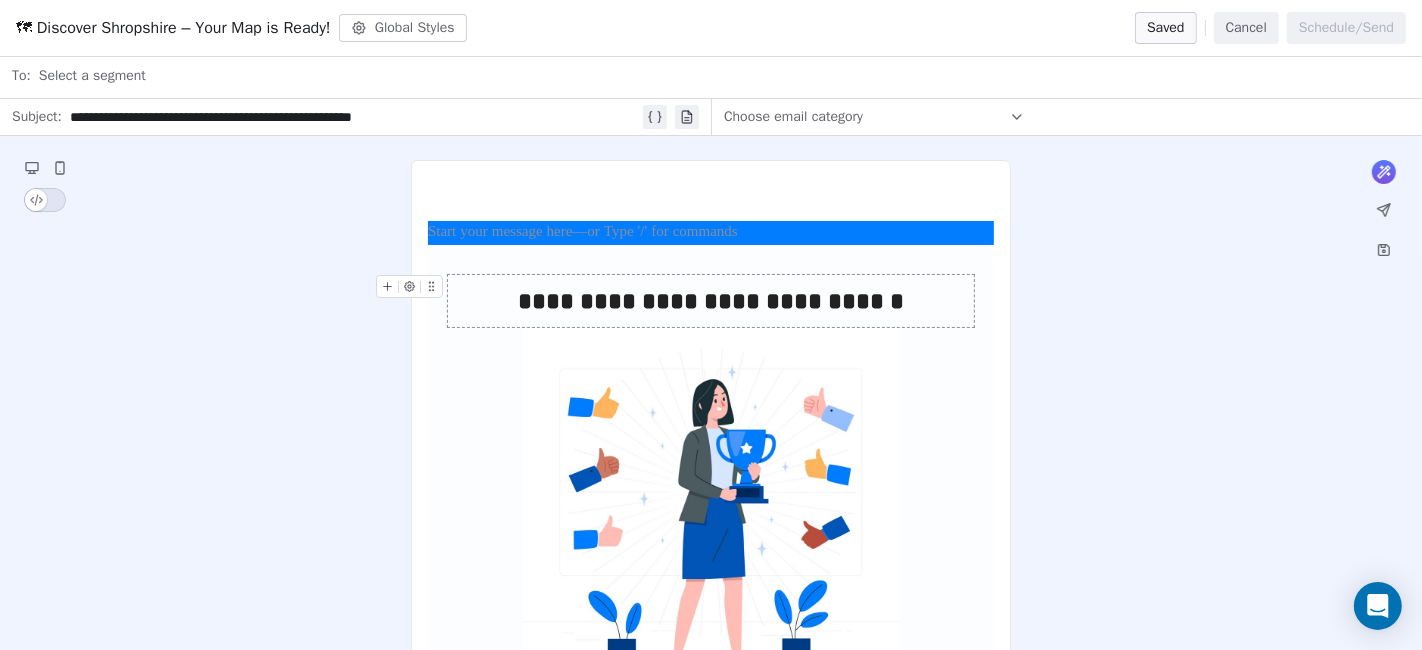 scroll, scrollTop: 265, scrollLeft: 0, axis: vertical 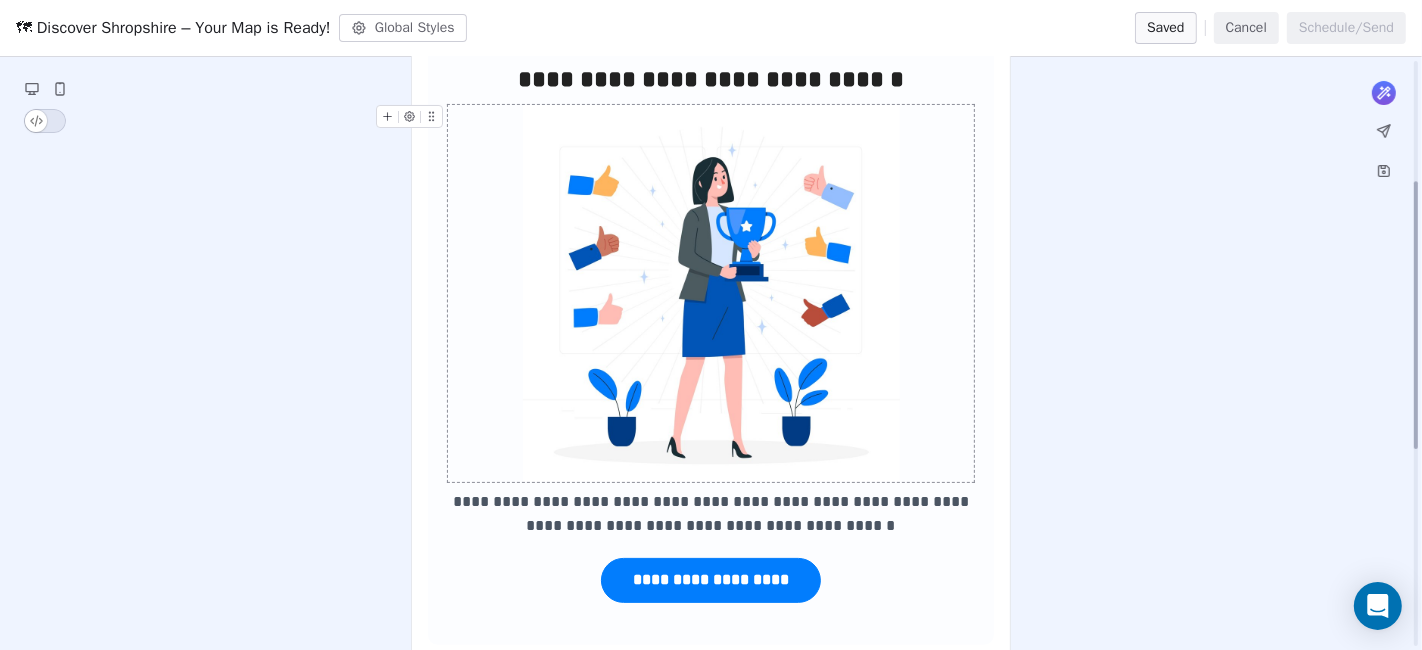 click at bounding box center (711, 293) 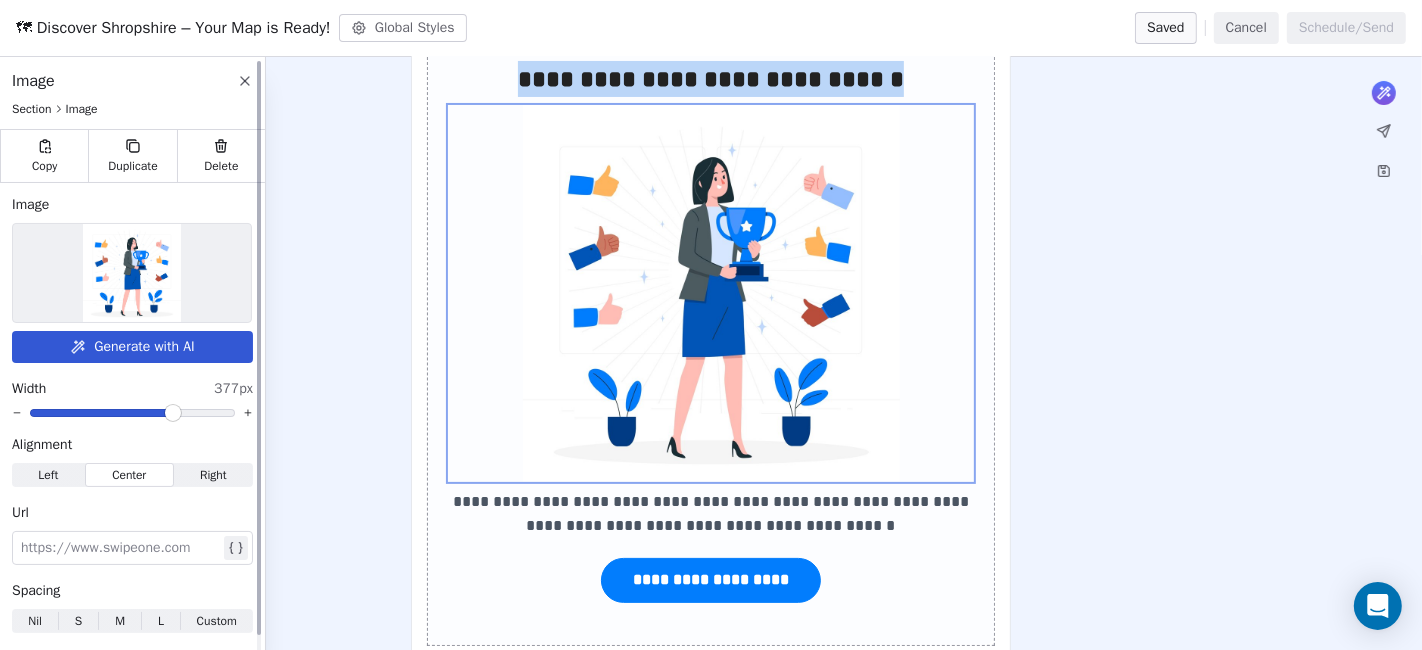 click at bounding box center [132, 273] 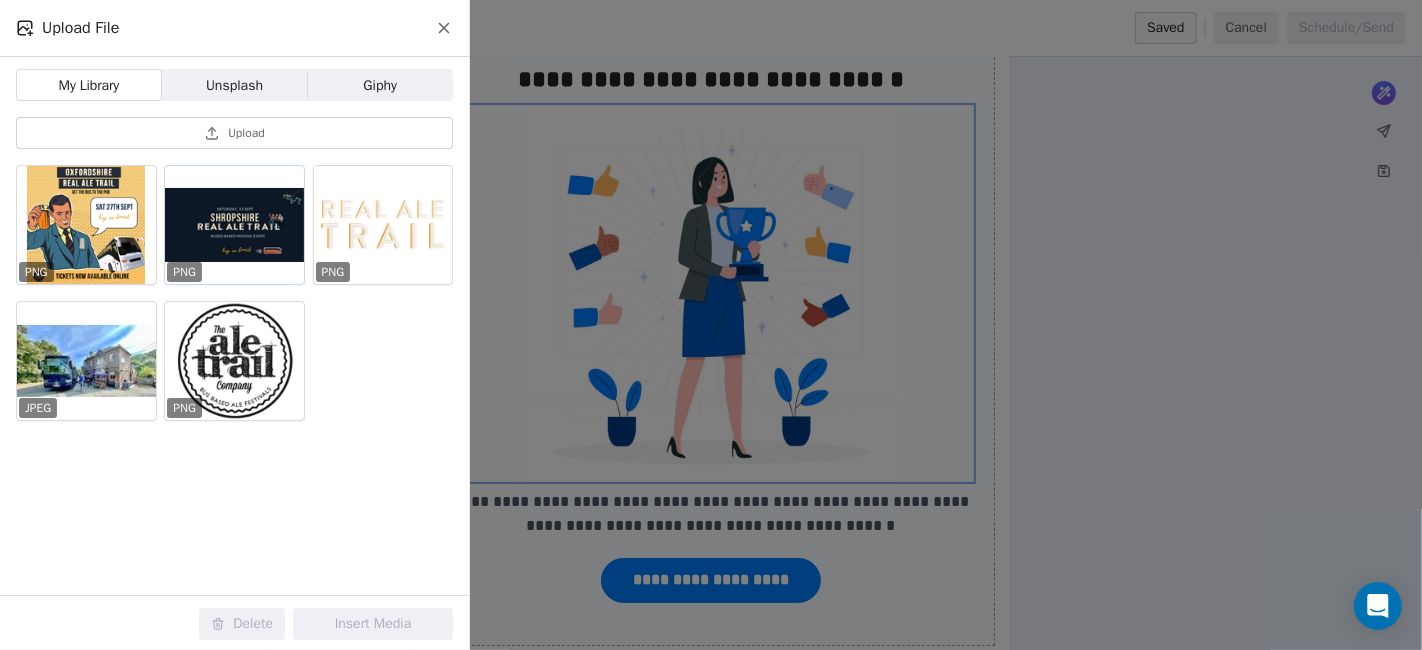 click at bounding box center (234, 225) 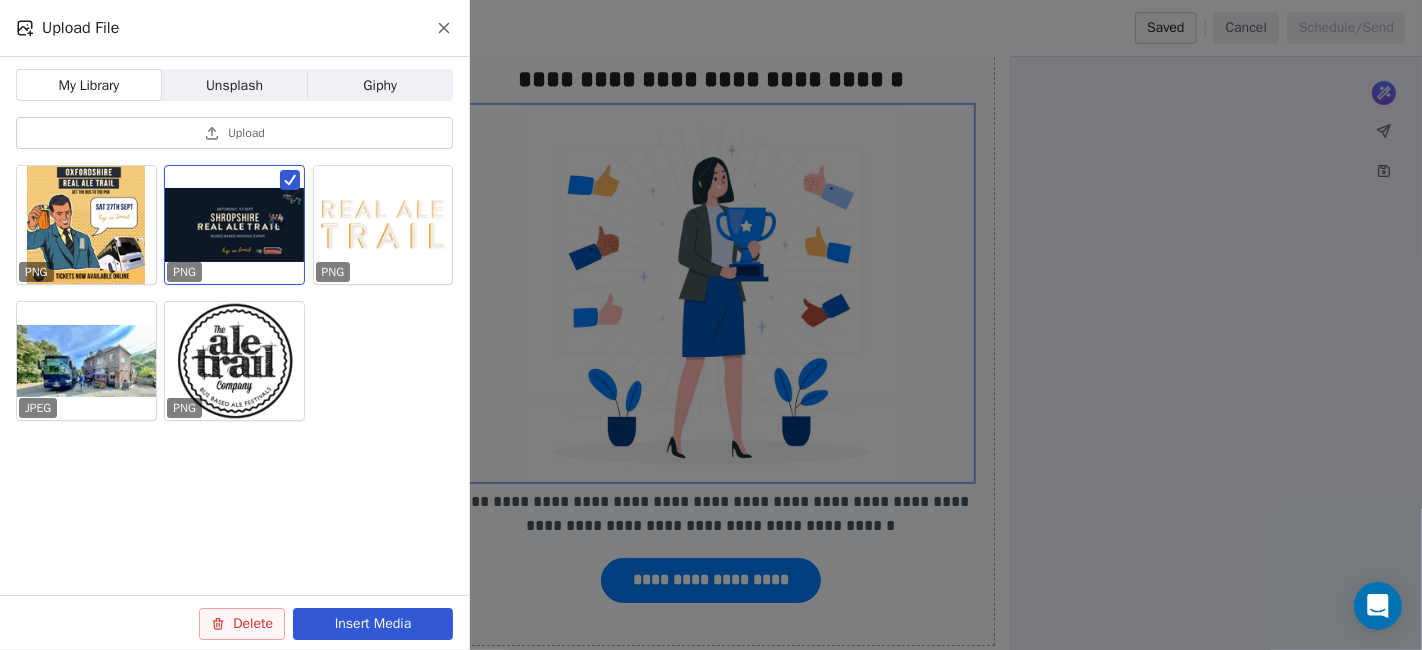 click at bounding box center [234, 225] 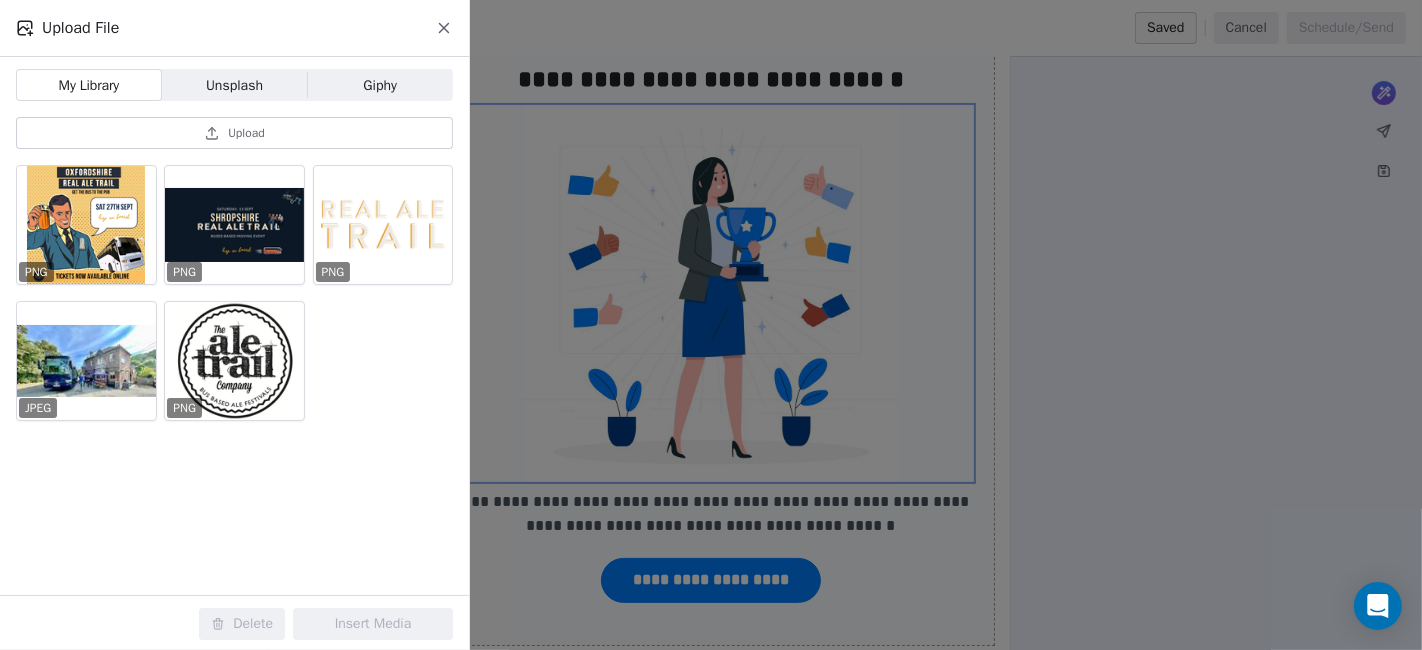 click on "Unsplash" at bounding box center [234, 85] 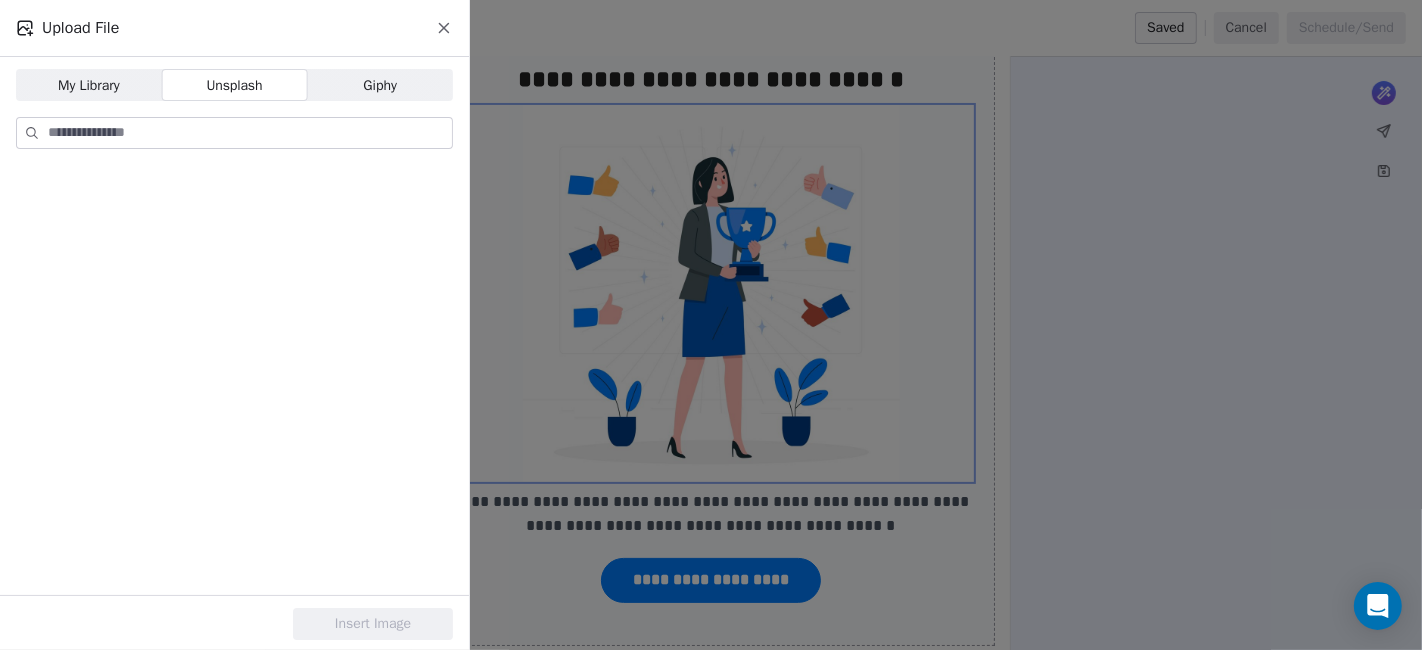 click on "My Library" at bounding box center (89, 85) 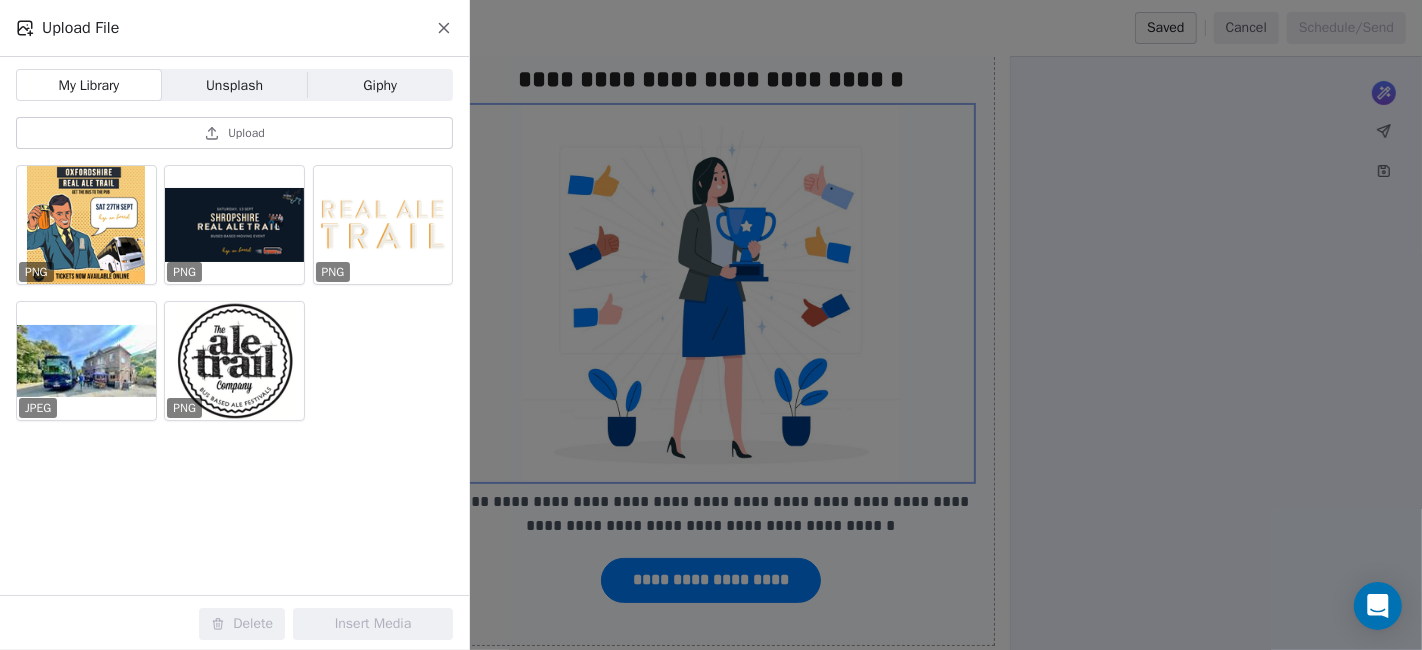 click on "Upload" at bounding box center (234, 133) 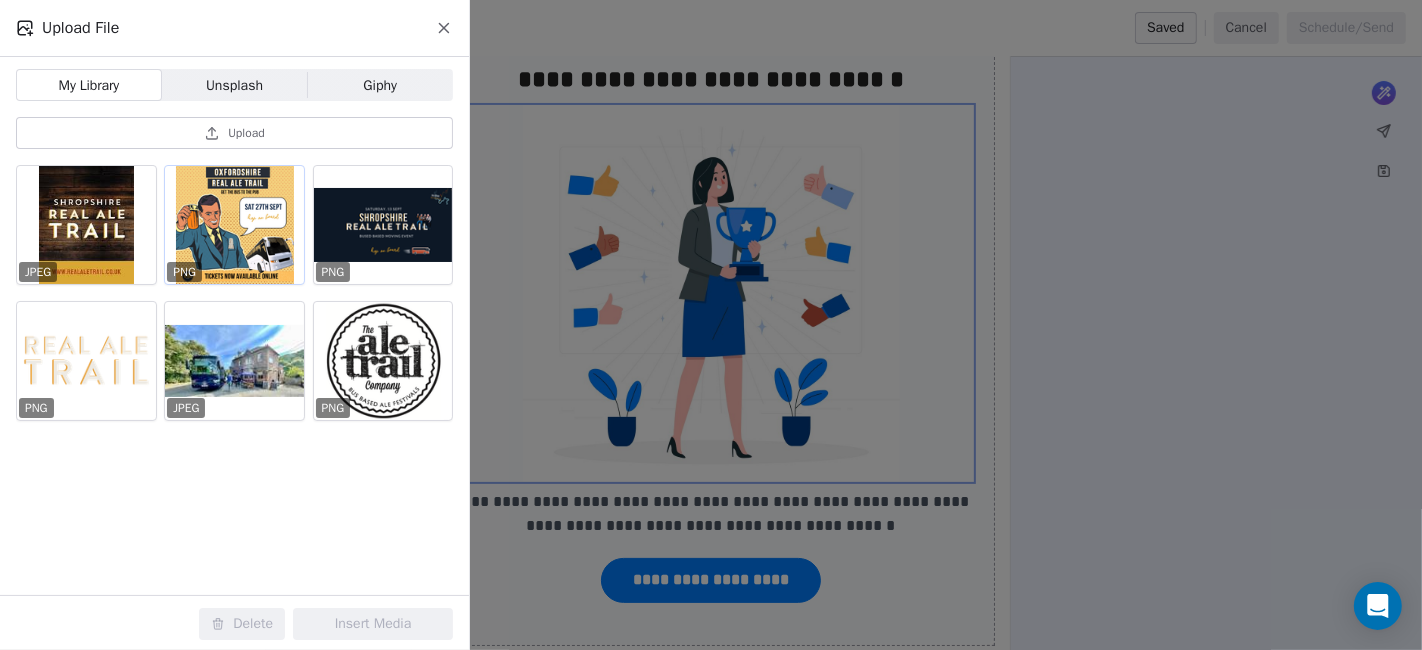 click at bounding box center [234, 225] 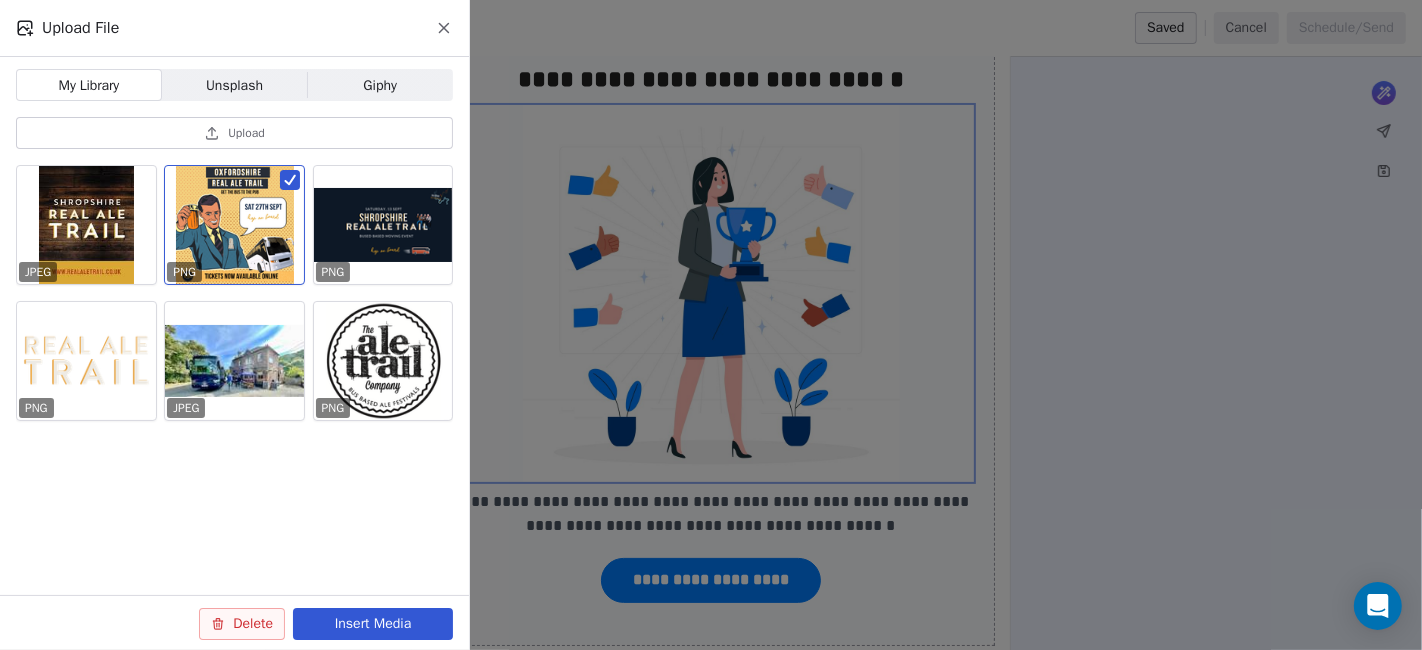 click on "Insert Media" at bounding box center (373, 624) 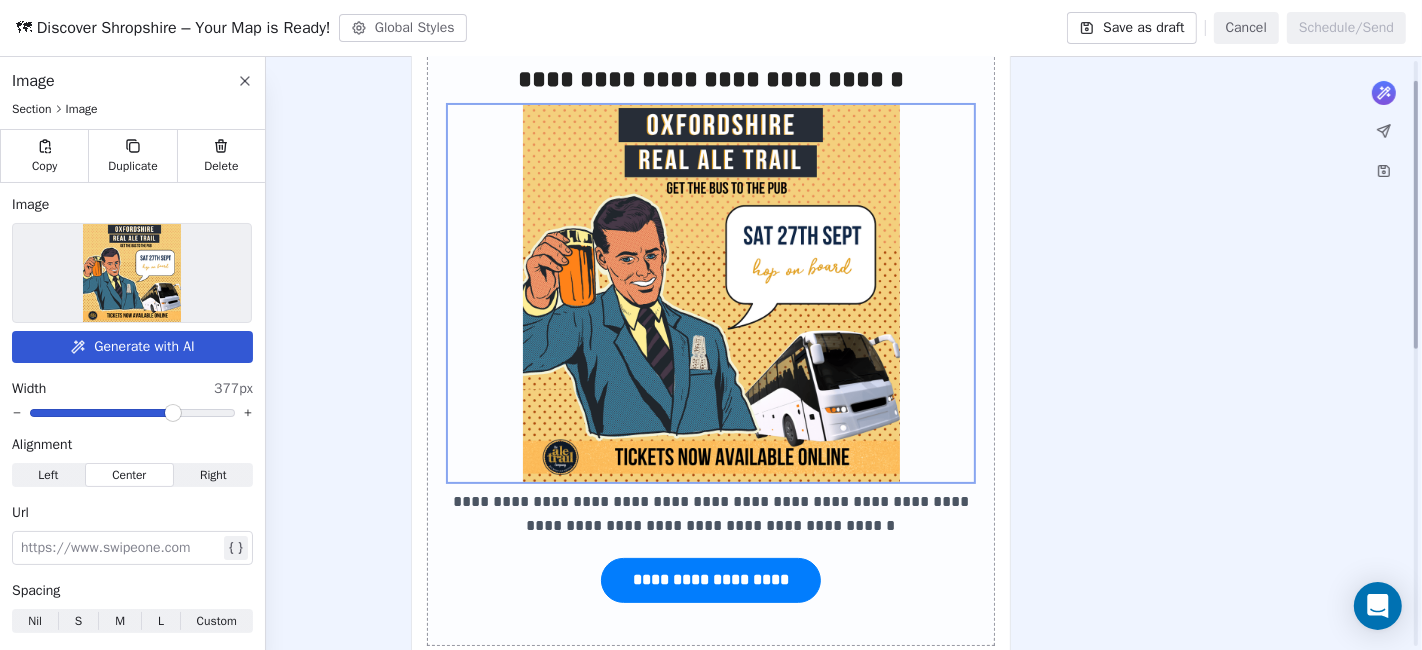 scroll, scrollTop: 43, scrollLeft: 0, axis: vertical 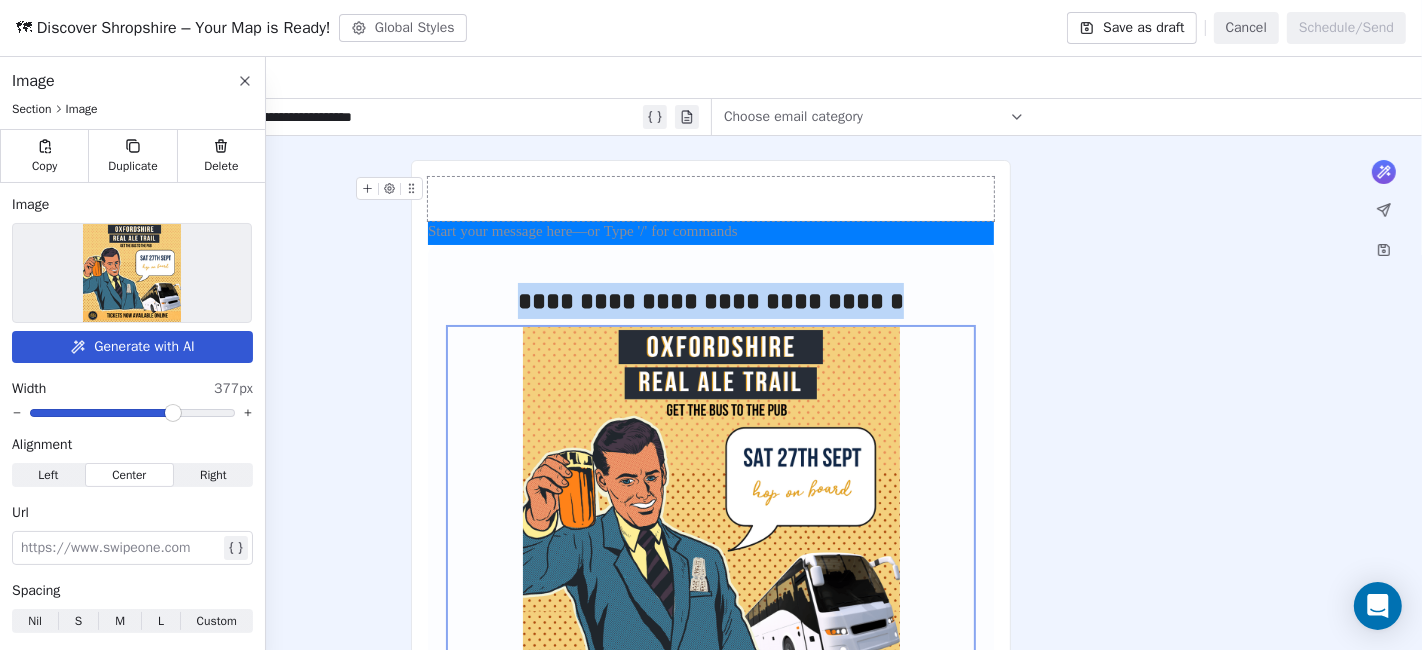 click at bounding box center (711, 199) 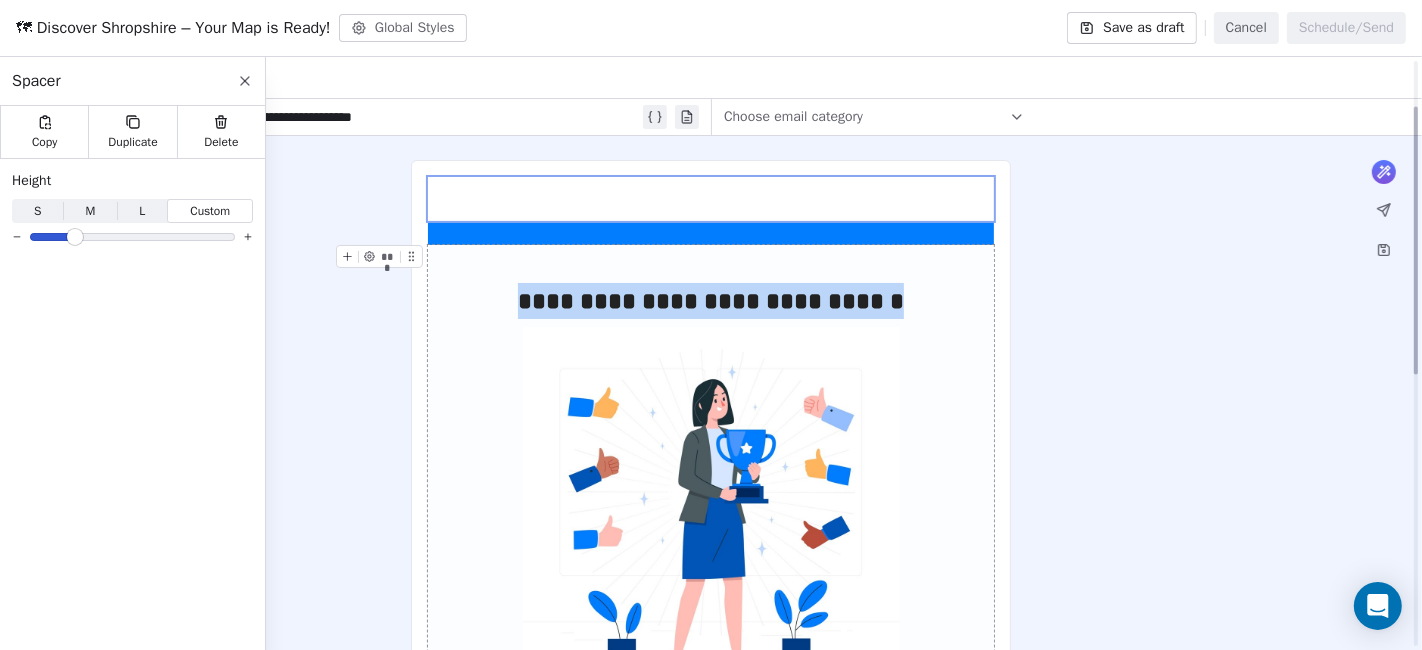 scroll, scrollTop: 100, scrollLeft: 0, axis: vertical 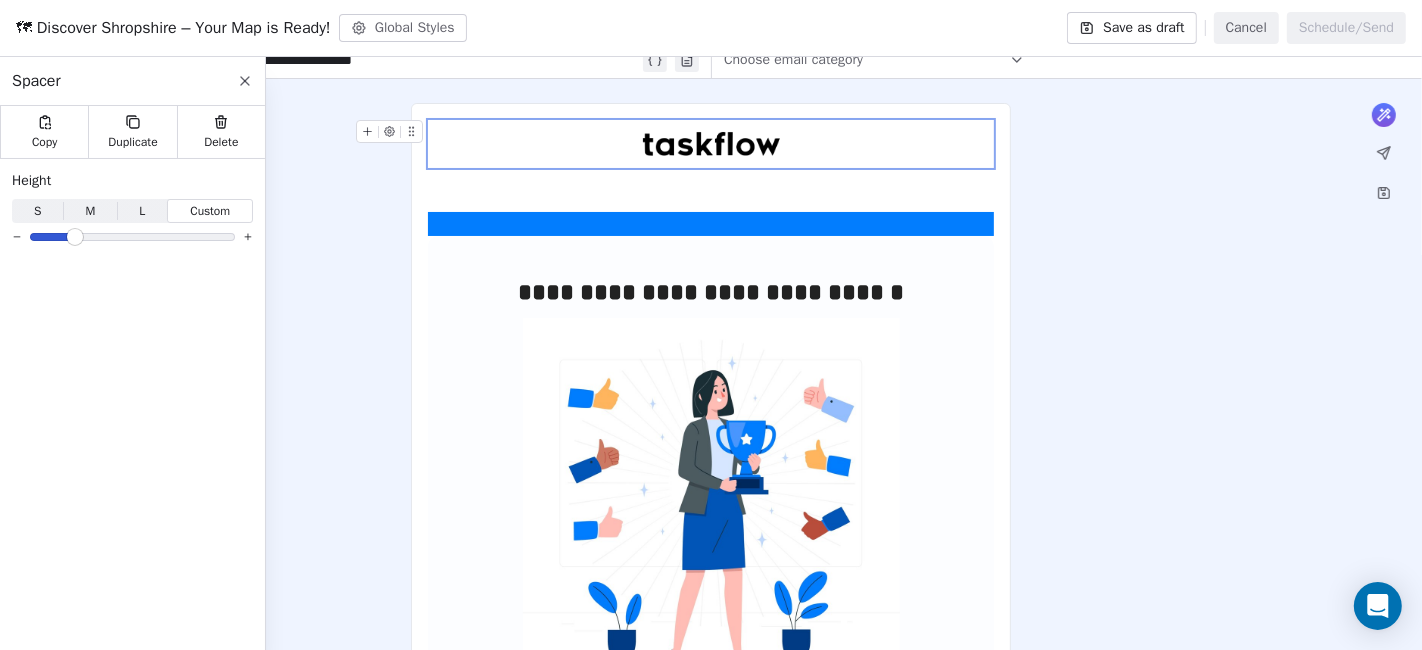 click at bounding box center [711, 144] 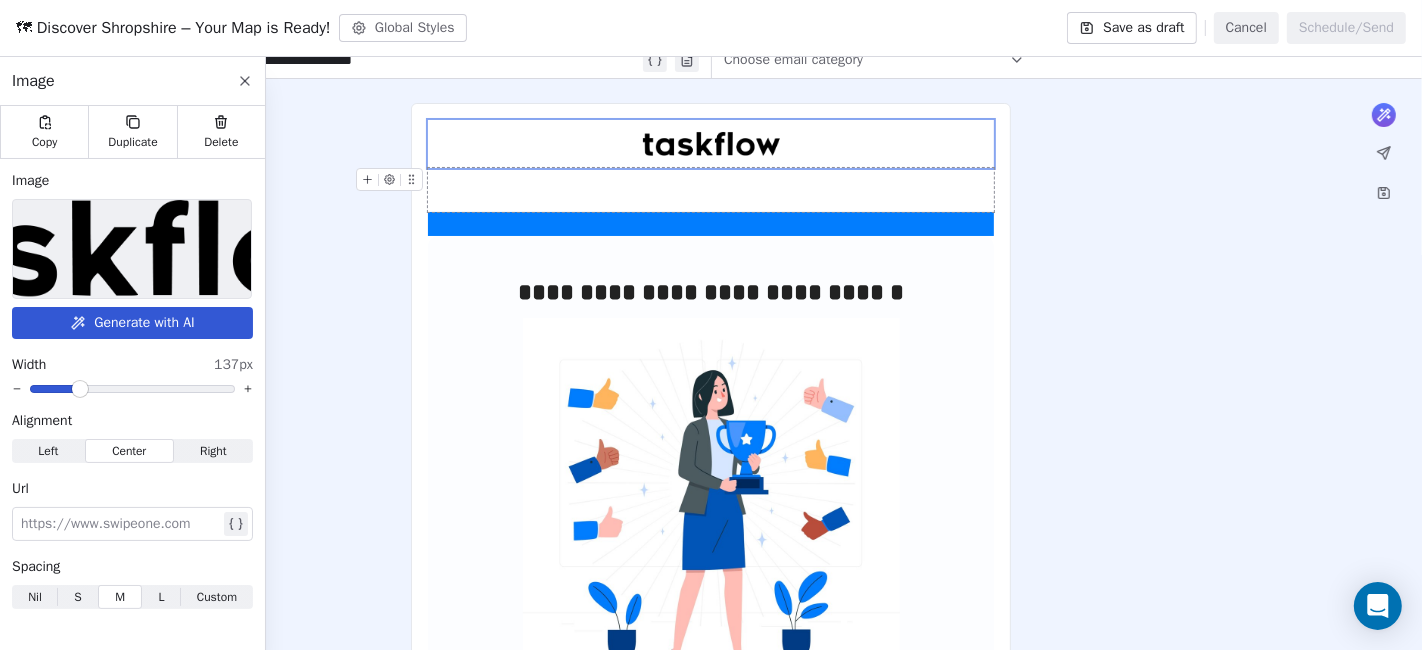 click at bounding box center (132, 249) 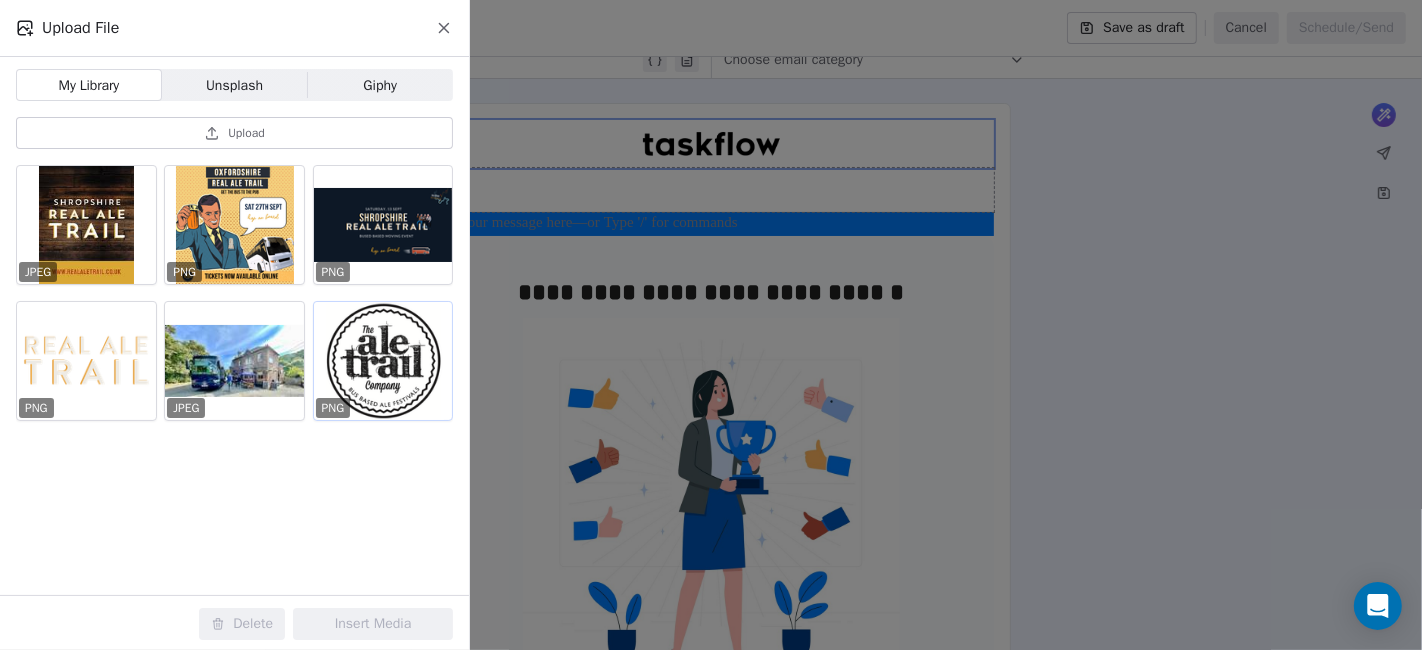 click at bounding box center (383, 361) 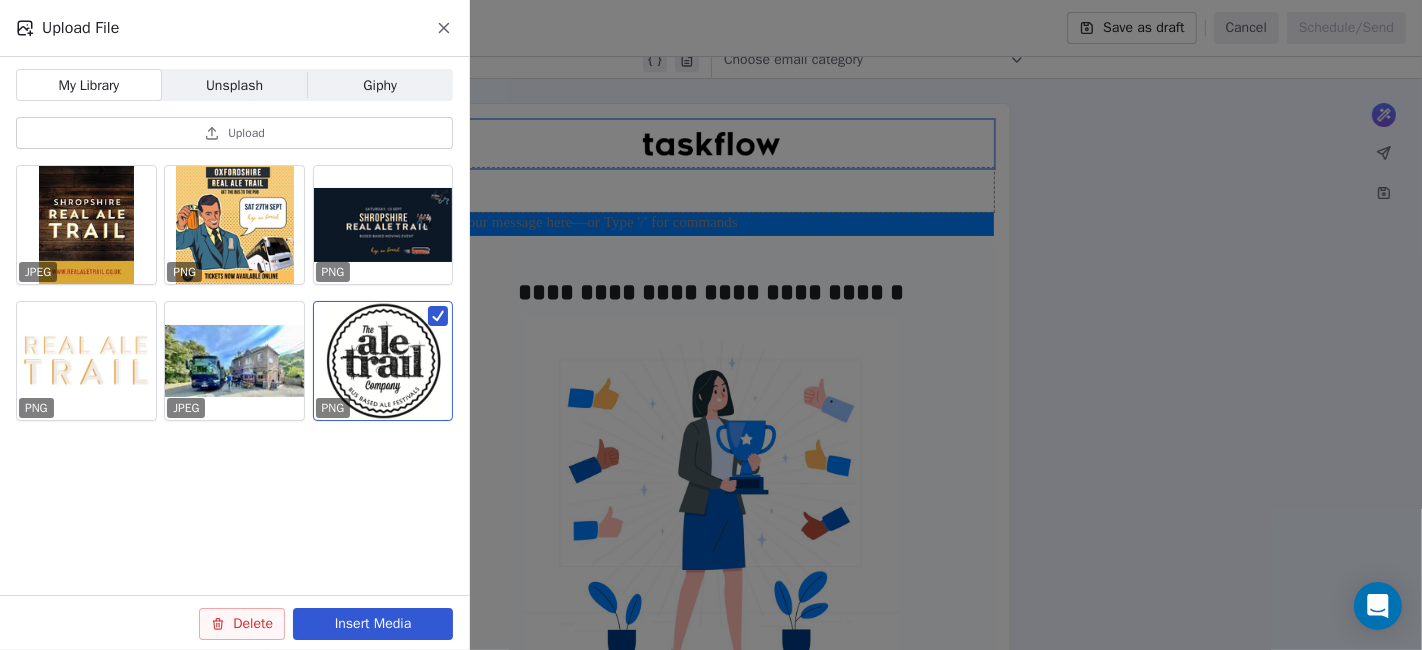 click on "Insert Media" at bounding box center [373, 624] 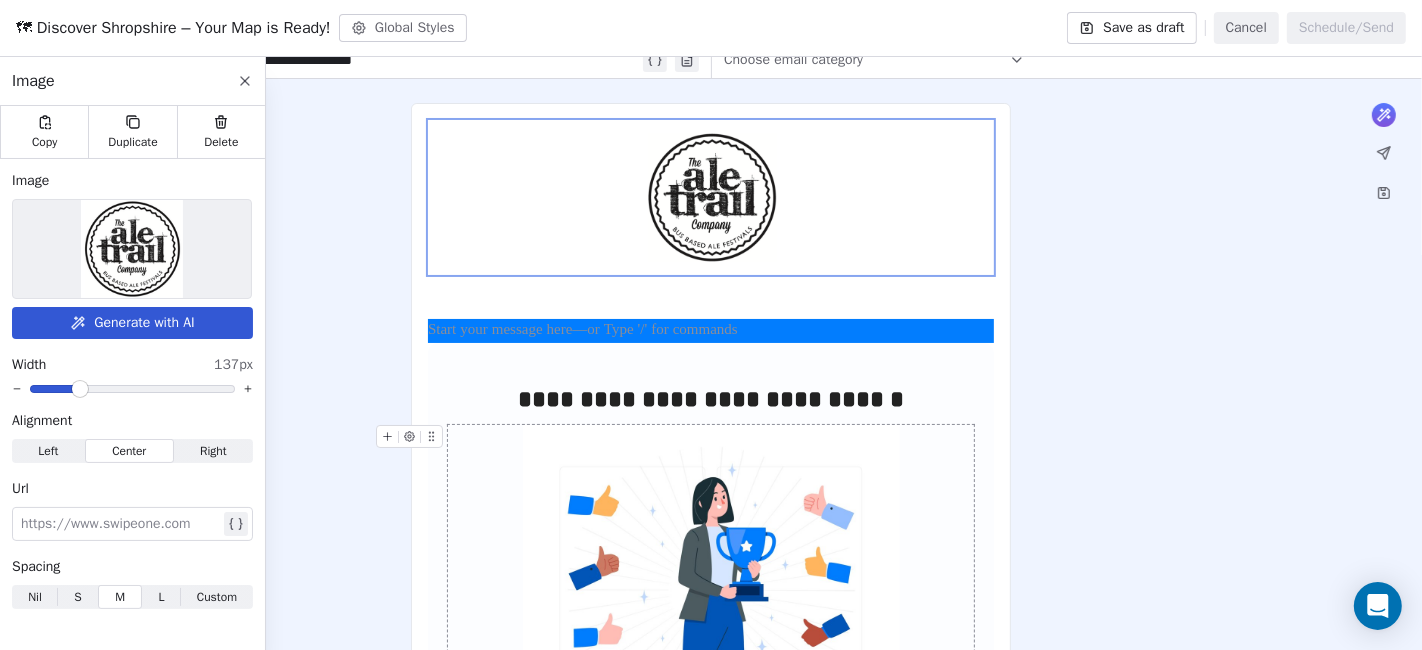 click at bounding box center (711, 613) 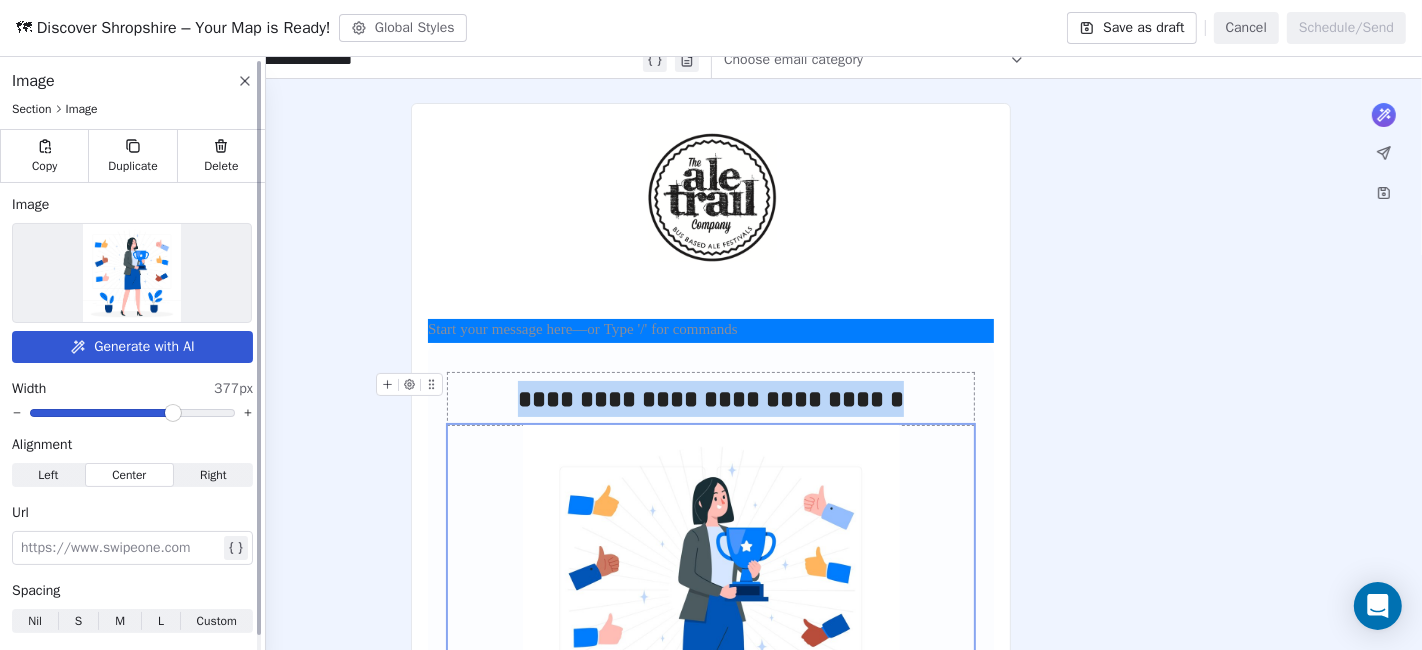 click at bounding box center (132, 273) 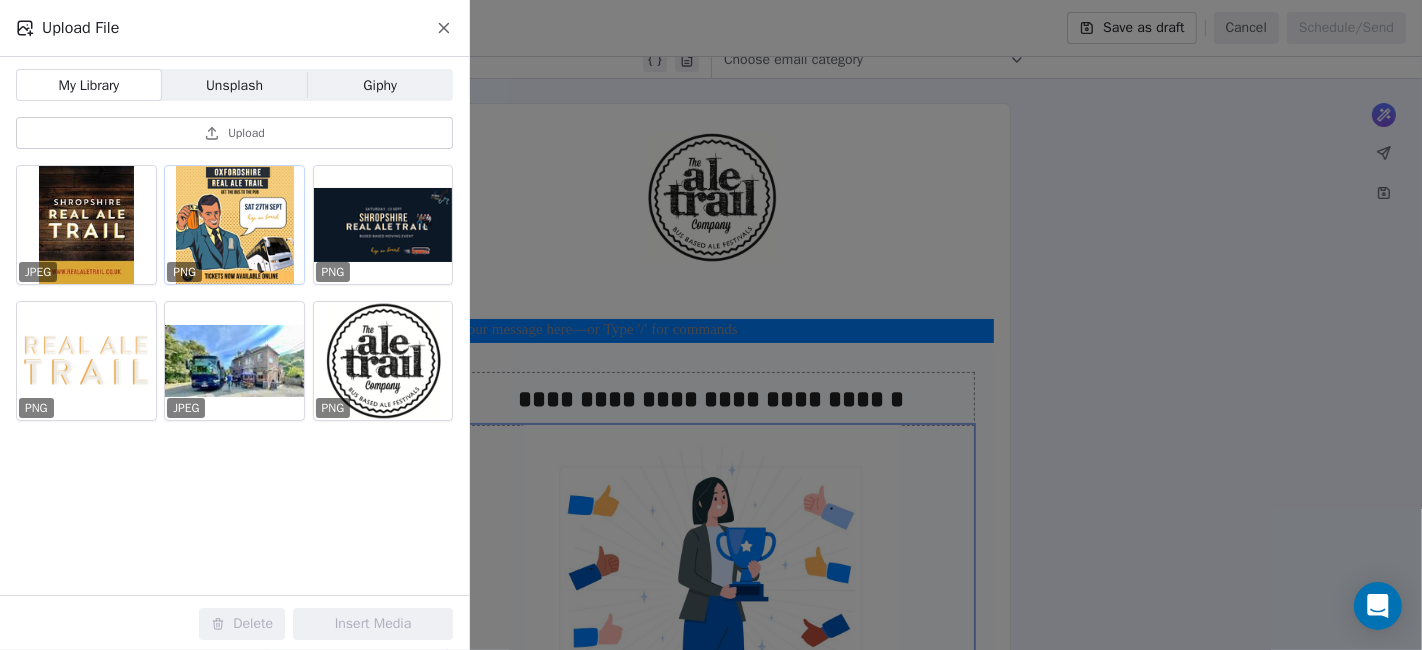 click at bounding box center [234, 225] 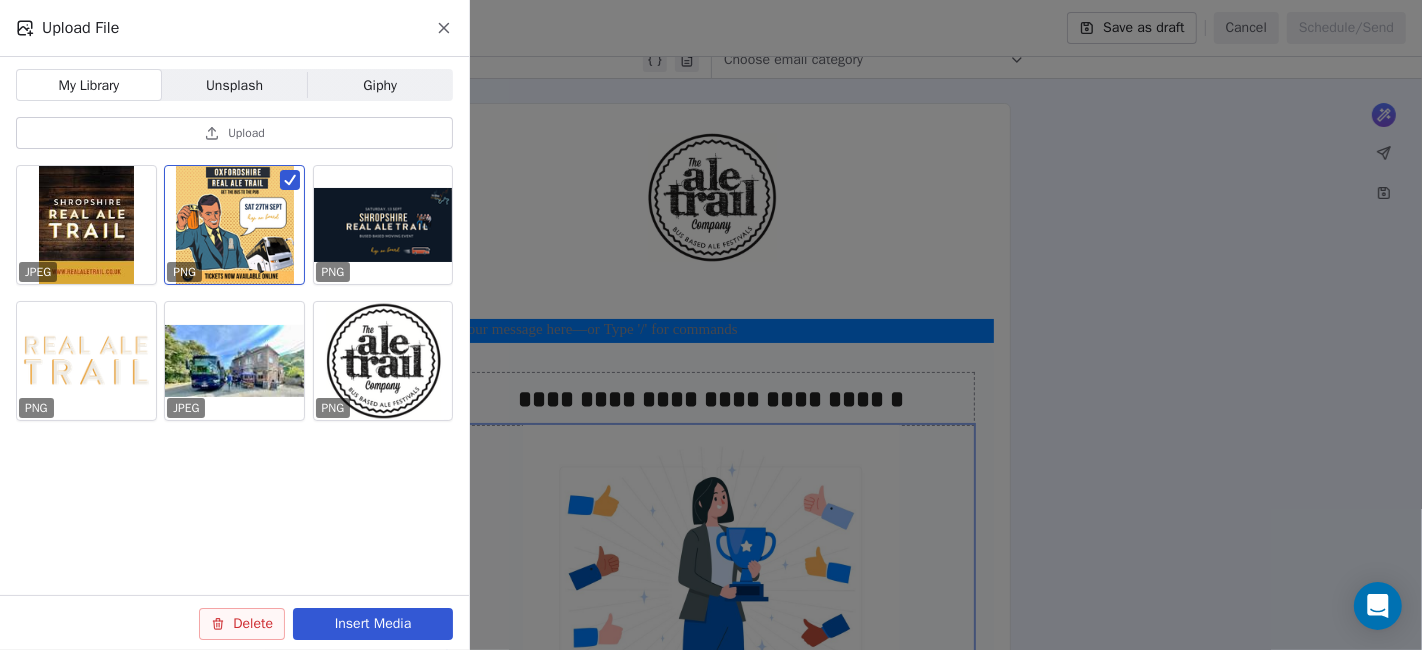 click on "Insert Media" at bounding box center [373, 624] 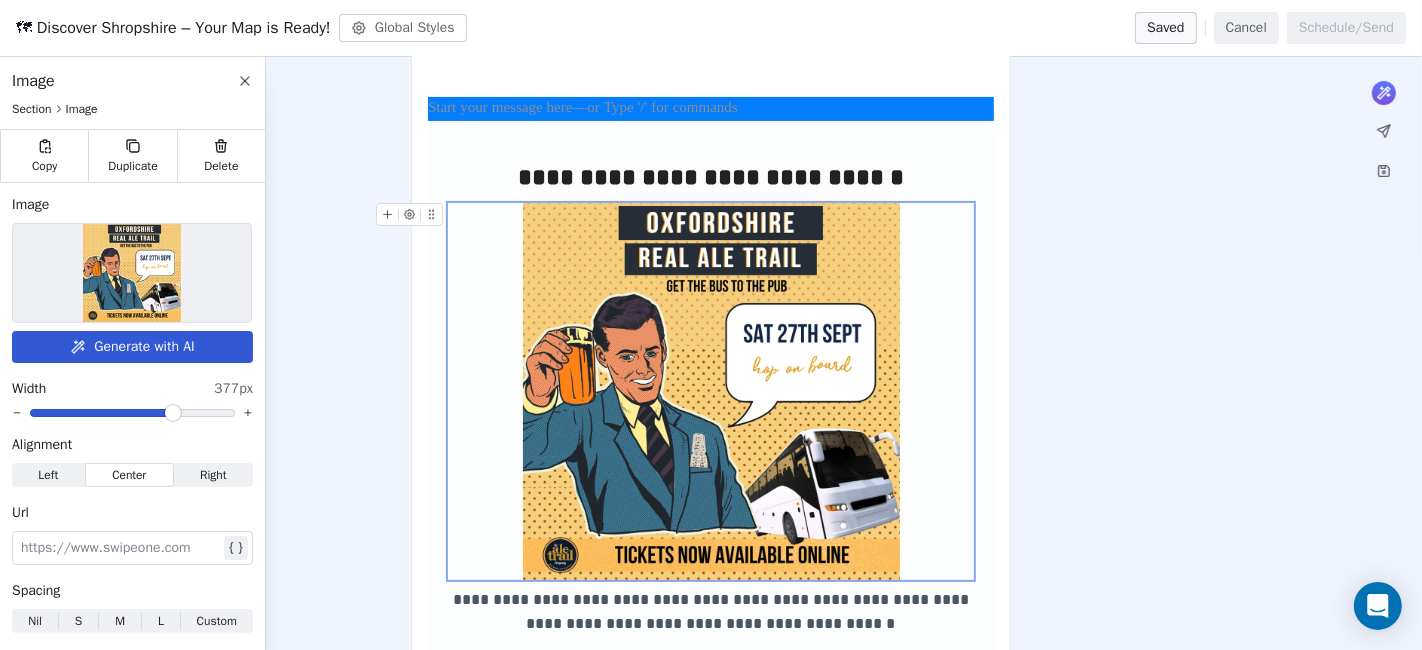 scroll, scrollTop: 656, scrollLeft: 0, axis: vertical 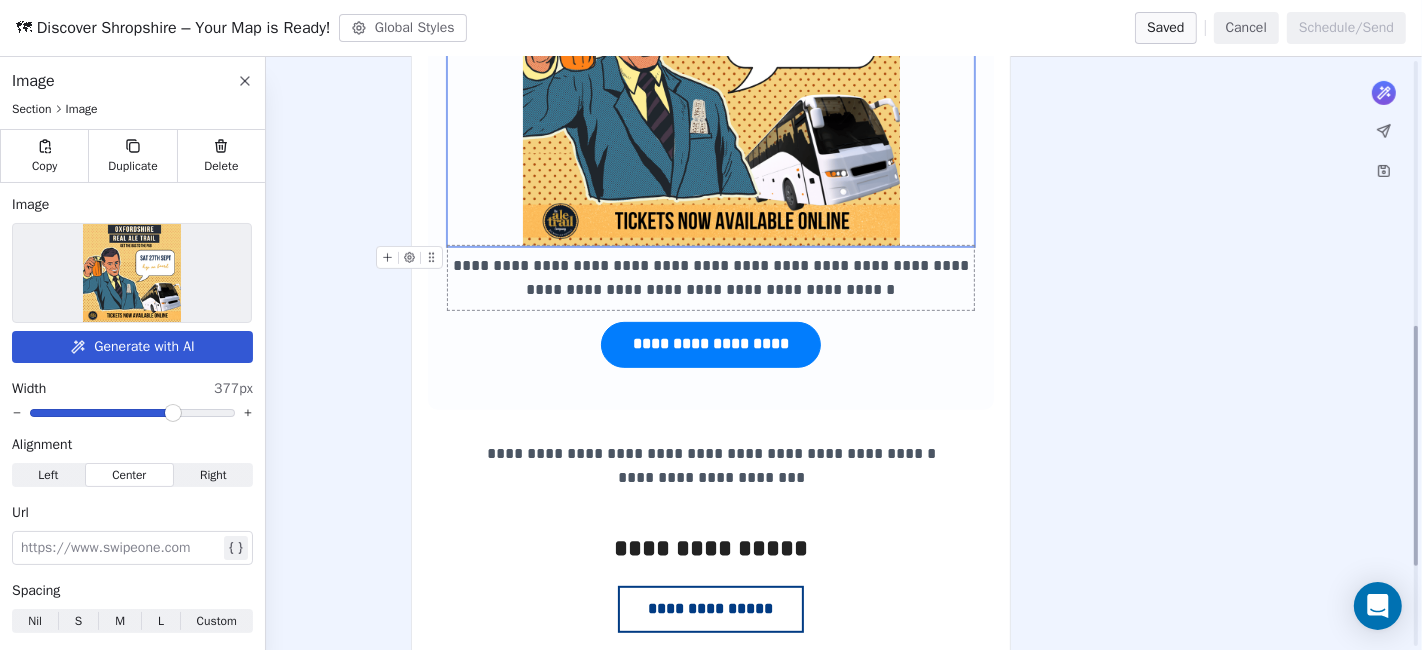 click on "**********" at bounding box center (713, 277) 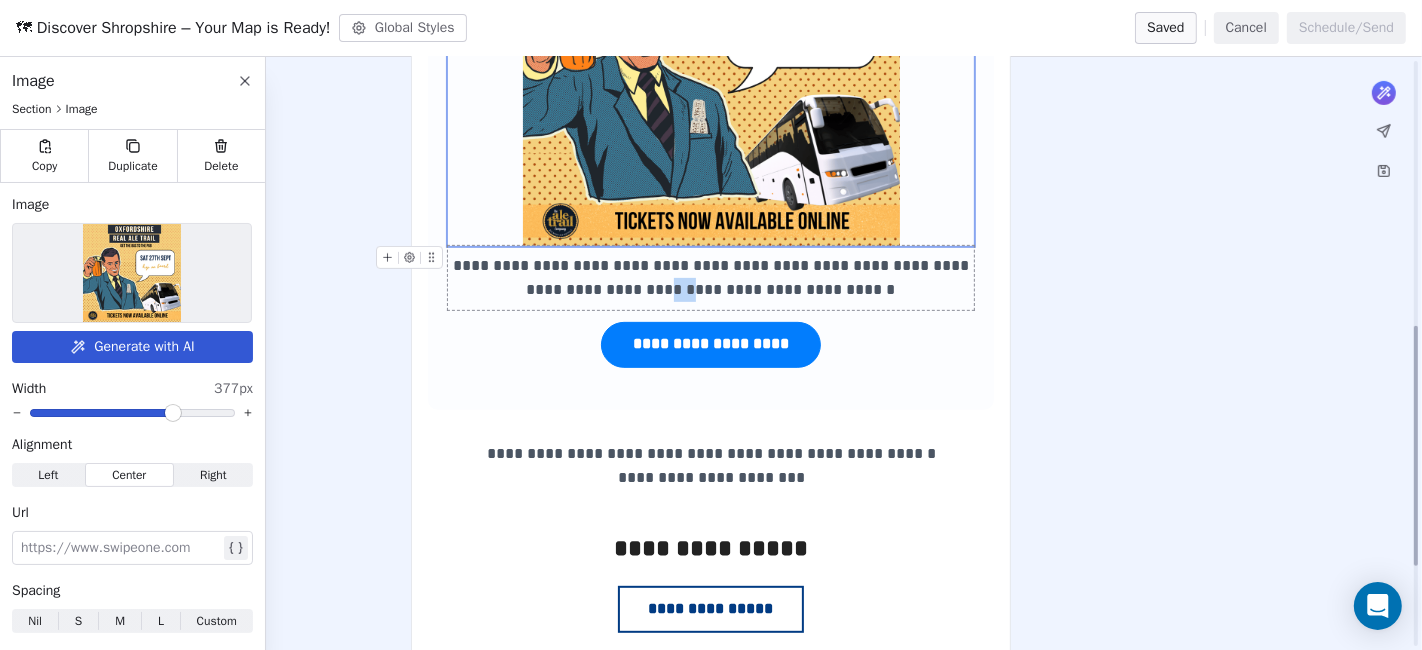 click on "**********" at bounding box center [713, 277] 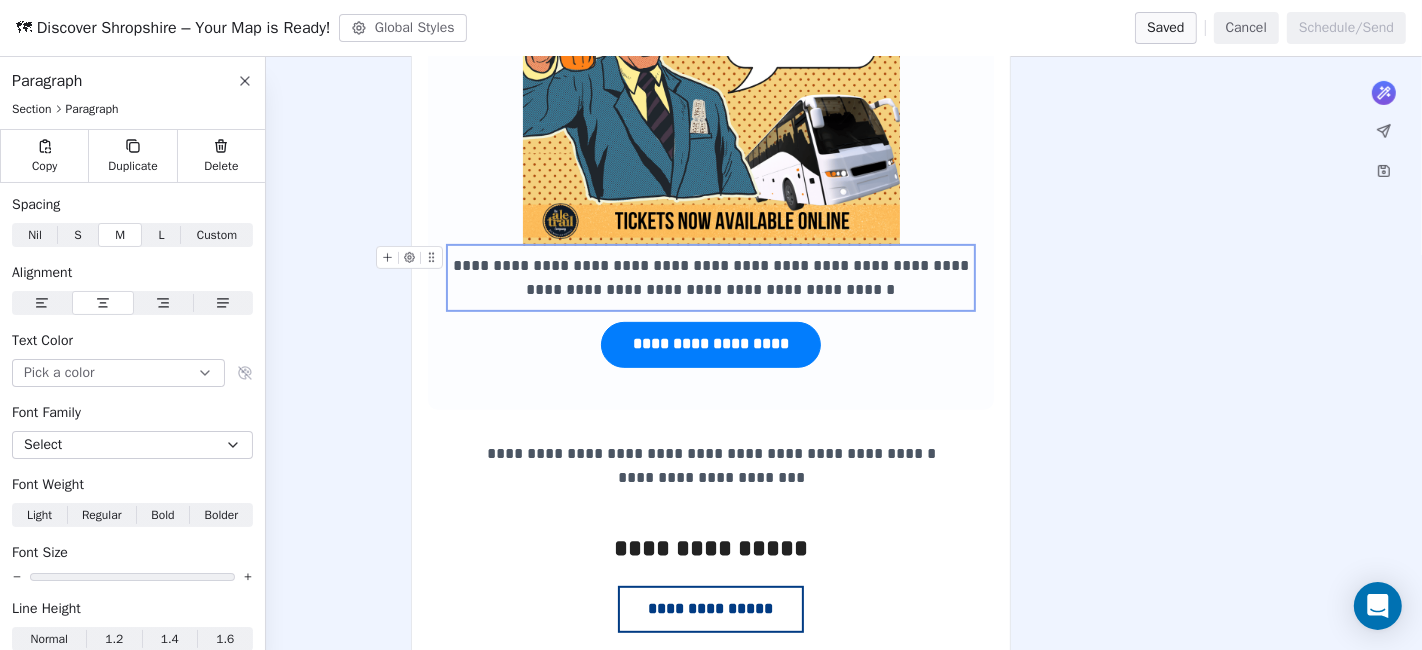 click on "**********" at bounding box center (713, 277) 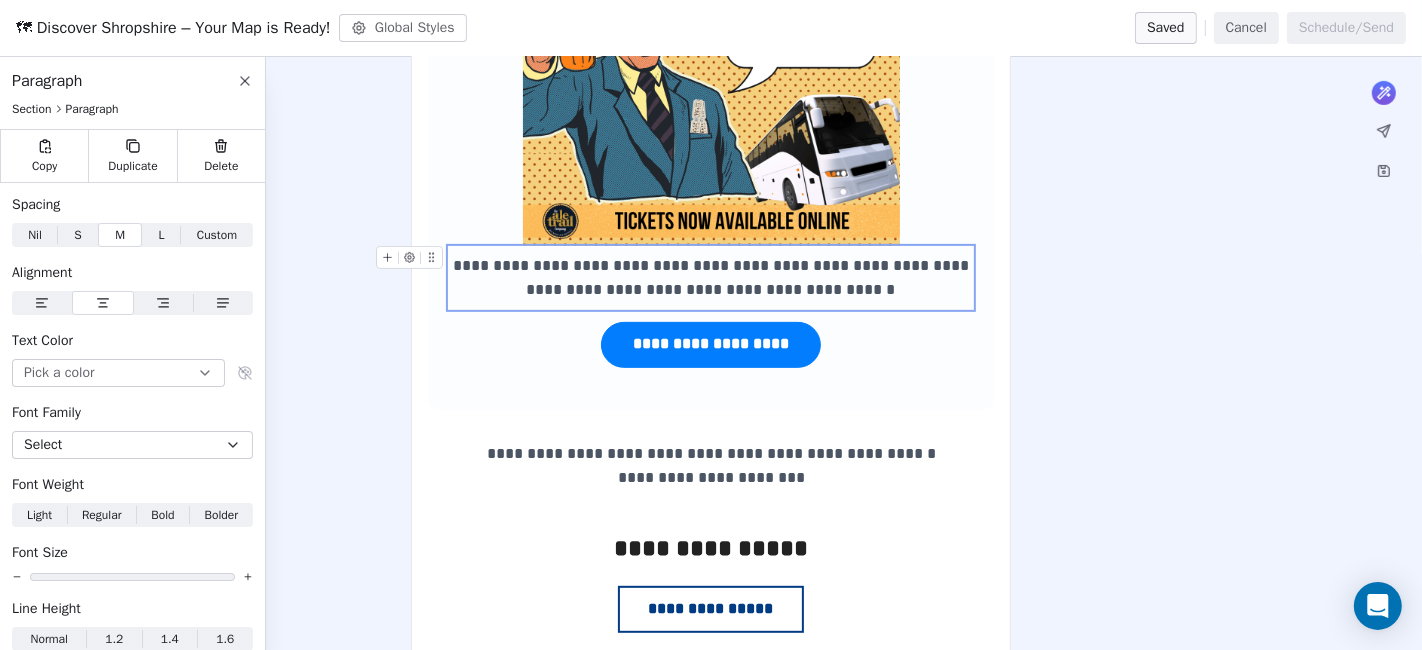 click on "**********" at bounding box center (713, 277) 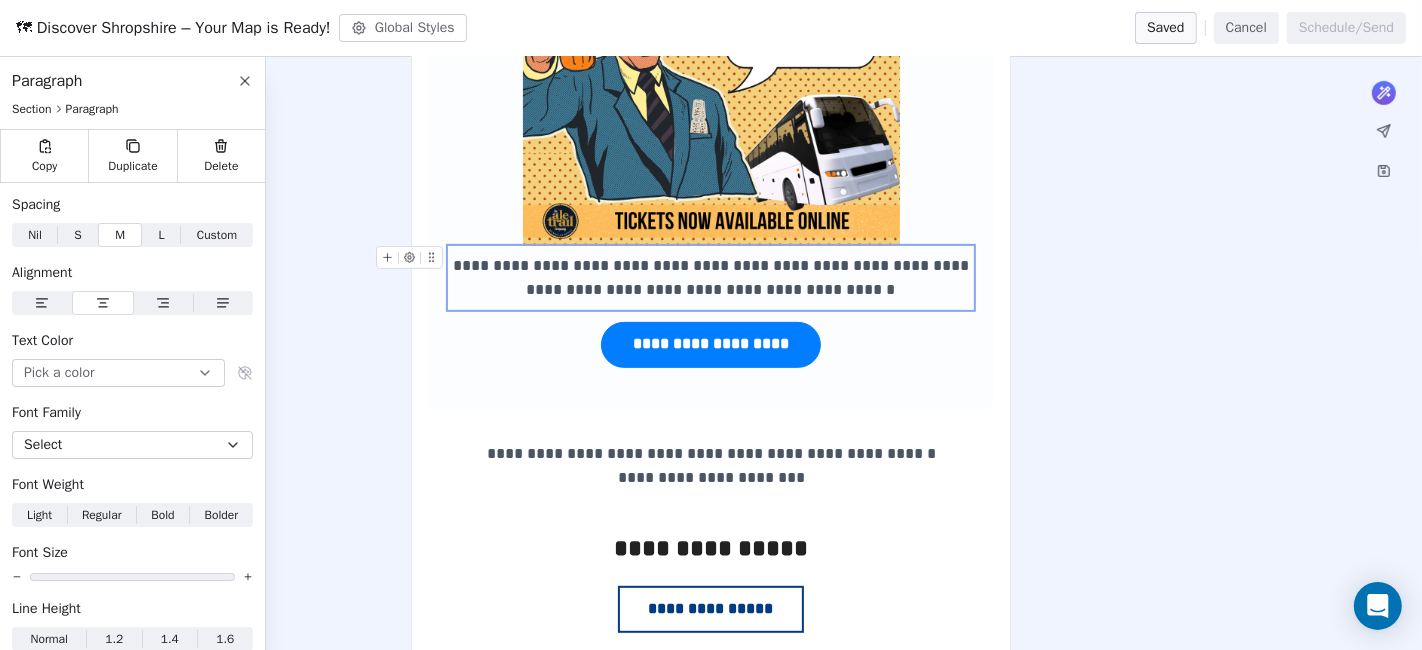 click on "**********" at bounding box center (713, 277) 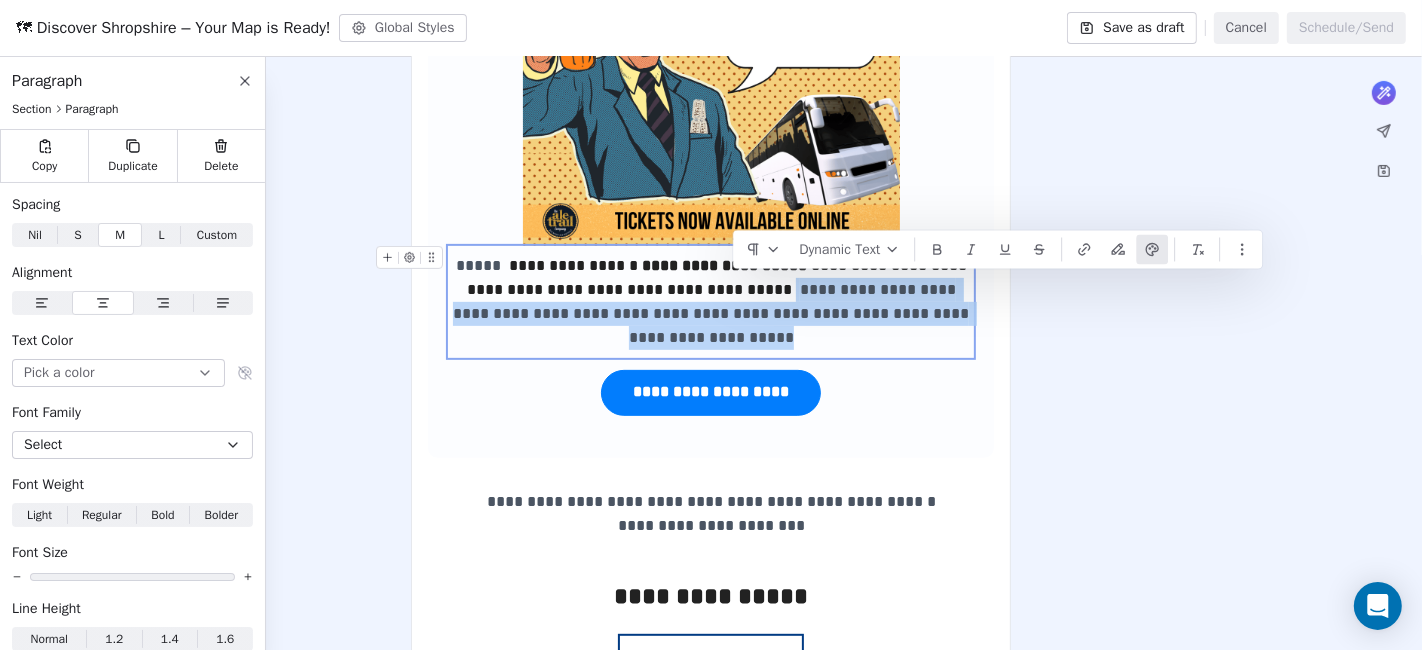 drag, startPoint x: 755, startPoint y: 320, endPoint x: 750, endPoint y: 296, distance: 24.5153 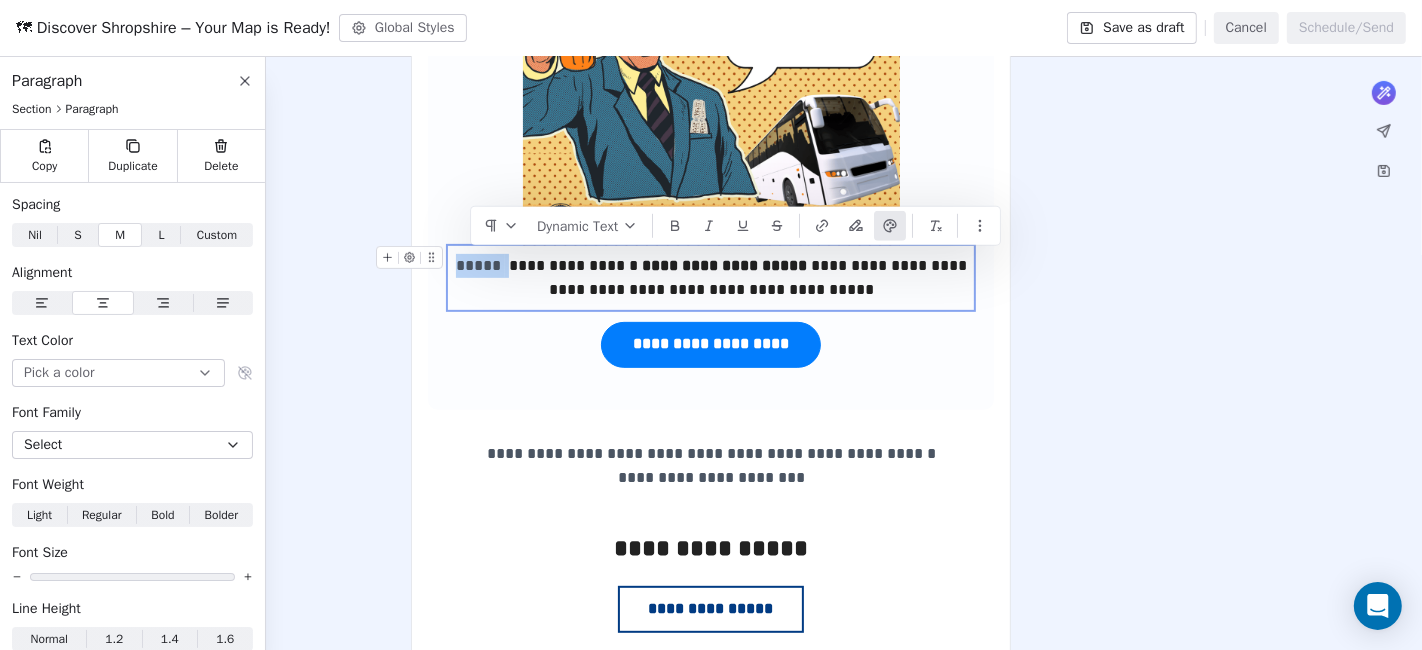 drag, startPoint x: 526, startPoint y: 264, endPoint x: 449, endPoint y: 262, distance: 77.02597 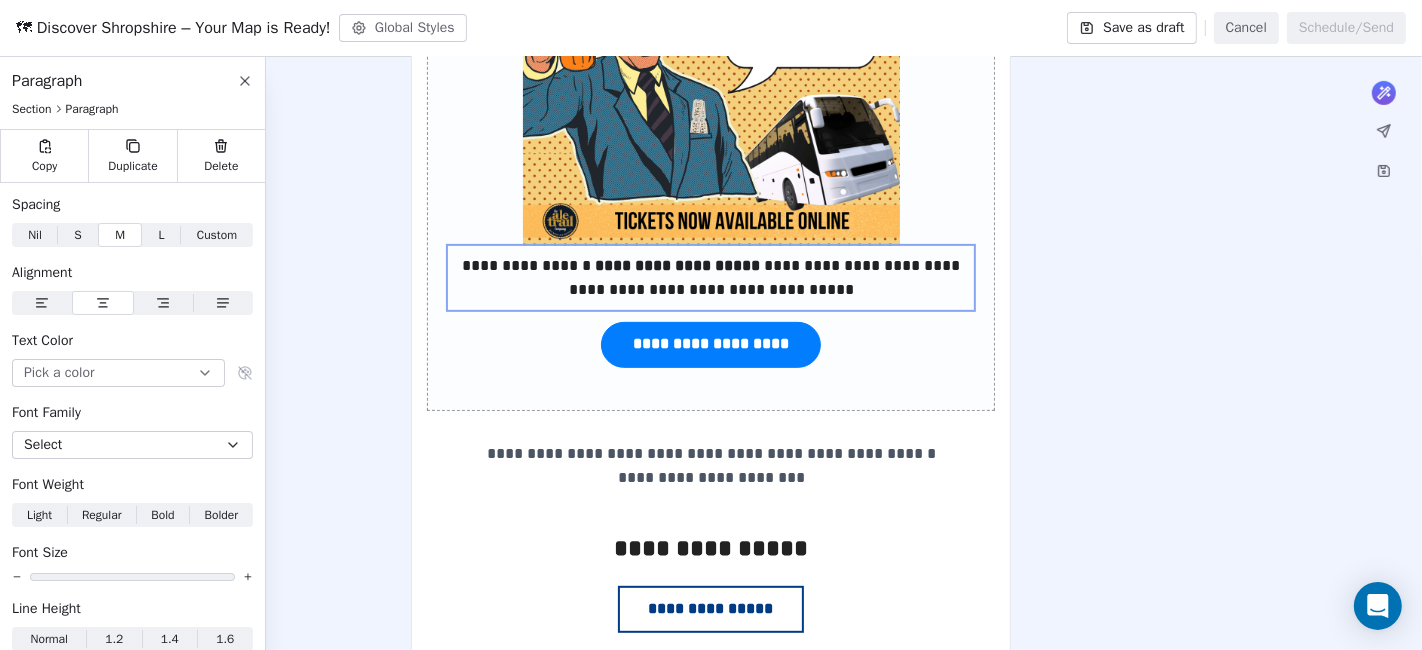 click on "**********" at bounding box center [711, 189] 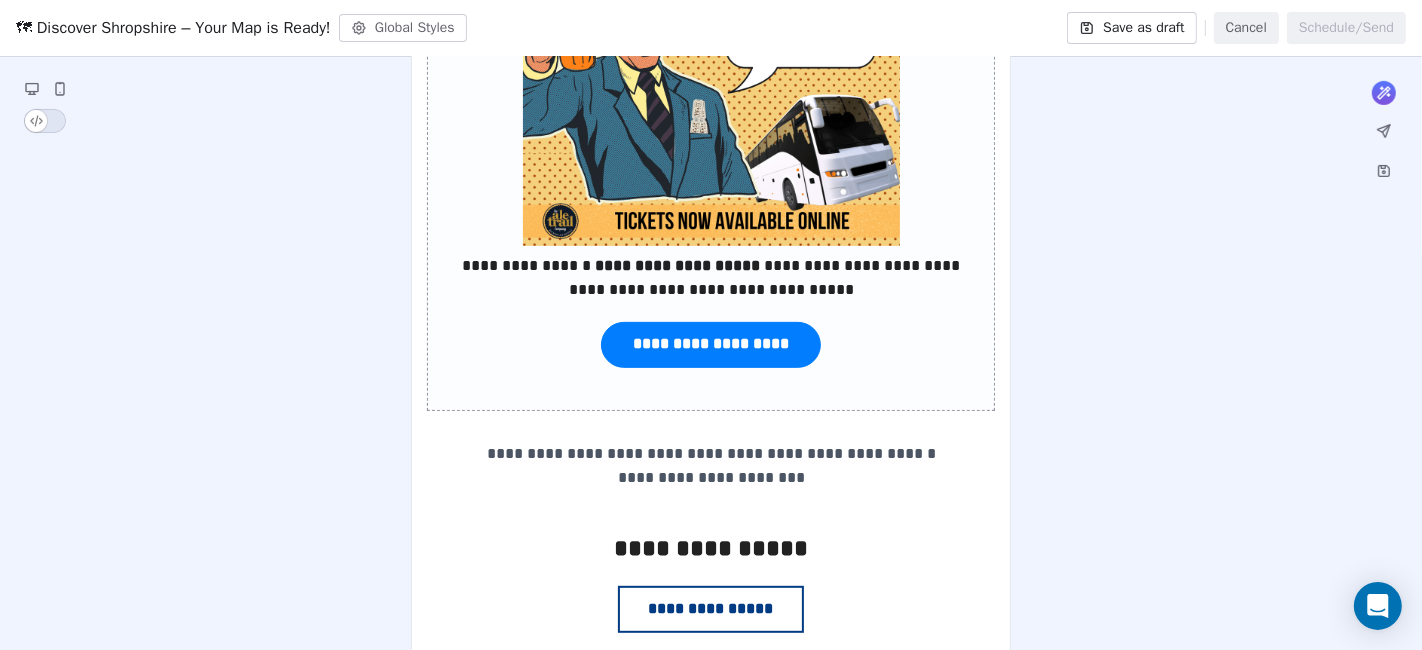 scroll, scrollTop: 545, scrollLeft: 0, axis: vertical 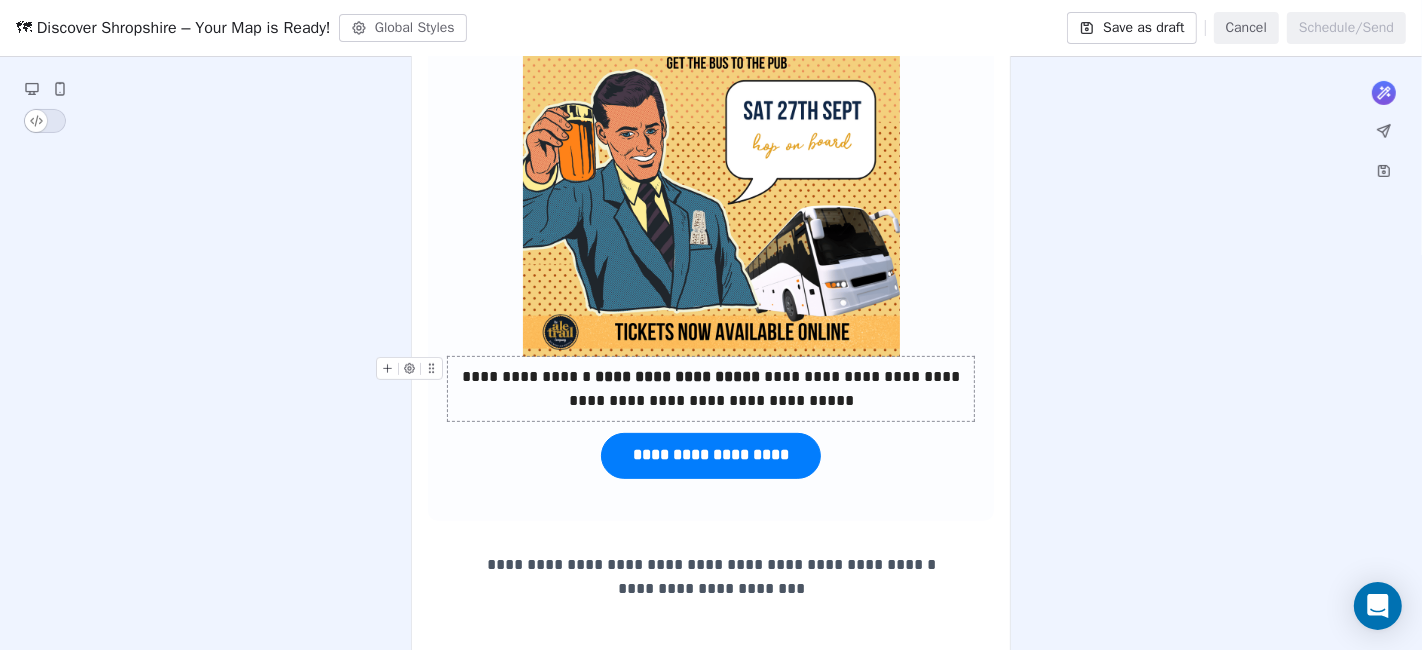 click on "**********" at bounding box center [711, 389] 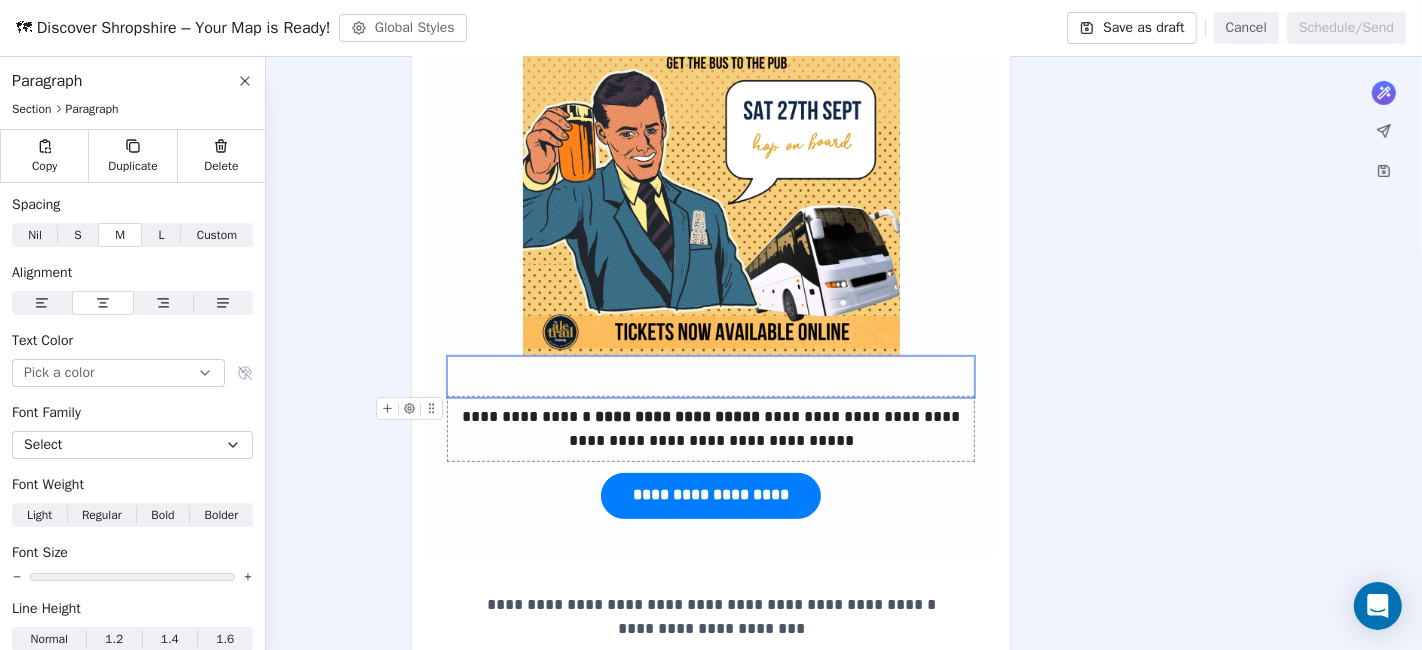 click on "**********" at bounding box center [711, 320] 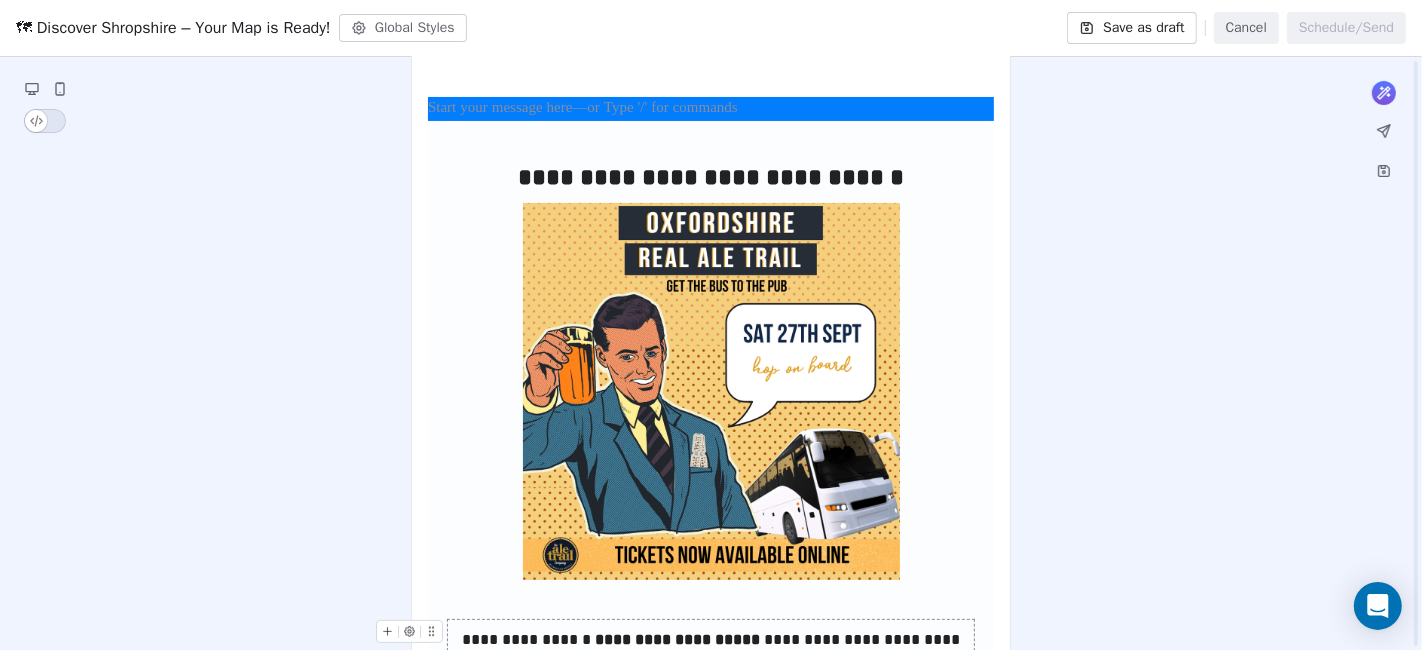 scroll, scrollTop: 100, scrollLeft: 0, axis: vertical 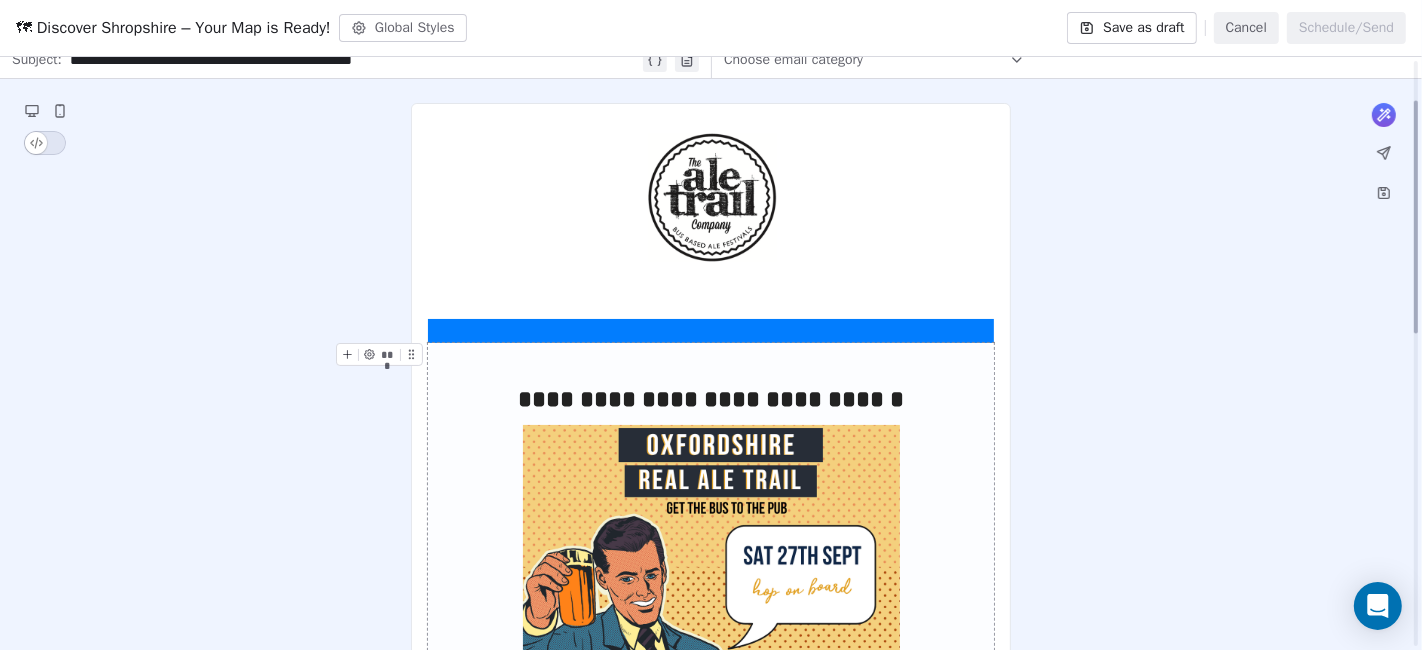 click on "**********" at bounding box center (711, 674) 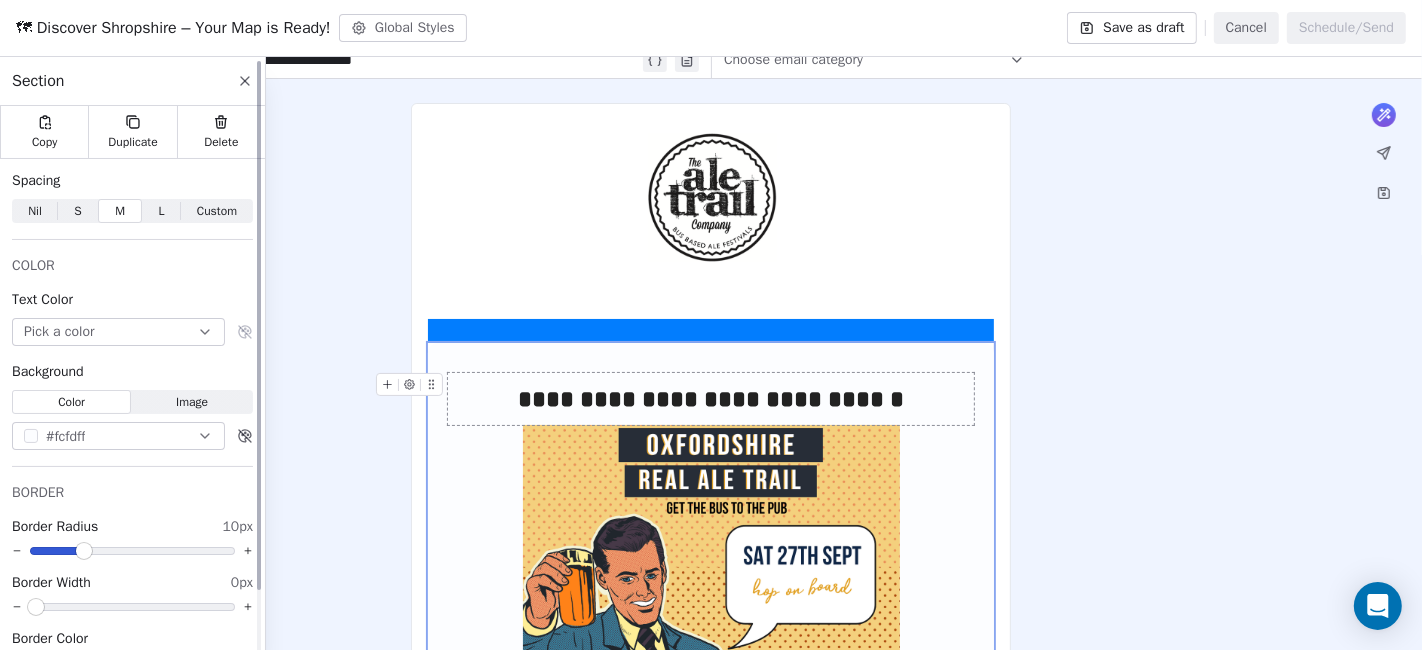 click on "#fcfdff" at bounding box center [118, 436] 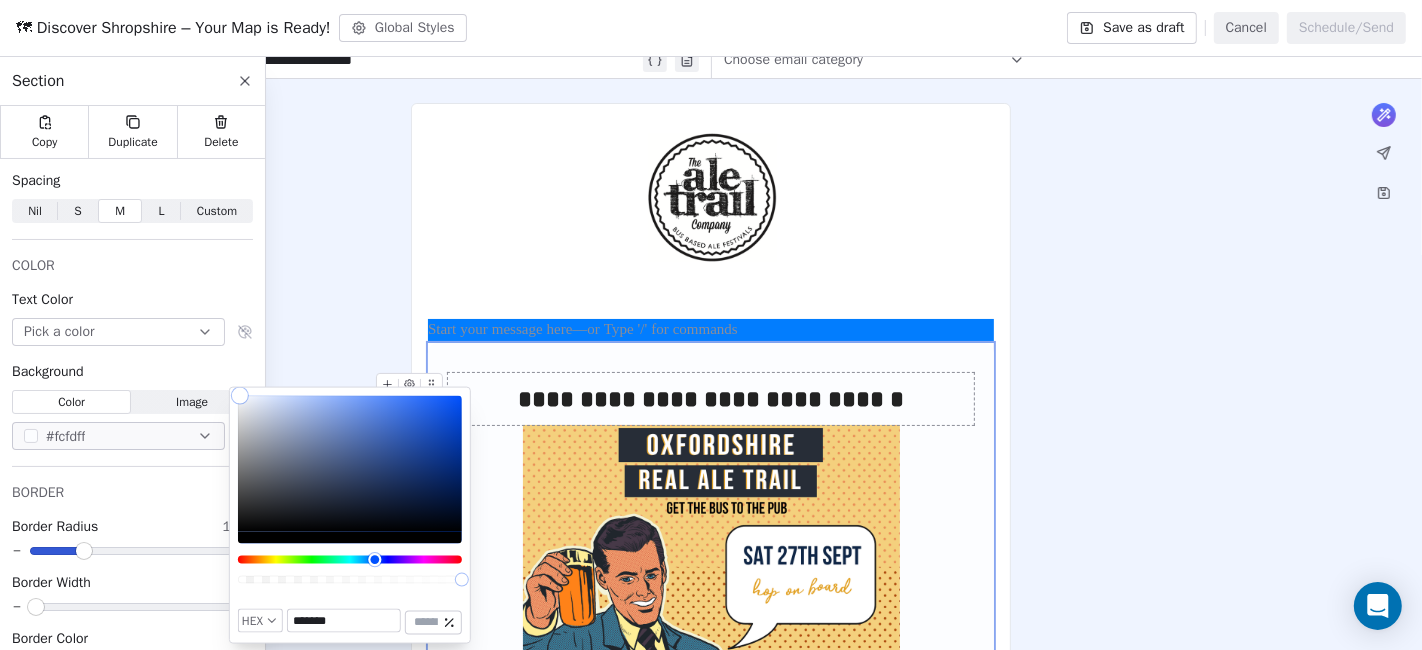 drag, startPoint x: 282, startPoint y: 561, endPoint x: 384, endPoint y: 484, distance: 127.80063 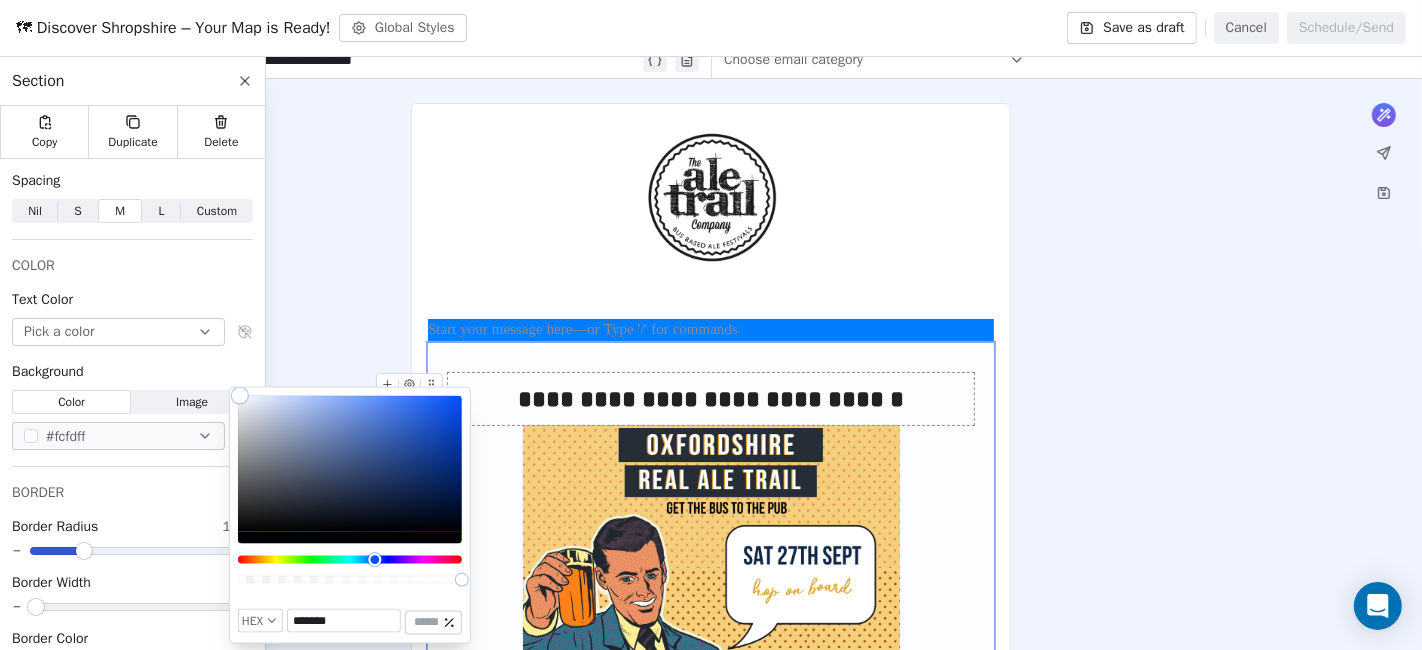 click at bounding box center [350, 496] 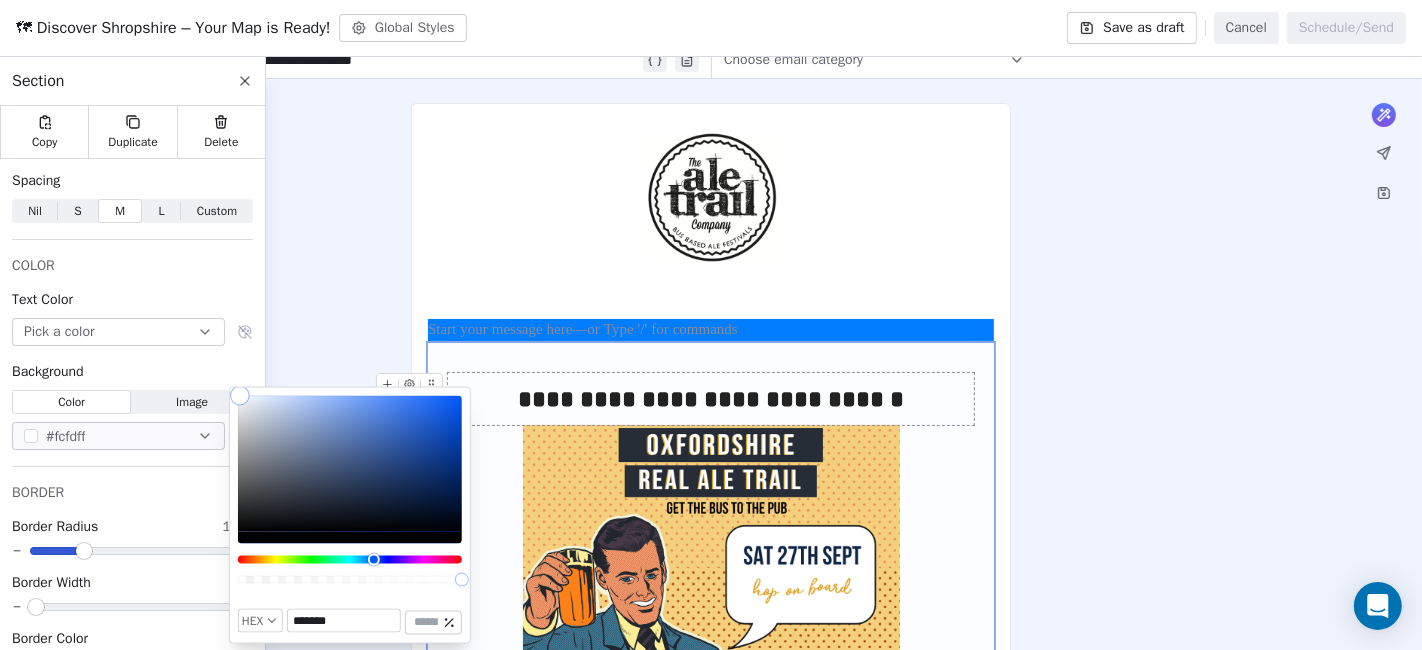 click at bounding box center [350, 464] 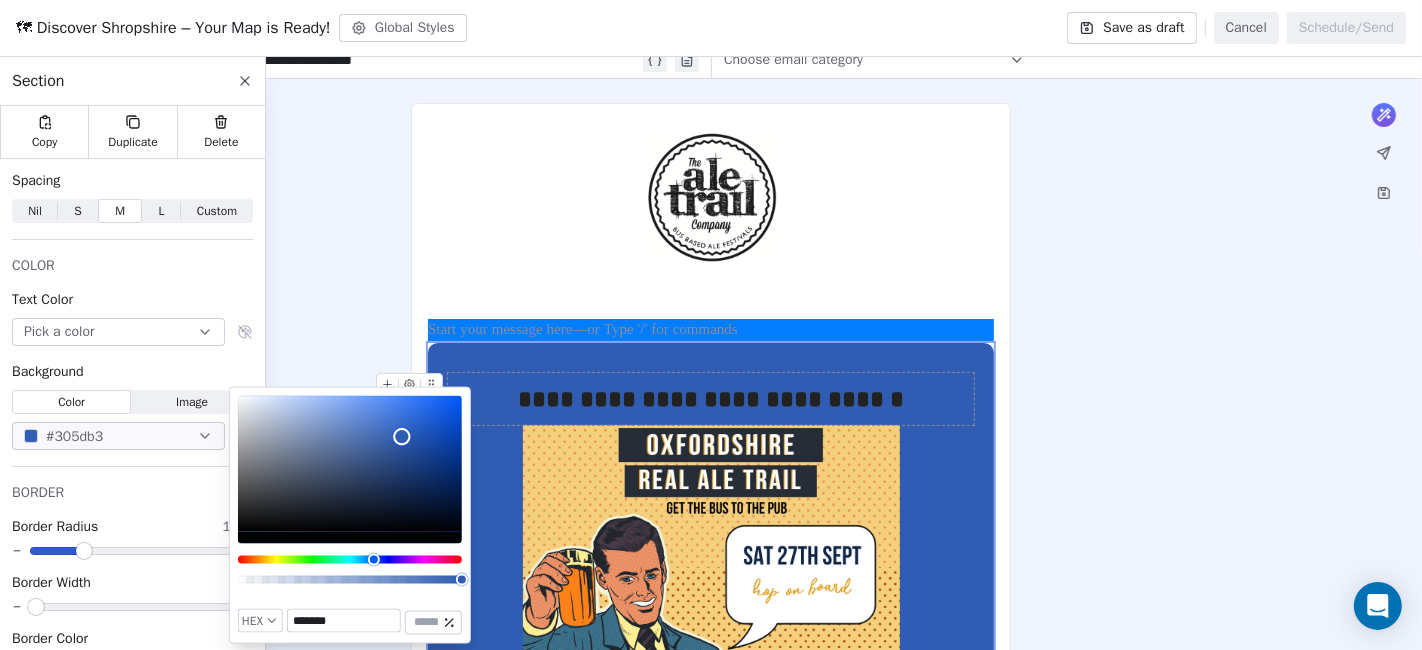 drag, startPoint x: 410, startPoint y: 489, endPoint x: 411, endPoint y: 501, distance: 12.0415945 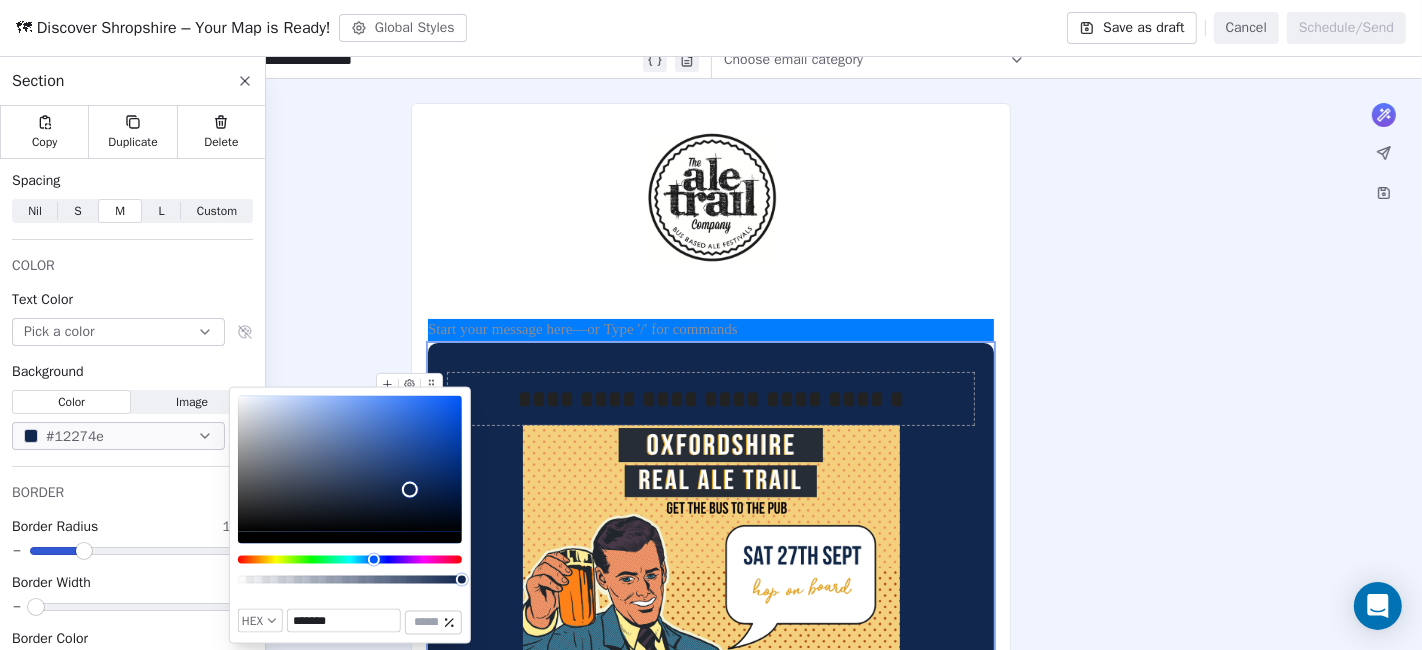 click at bounding box center (350, 470) 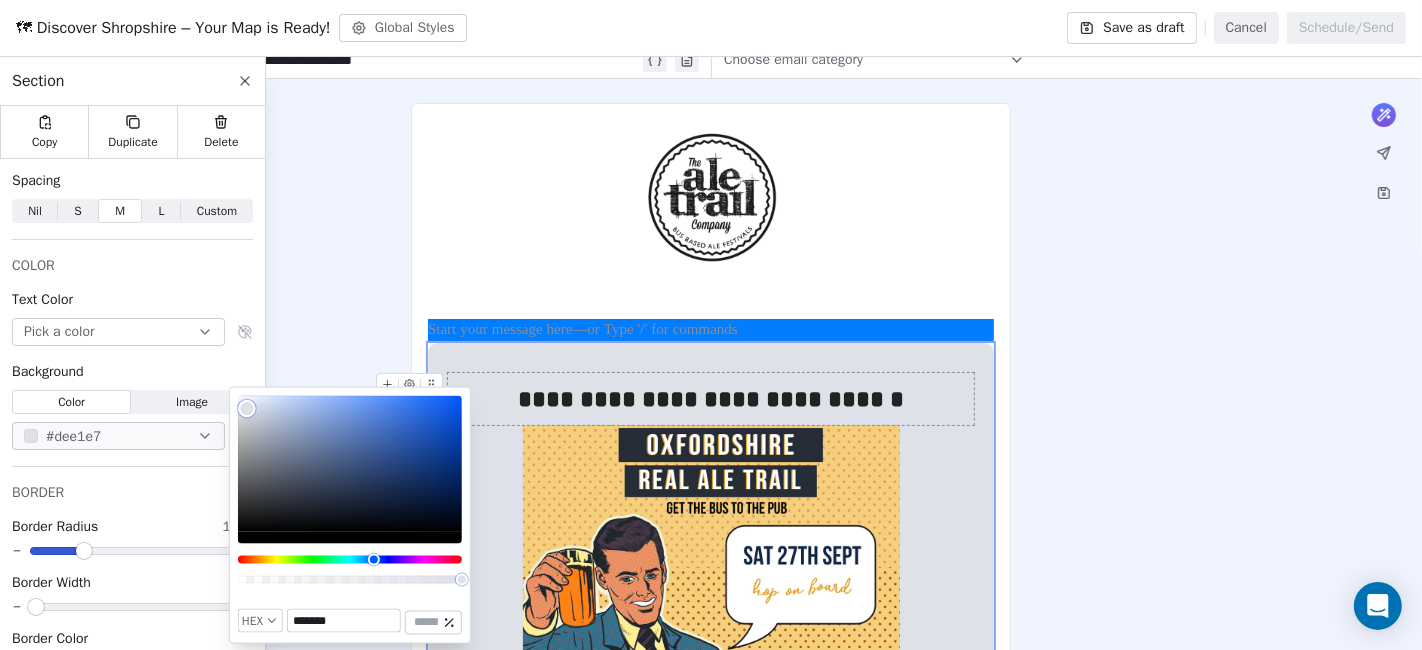 type on "*******" 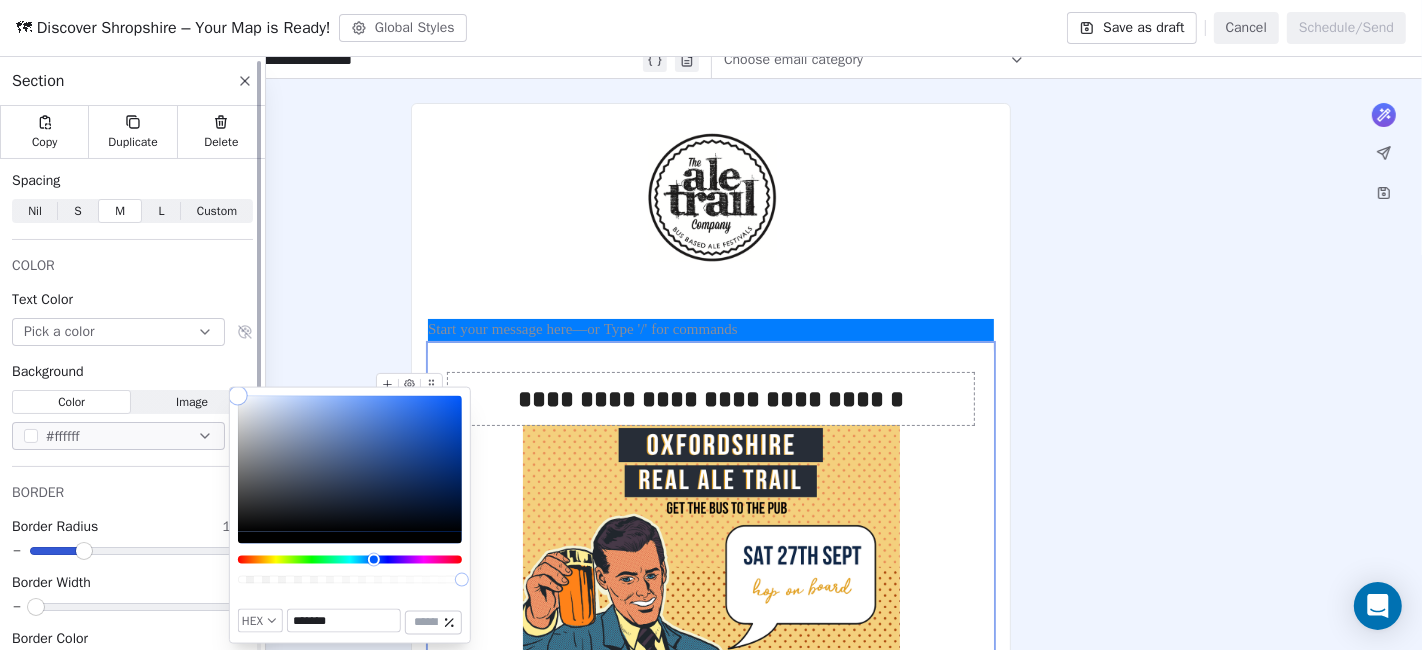 drag, startPoint x: 267, startPoint y: 411, endPoint x: 203, endPoint y: 387, distance: 68.35203 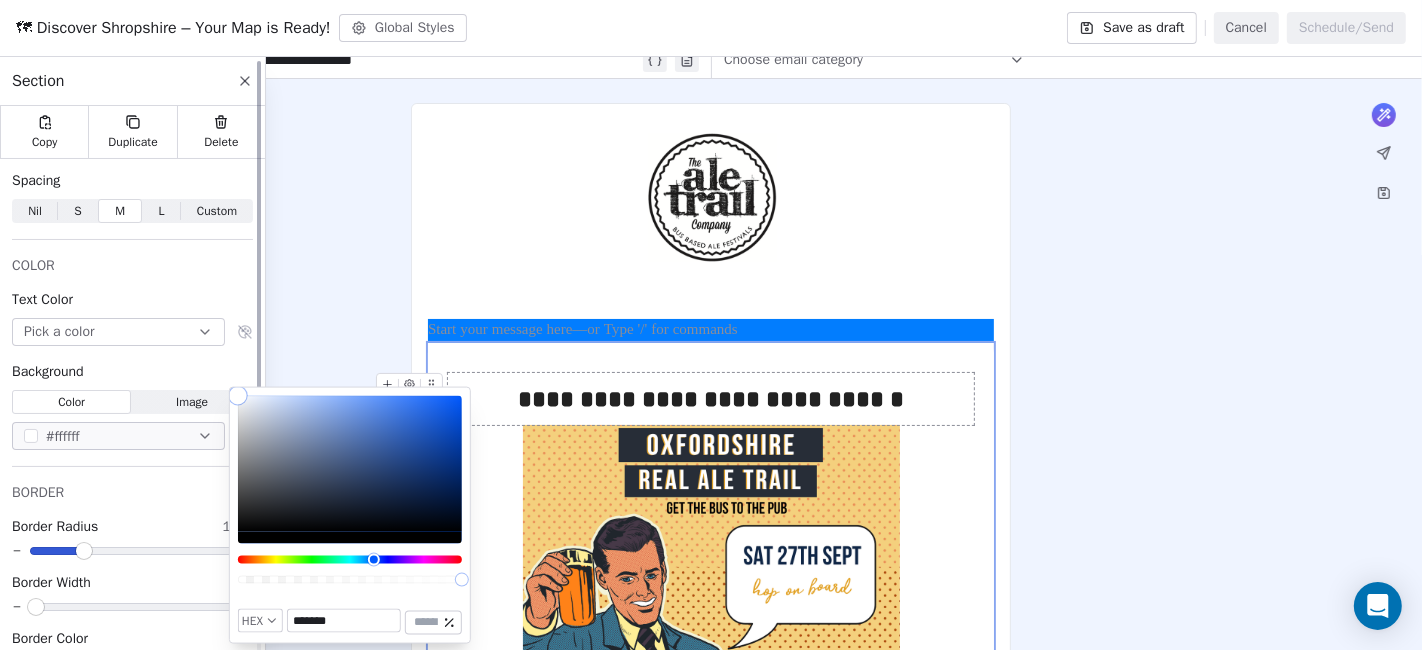 click on "Real Ale Trail Co Contacts People Marketing Workflows Campaigns Sales Pipelines Sequences Beta Tools Apps AI Agents Help & Support Campaigns Create new campaign All ( 4 ) All ( 4 ) Drafts ( 4 ) Drafts ( 4 ) In Progress ( 0 ) In Progress ( 0 ) Scheduled ( 0 ) Scheduled ( 0 ) Sent ( 0 ) Sent ( 0 ) Name Status Analytics Actions 🗺 Discover Shropshire – Your Map is Ready! Created on [DATE], [TIME] To: No segment selected Draft - Open Rate - Click Rate - Unsubscribe Oxfordshire Ale Trail Created on [DATE], [TIME] To: No segment selected Draft - Open Rate - Click Rate - Unsubscribe Shropshire Ale Trail - save the date Created on [DATE], [TIME] To: No segment selected Draft - Open Rate - Click Rate - Unsubscribe test campaign Created on [DATE], [TIME] To: No segment selected Draft - Open Rate - Click Rate - Unsubscribe Showing 1 to 4 of 4 campaigns Previous Page 1 of 1 Next 🗺 Discover Shropshire – Your Map is Ready! Global Styles Save as draft Cancel Schedule/Send" at bounding box center [711, 325] 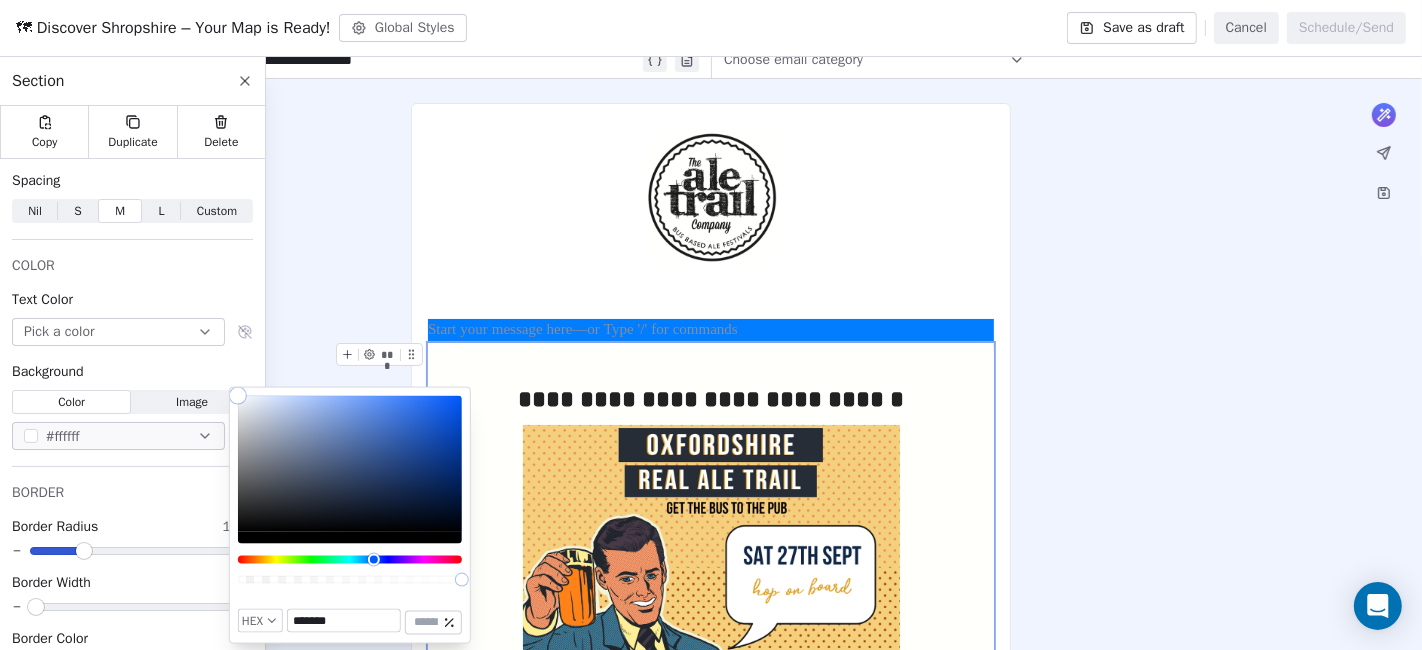 click on "**********" at bounding box center [711, 765] 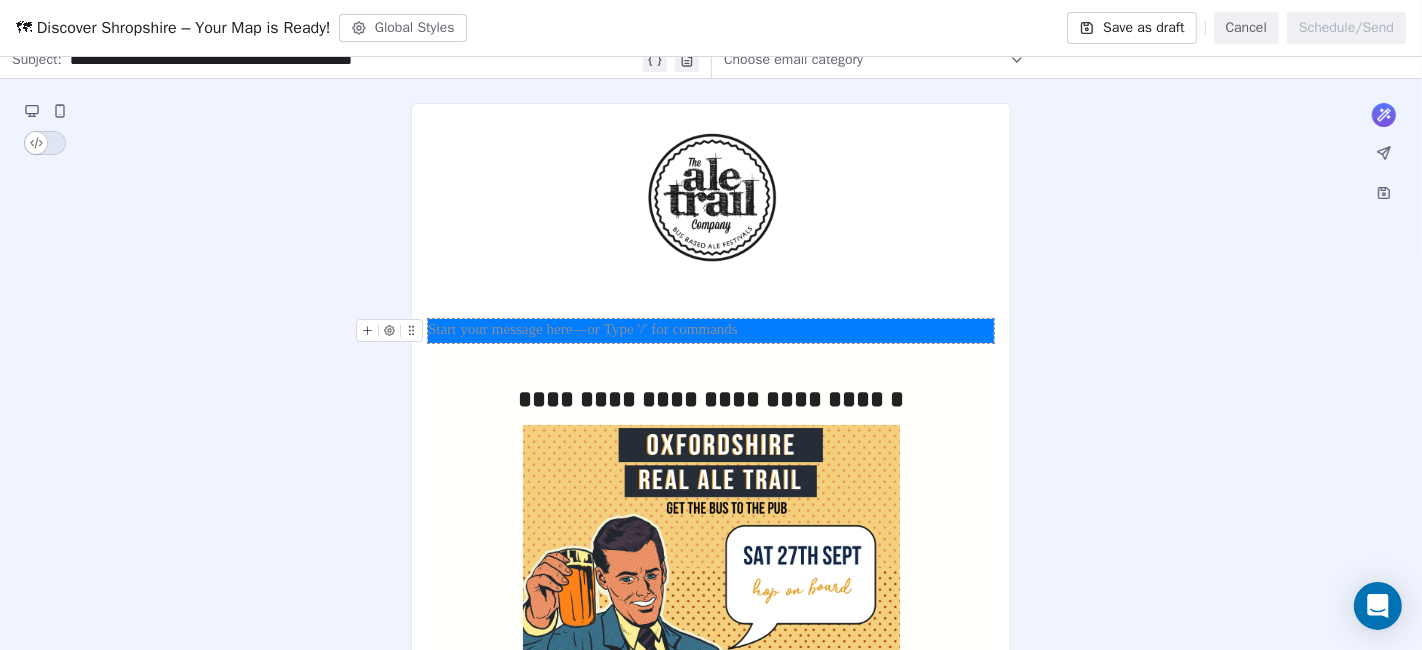 click at bounding box center (711, 331) 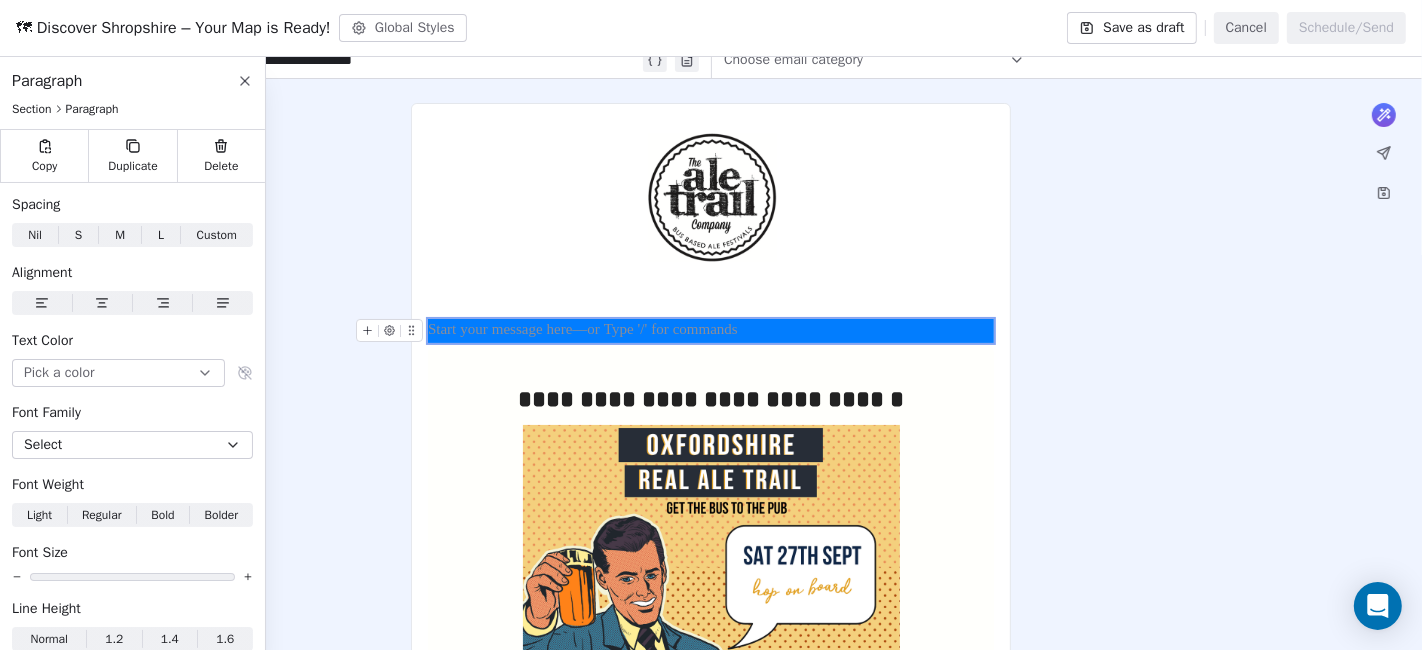 click at bounding box center (711, 331) 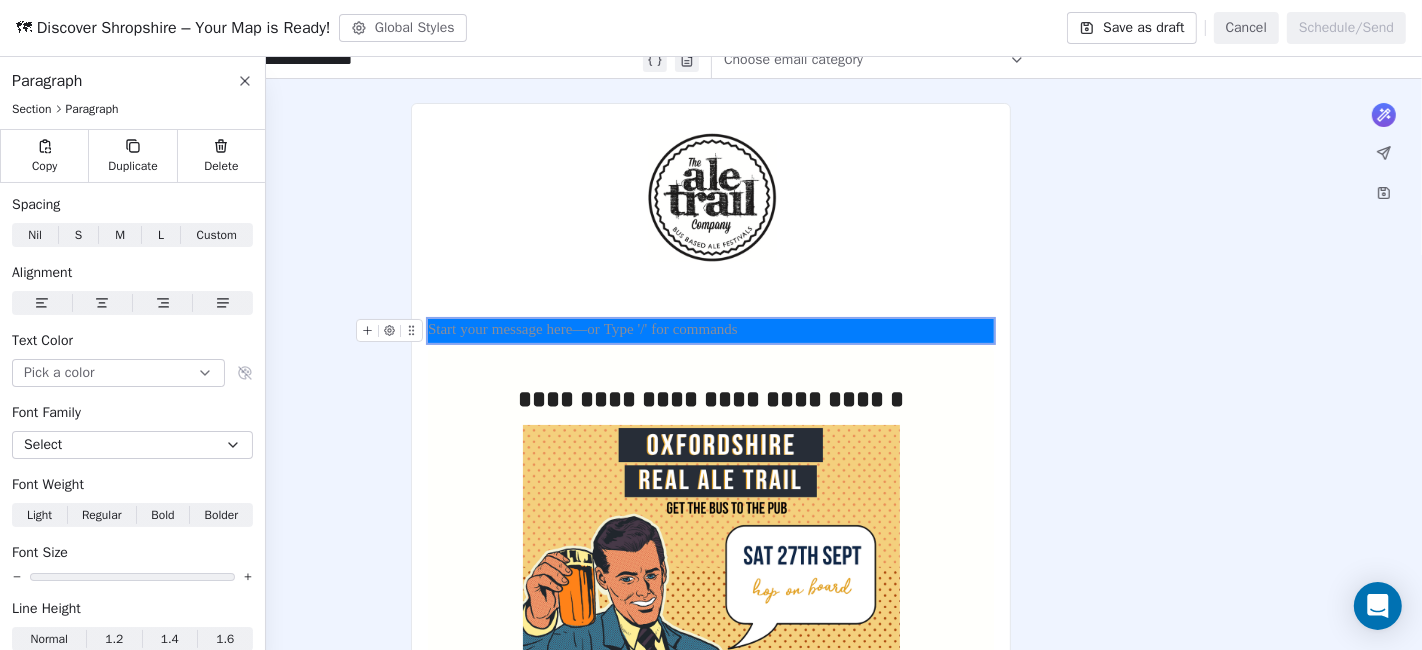 click at bounding box center [711, 331] 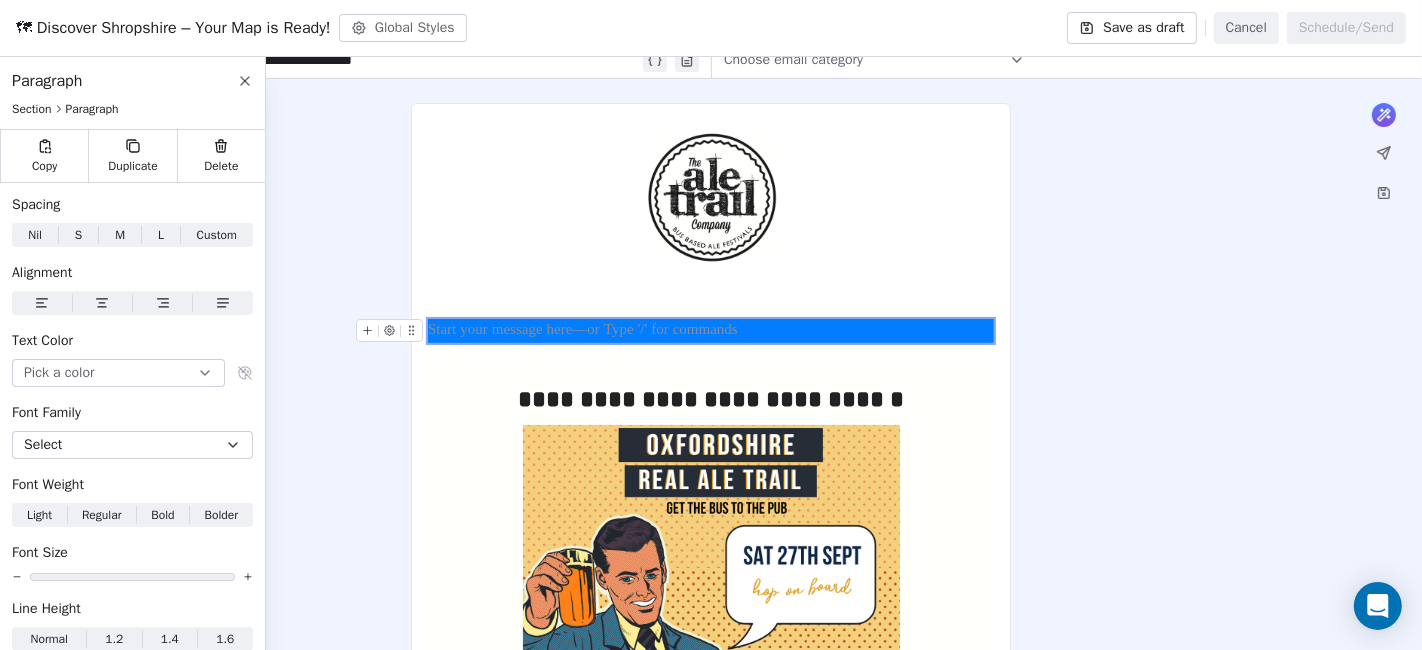 click on "**********" at bounding box center (711, 765) 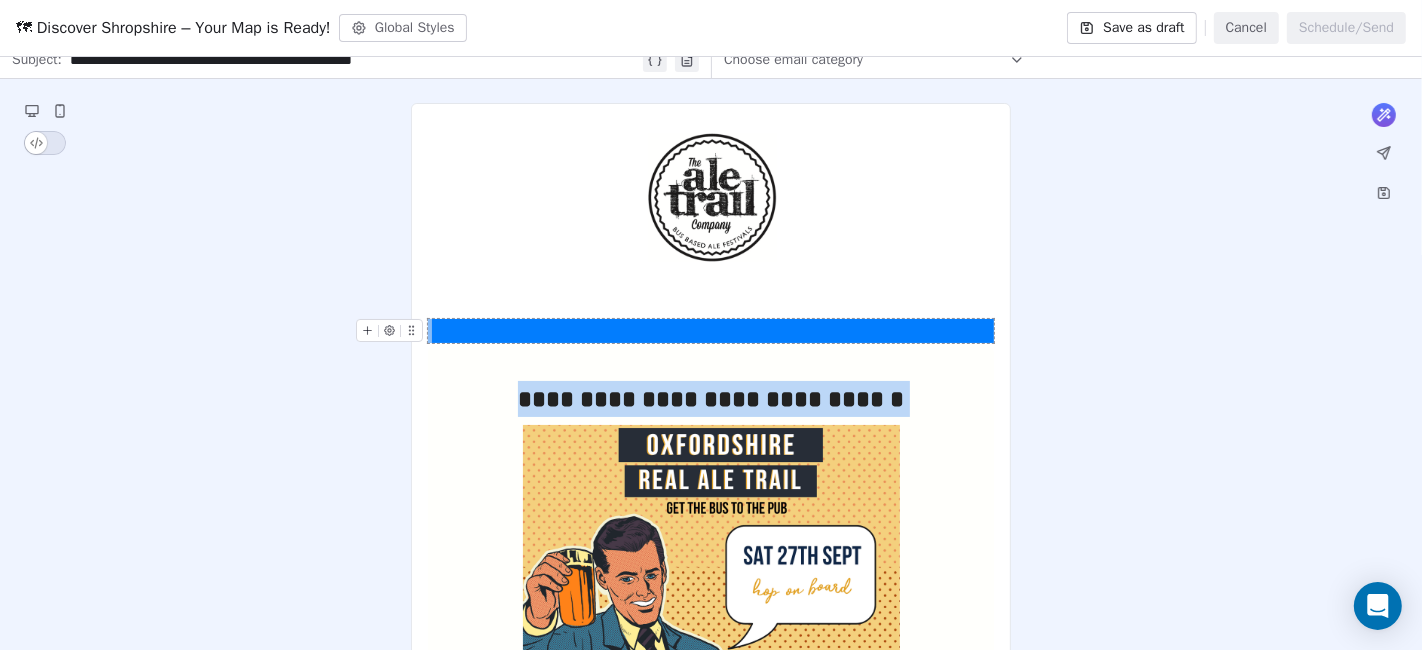 click at bounding box center (711, 331) 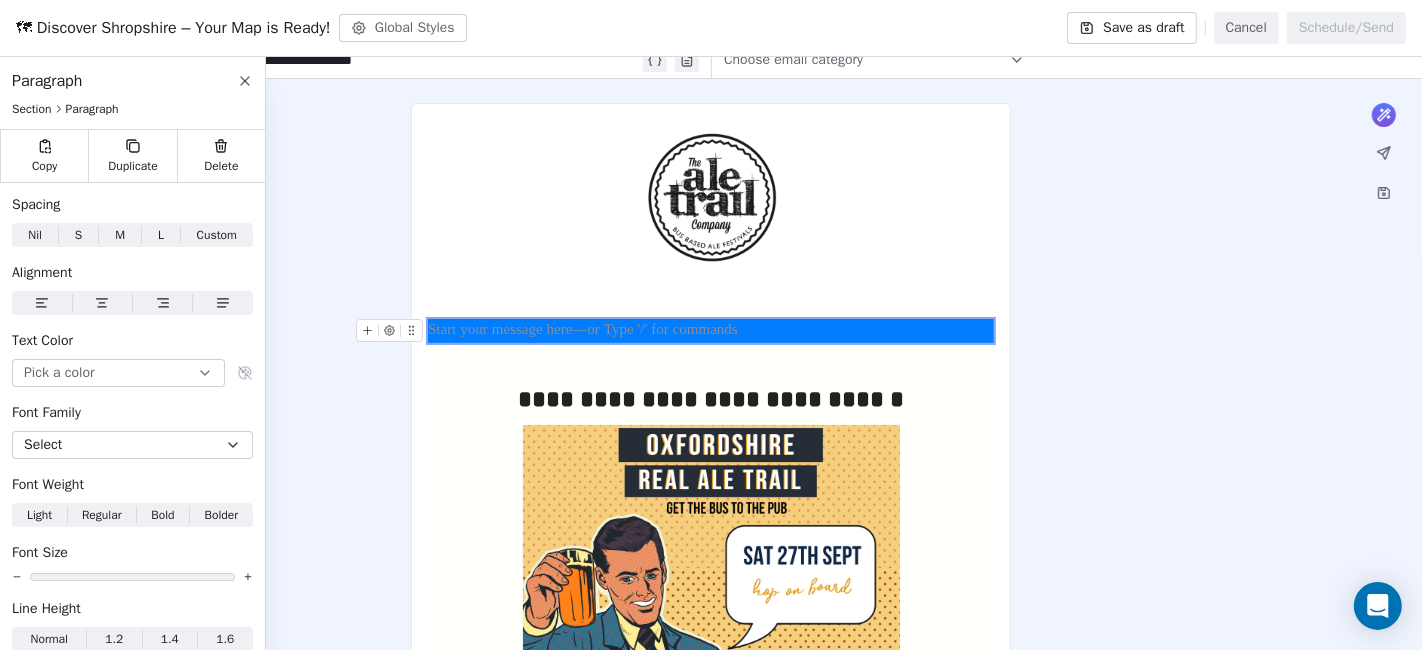 drag, startPoint x: 1164, startPoint y: 331, endPoint x: 1169, endPoint y: 320, distance: 12.083046 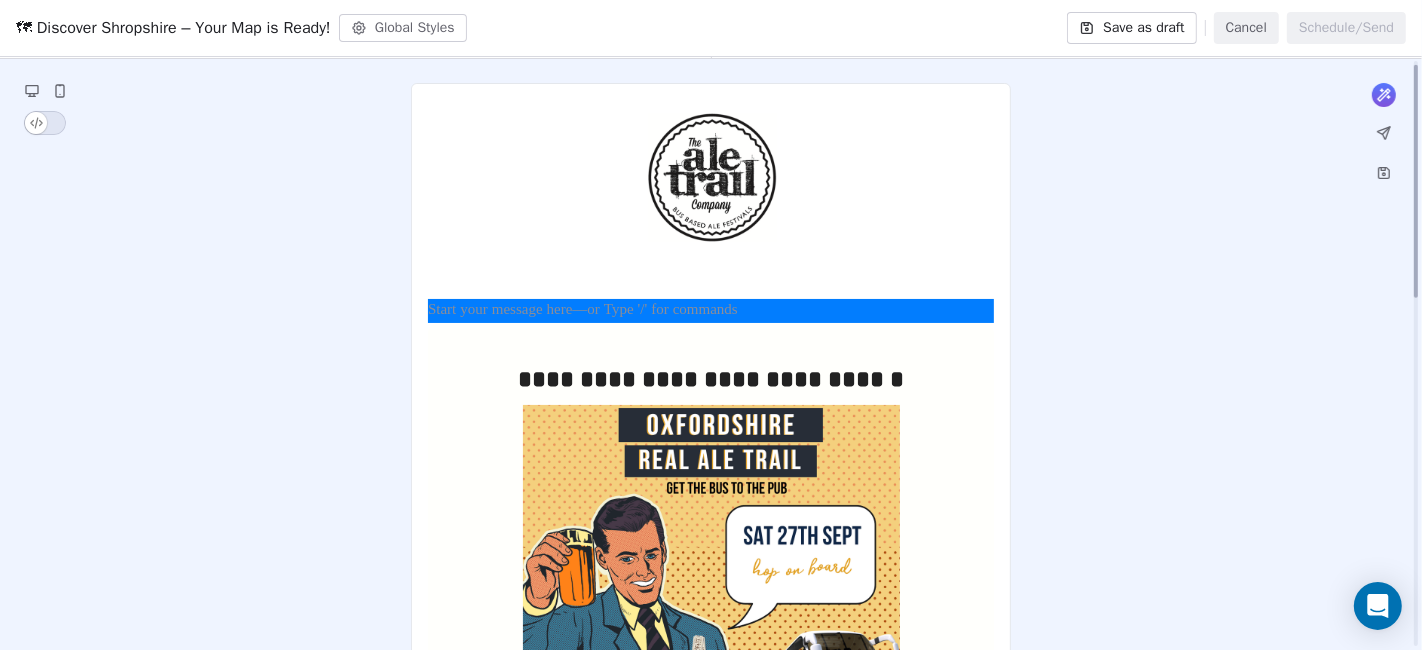 scroll, scrollTop: 9, scrollLeft: 0, axis: vertical 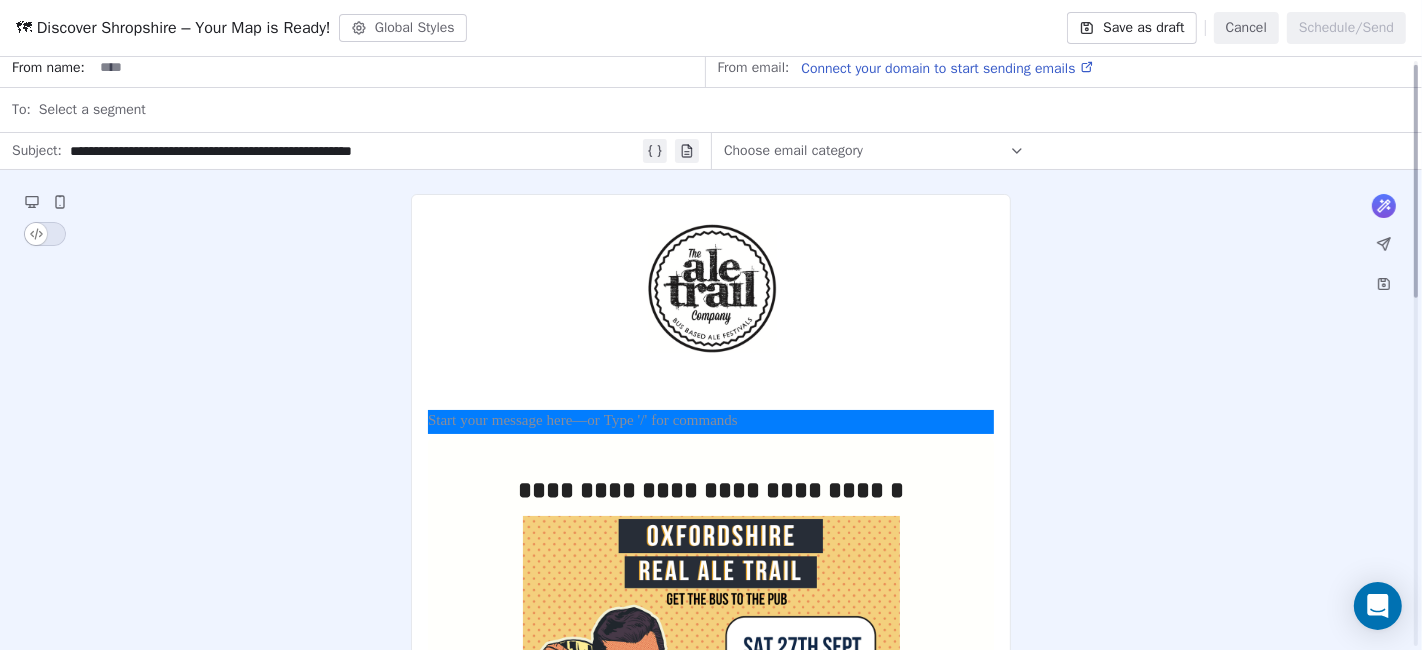 click on "Cancel" at bounding box center [1246, 28] 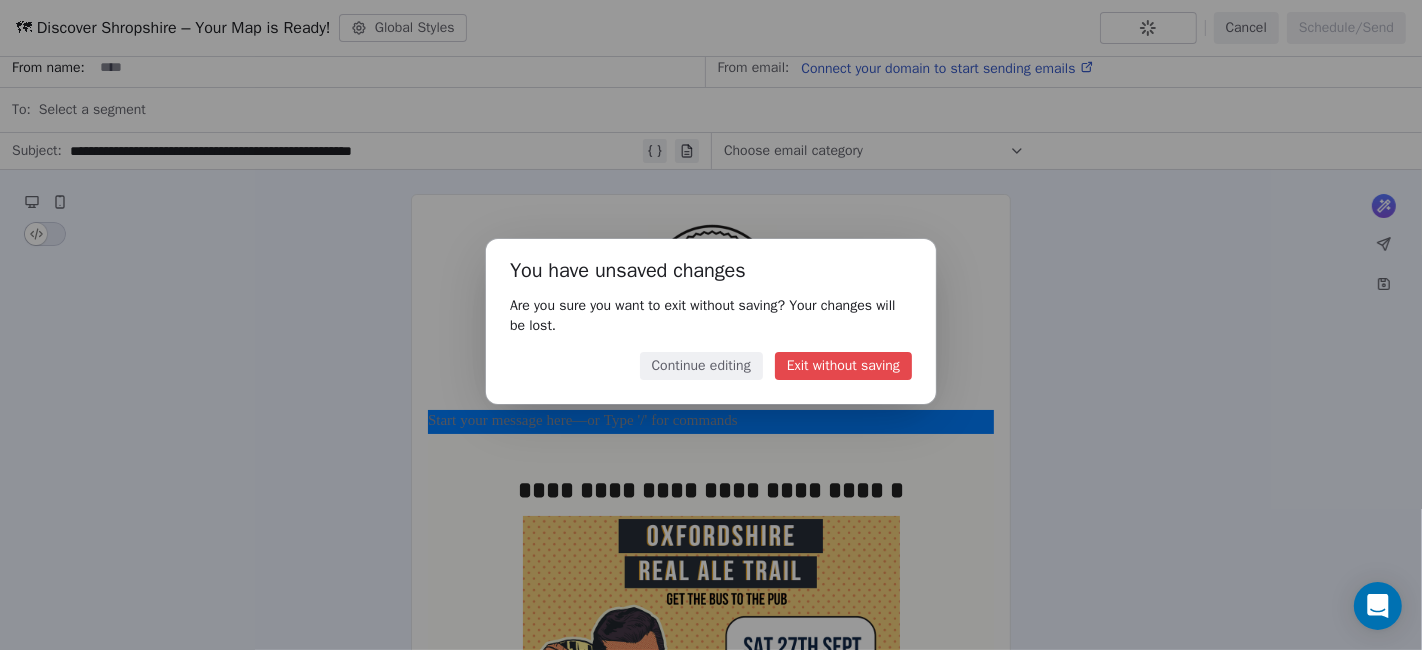 click on "Exit without saving" at bounding box center (843, 366) 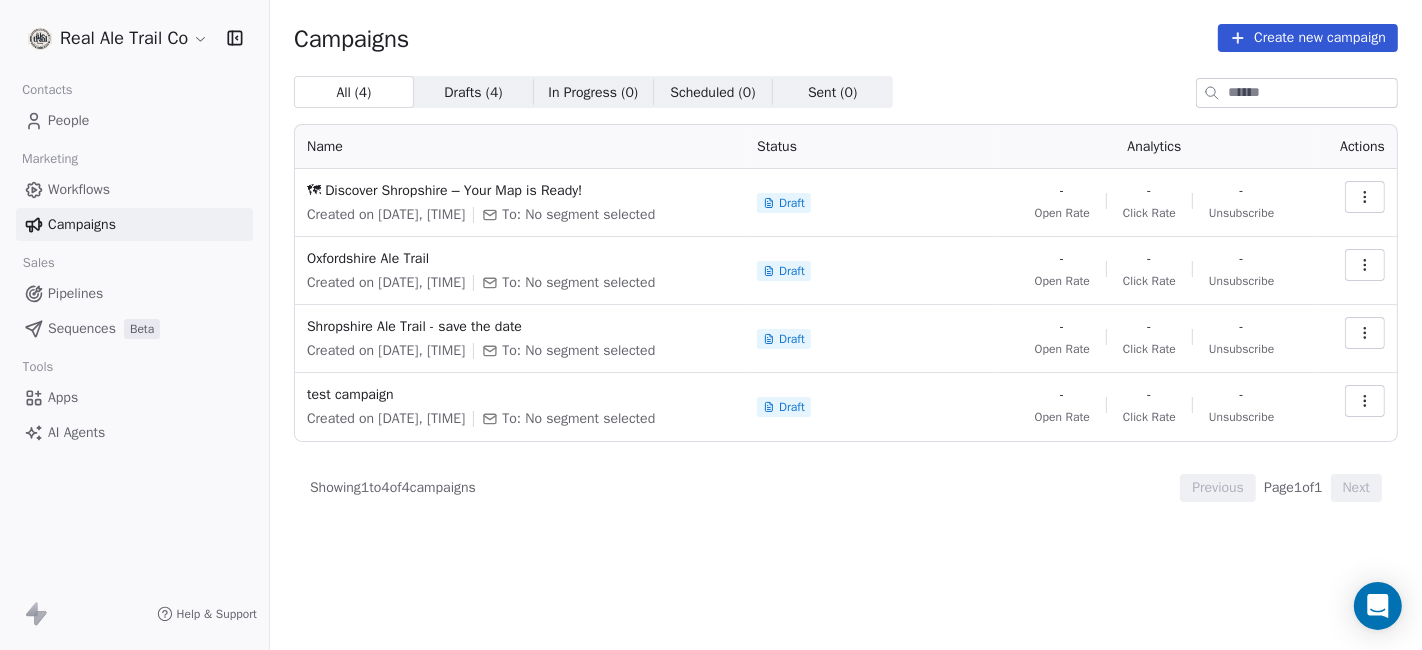 click on "Create new campaign" at bounding box center [1308, 38] 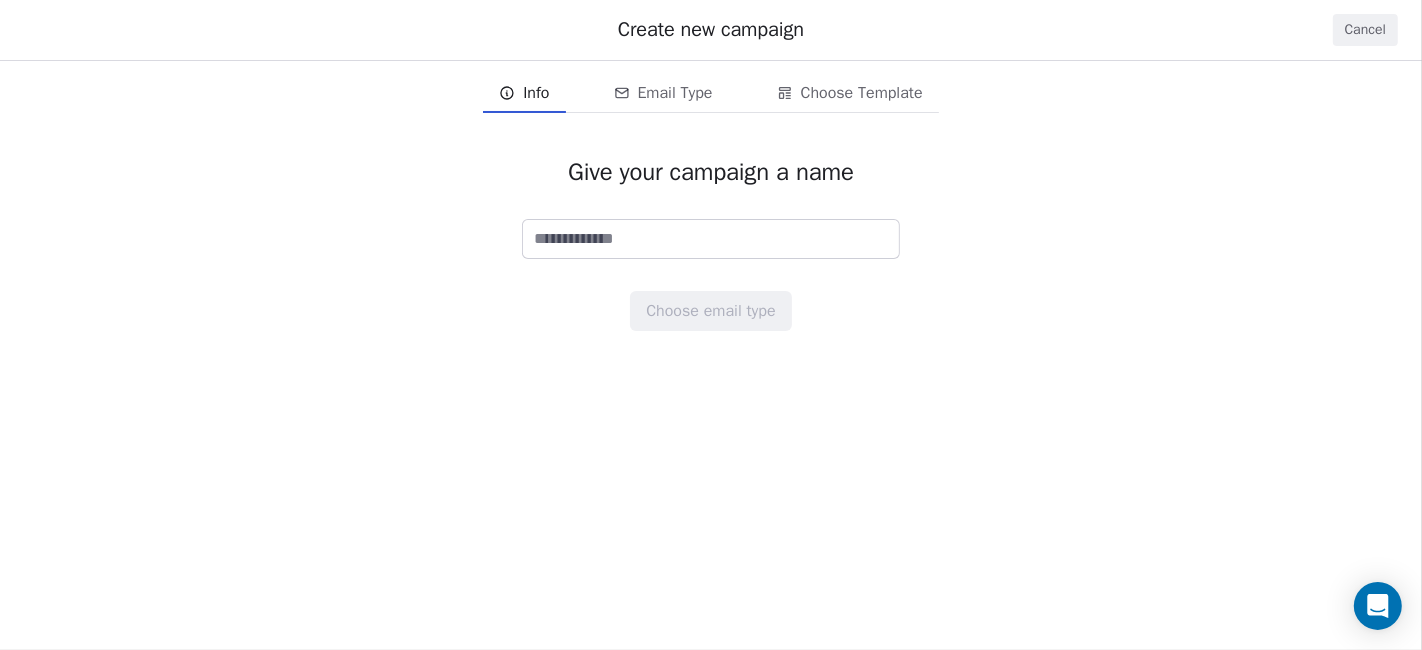 click on "Cancel" at bounding box center (1365, 30) 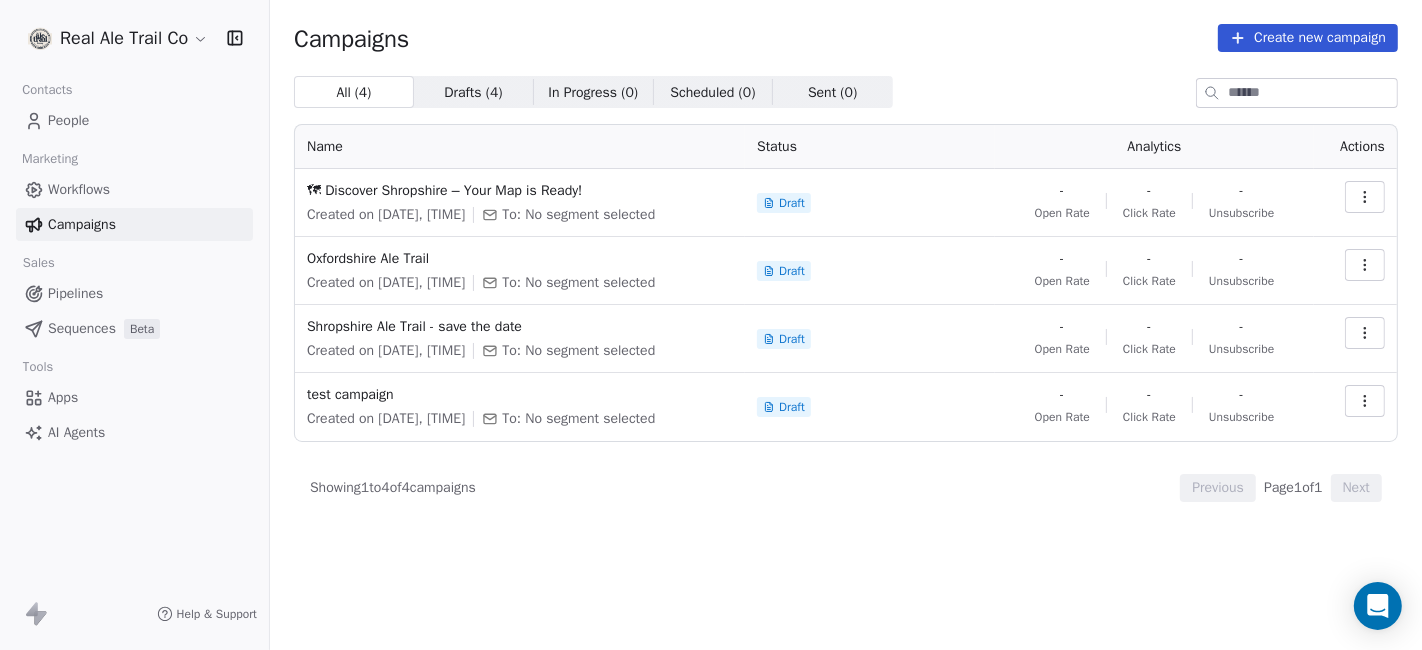 drag, startPoint x: 307, startPoint y: 186, endPoint x: 651, endPoint y: 178, distance: 344.09302 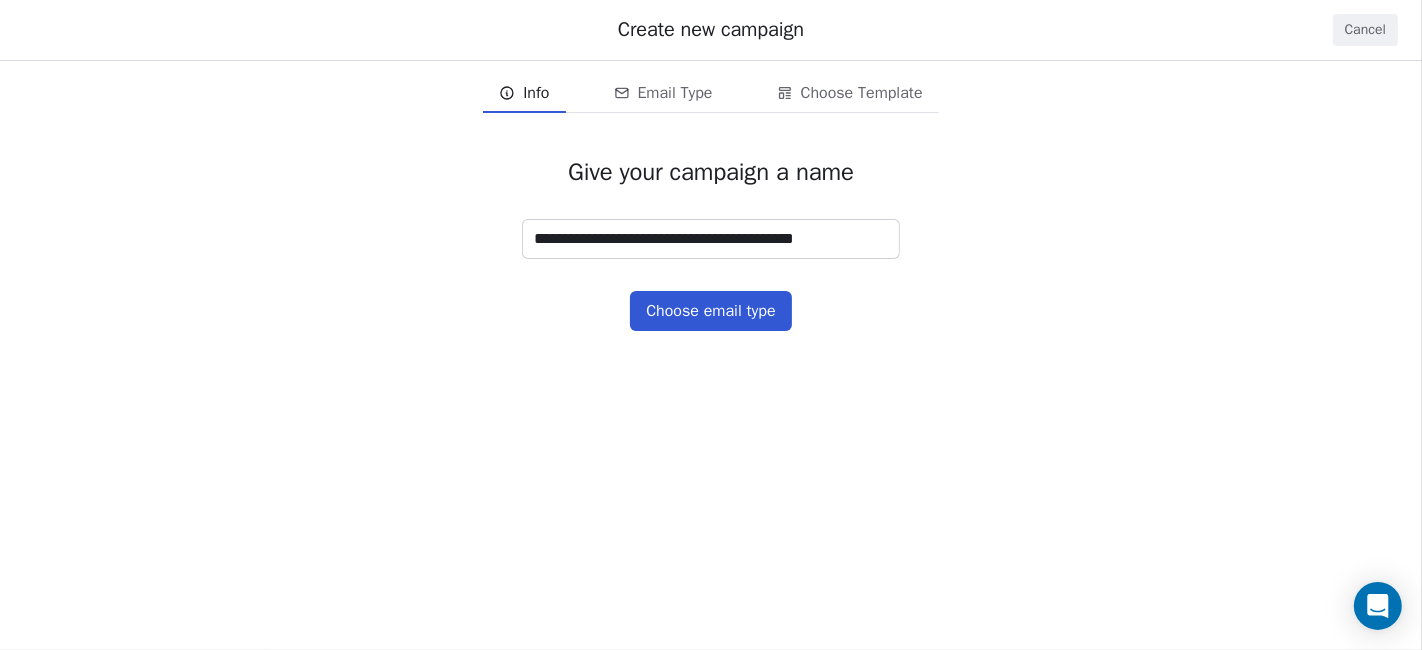 type on "**********" 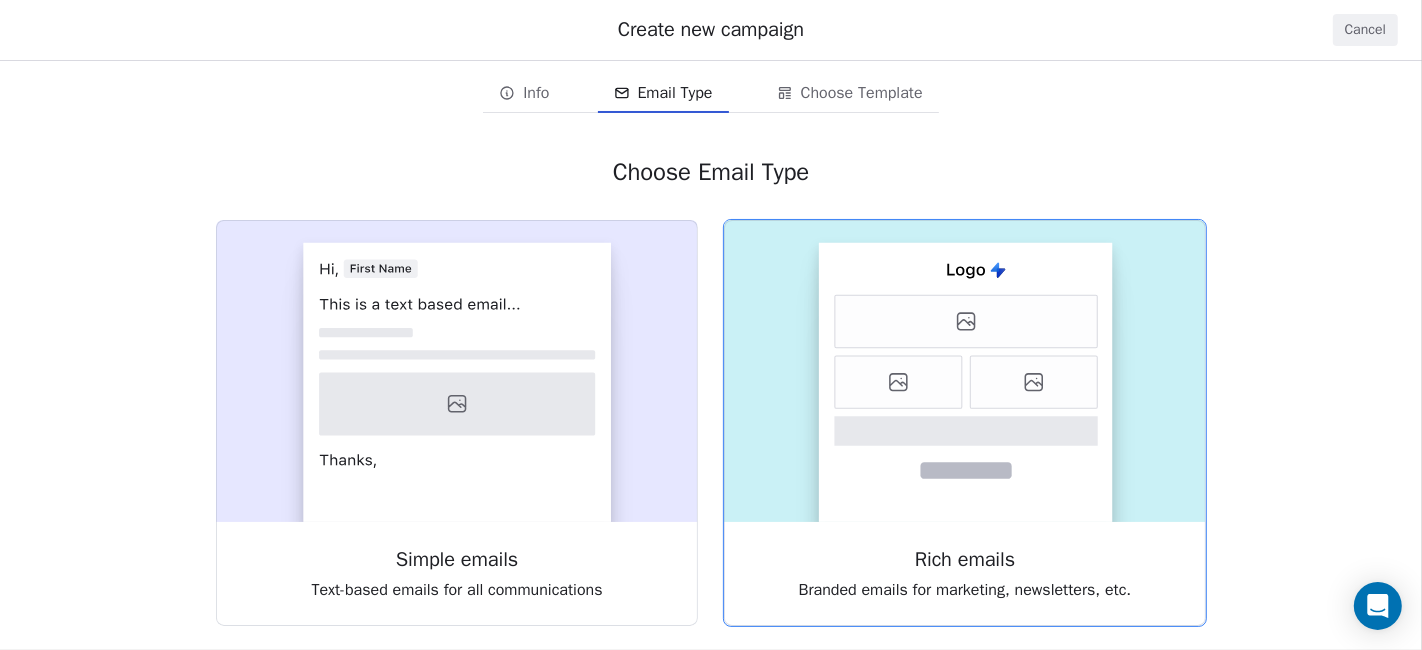 click 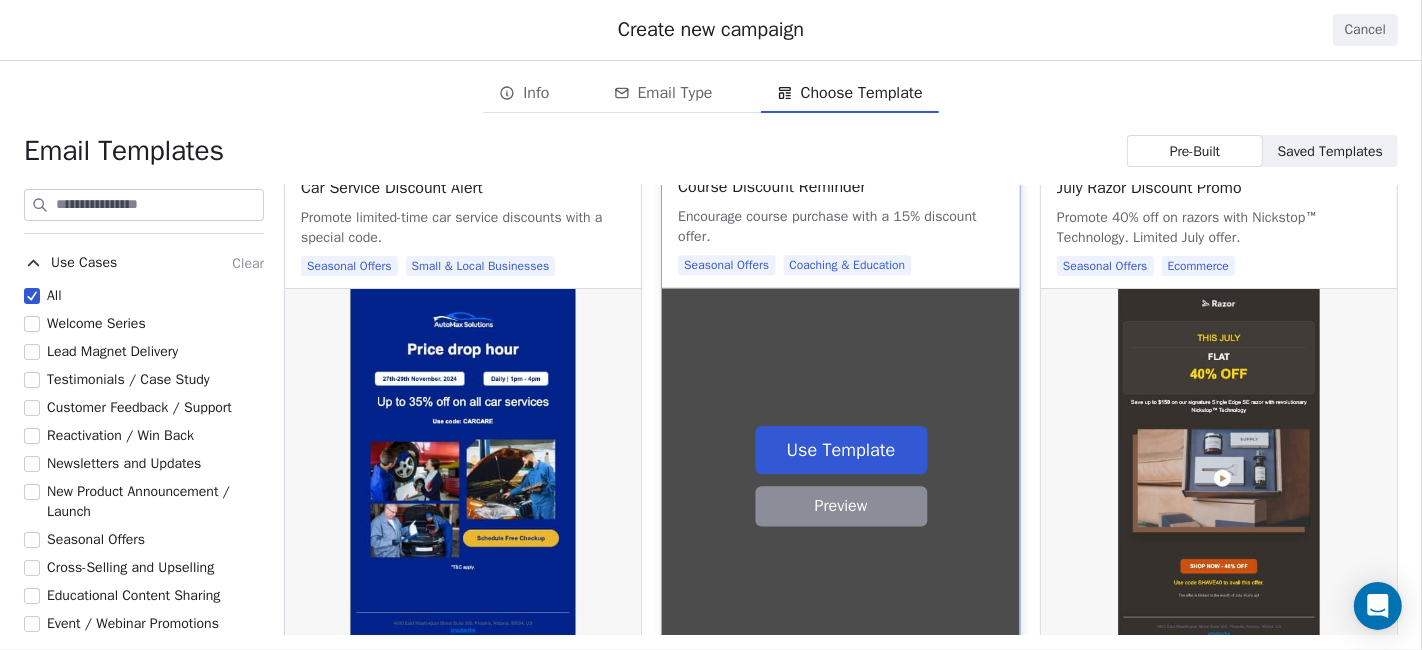 scroll, scrollTop: 3777, scrollLeft: 0, axis: vertical 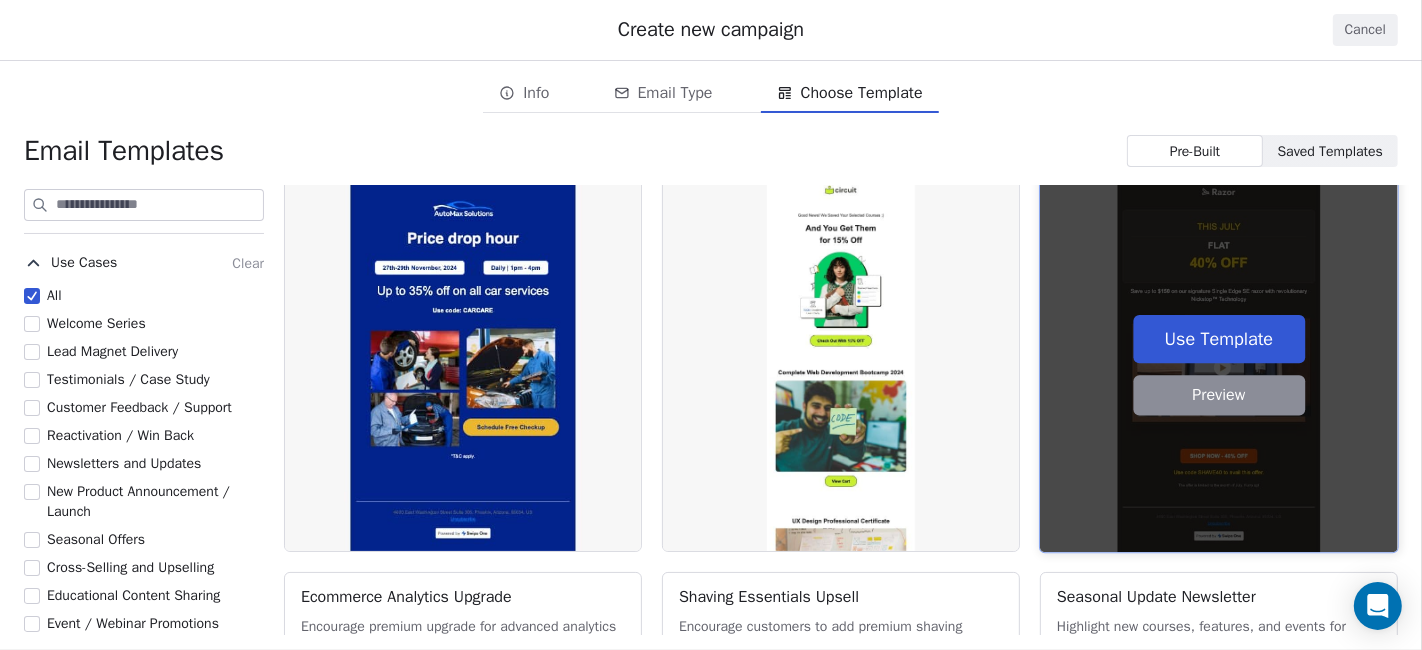 click on "Use Template" at bounding box center (1219, 339) 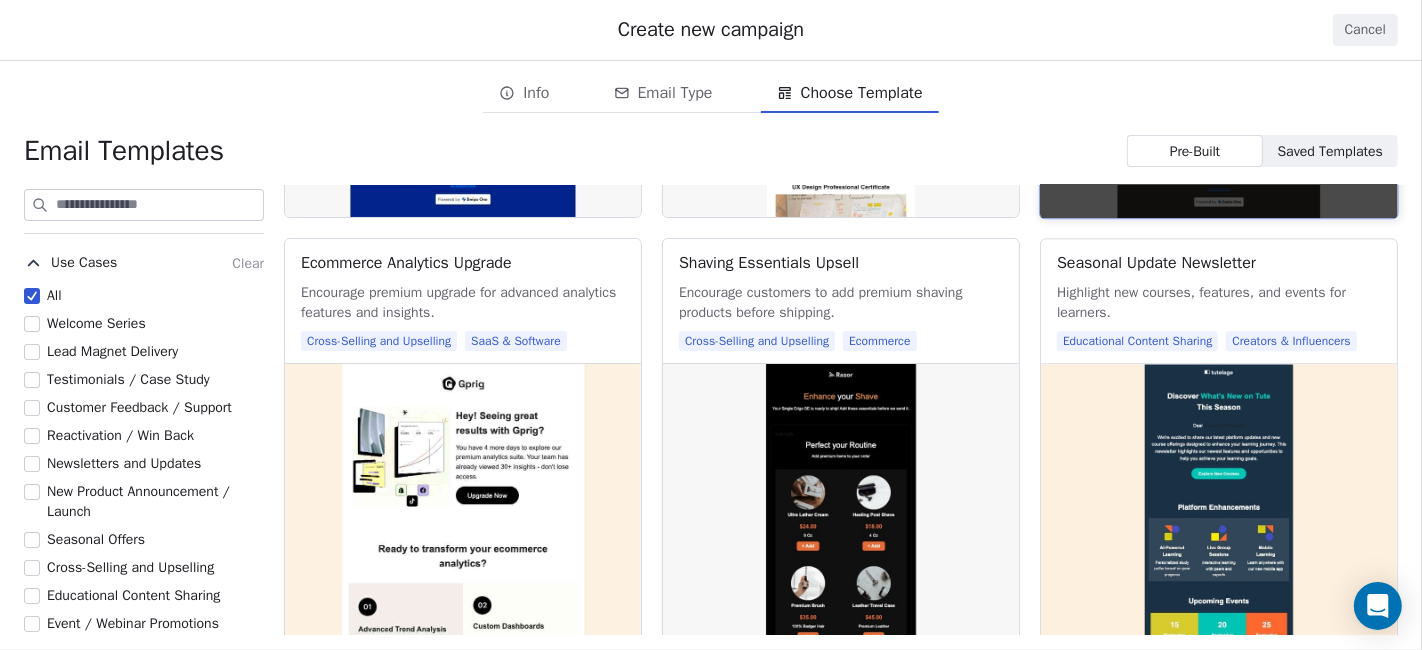 scroll, scrollTop: 3666, scrollLeft: 0, axis: vertical 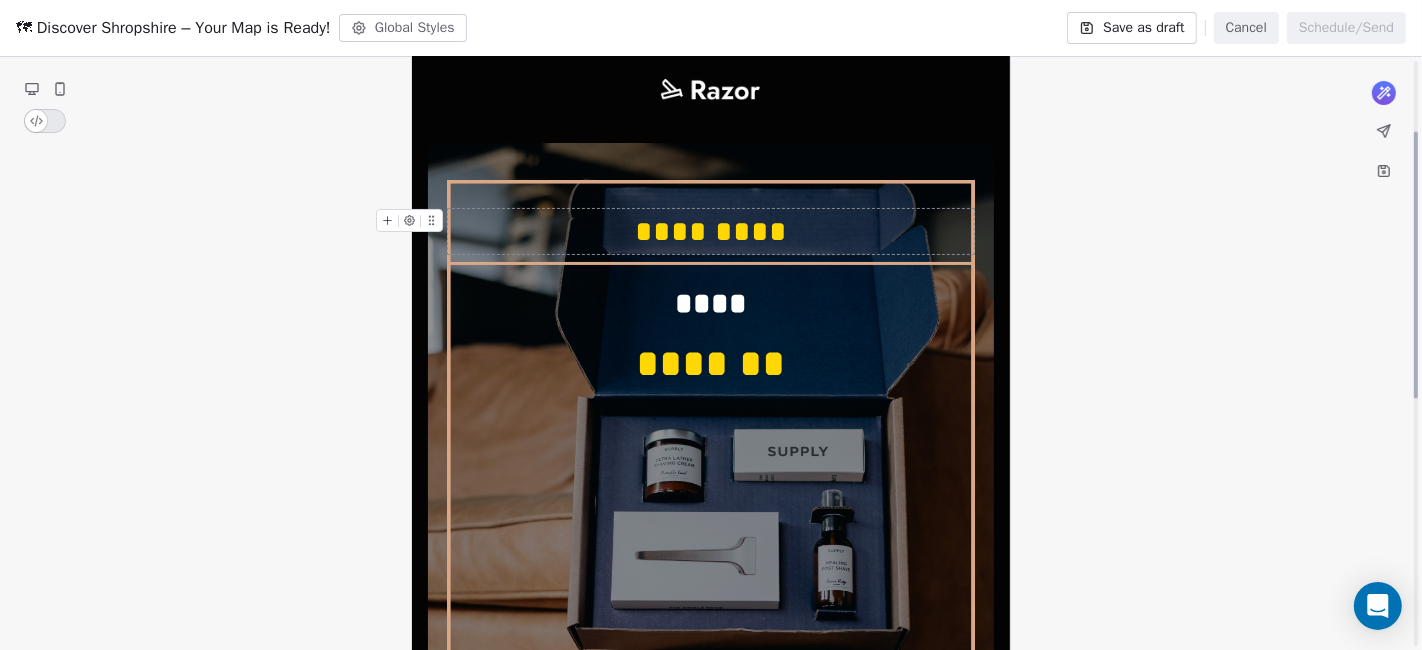 click on "*********" at bounding box center (711, 231) 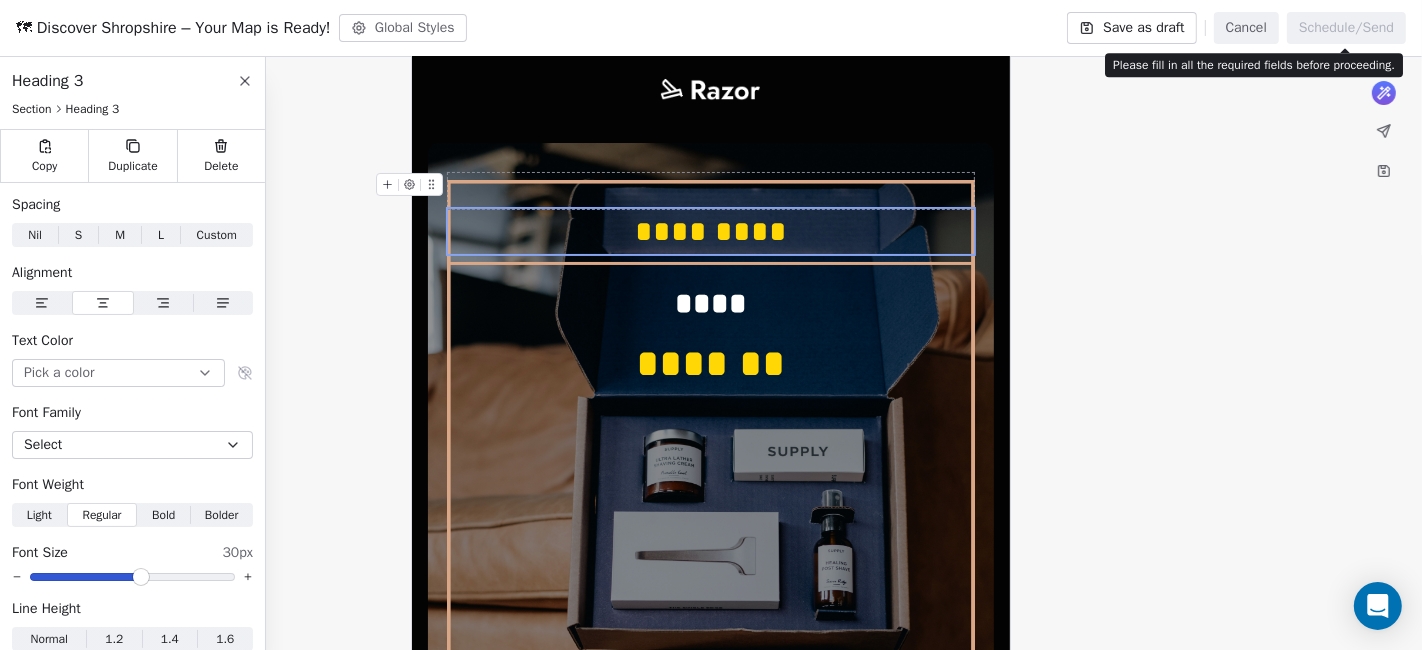 click on "Cancel" at bounding box center [1246, 28] 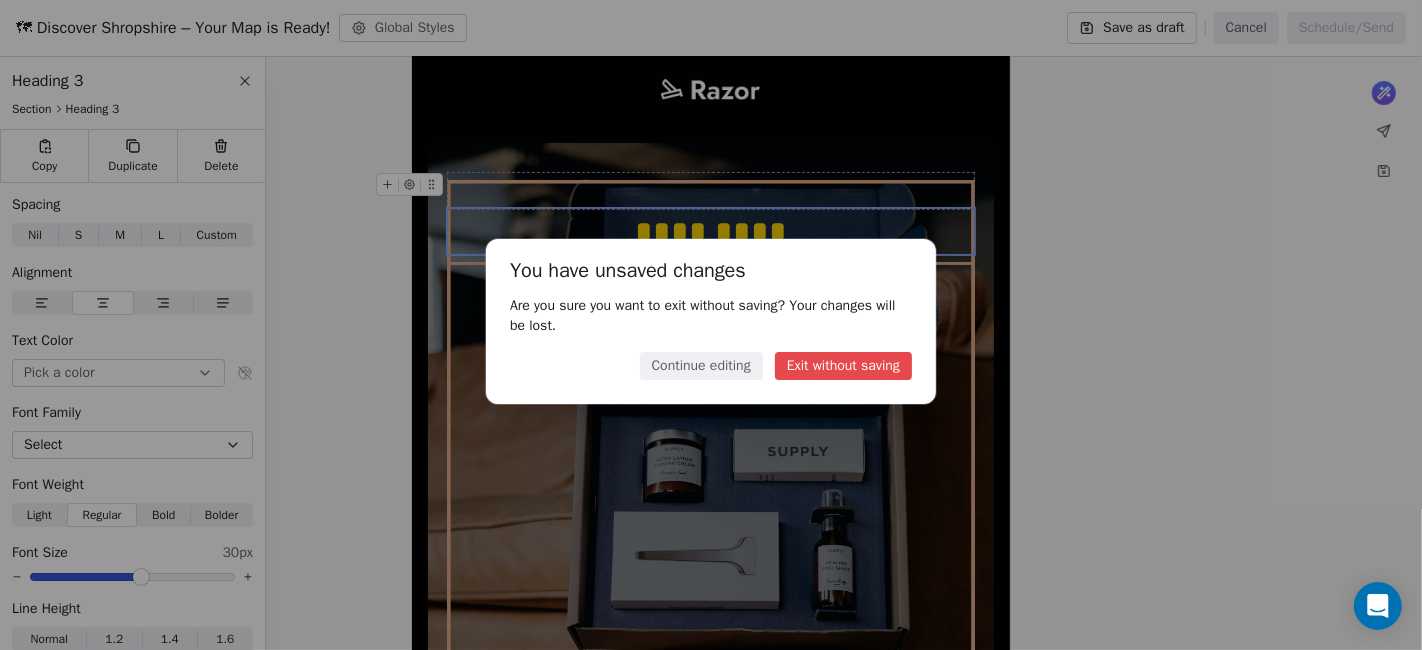 click on "Exit without saving" at bounding box center [843, 366] 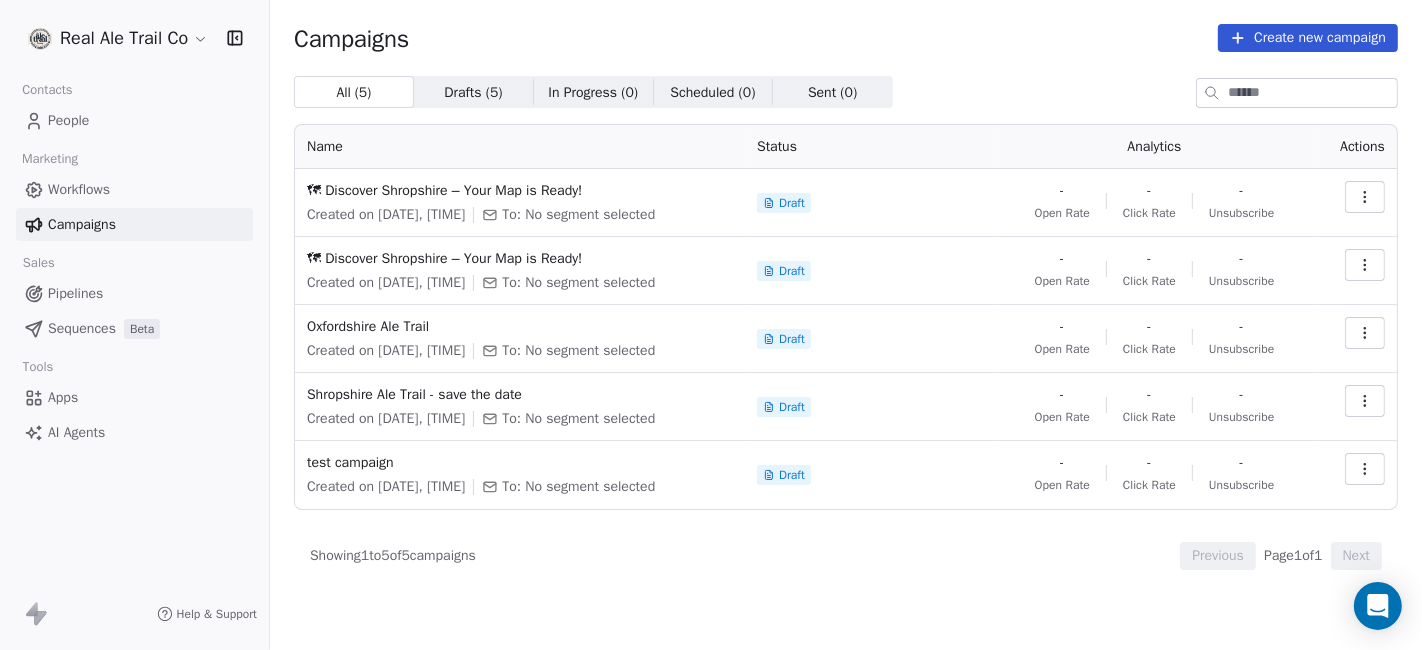 click 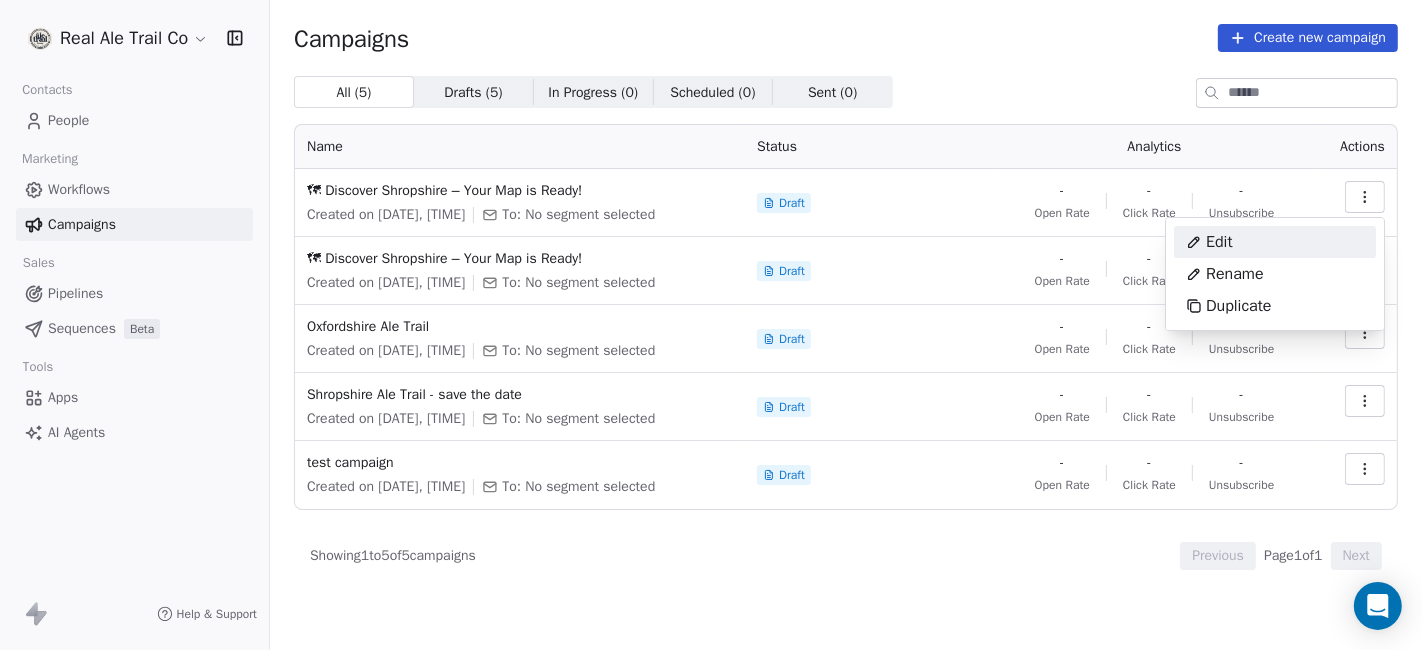 click on "Edit" at bounding box center (1275, 242) 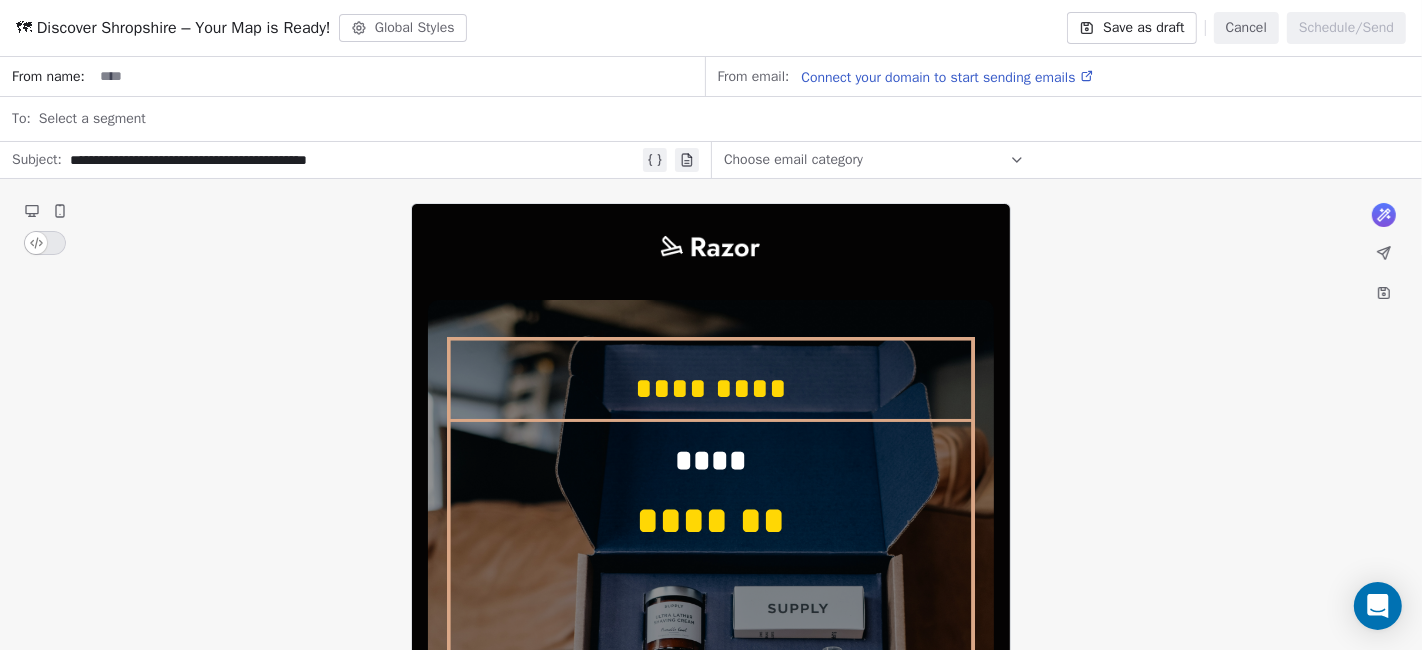 click on "Global Styles" at bounding box center (403, 28) 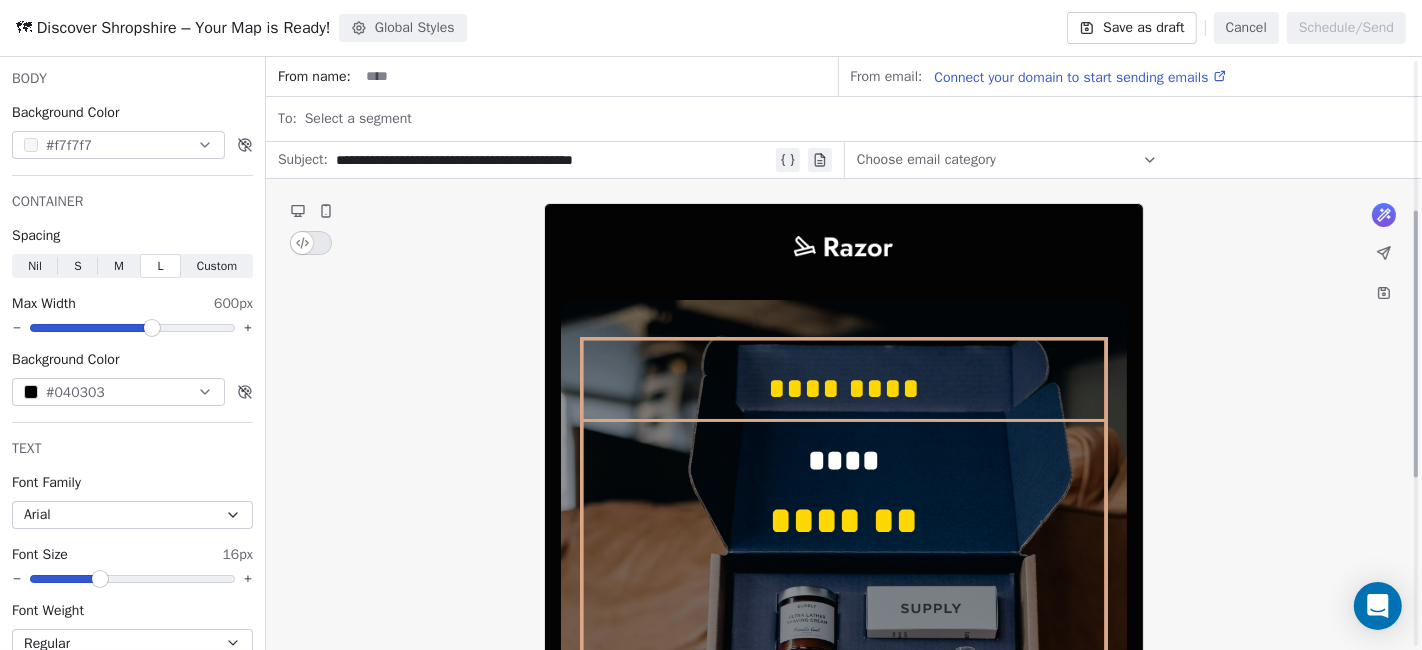 scroll, scrollTop: 333, scrollLeft: 0, axis: vertical 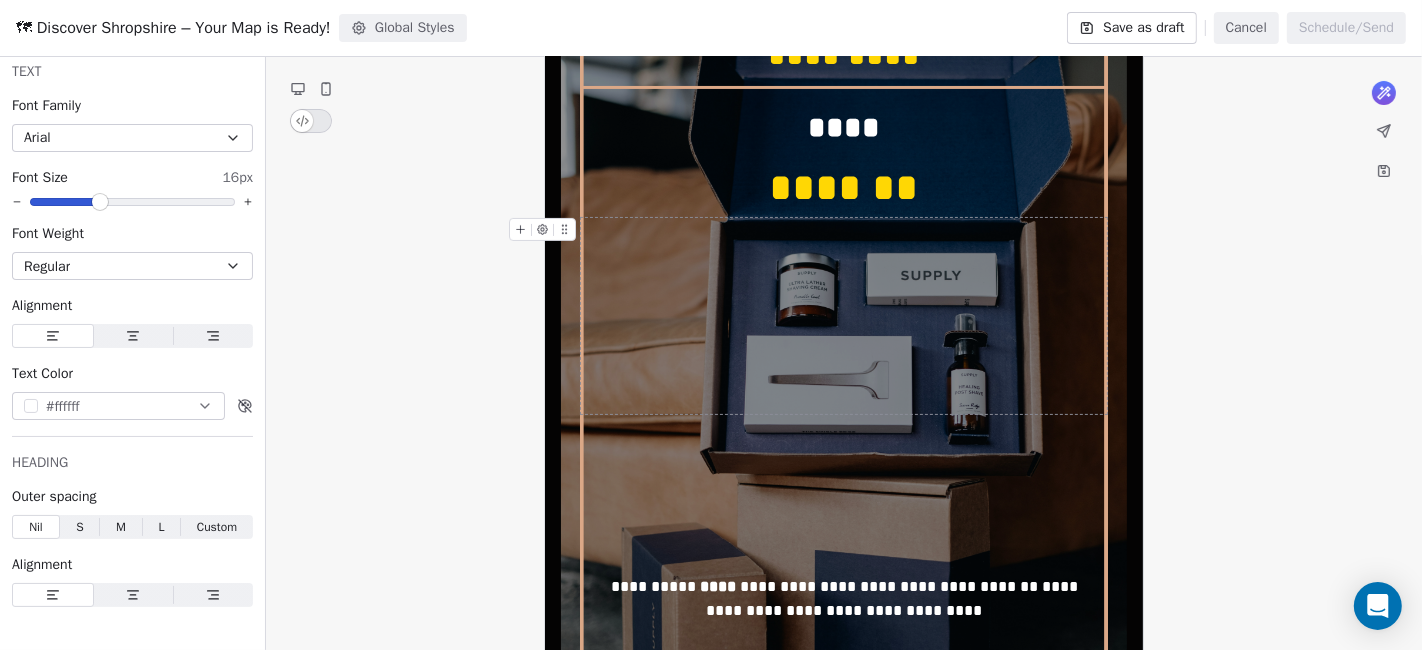 click on "Cancel" at bounding box center [1246, 28] 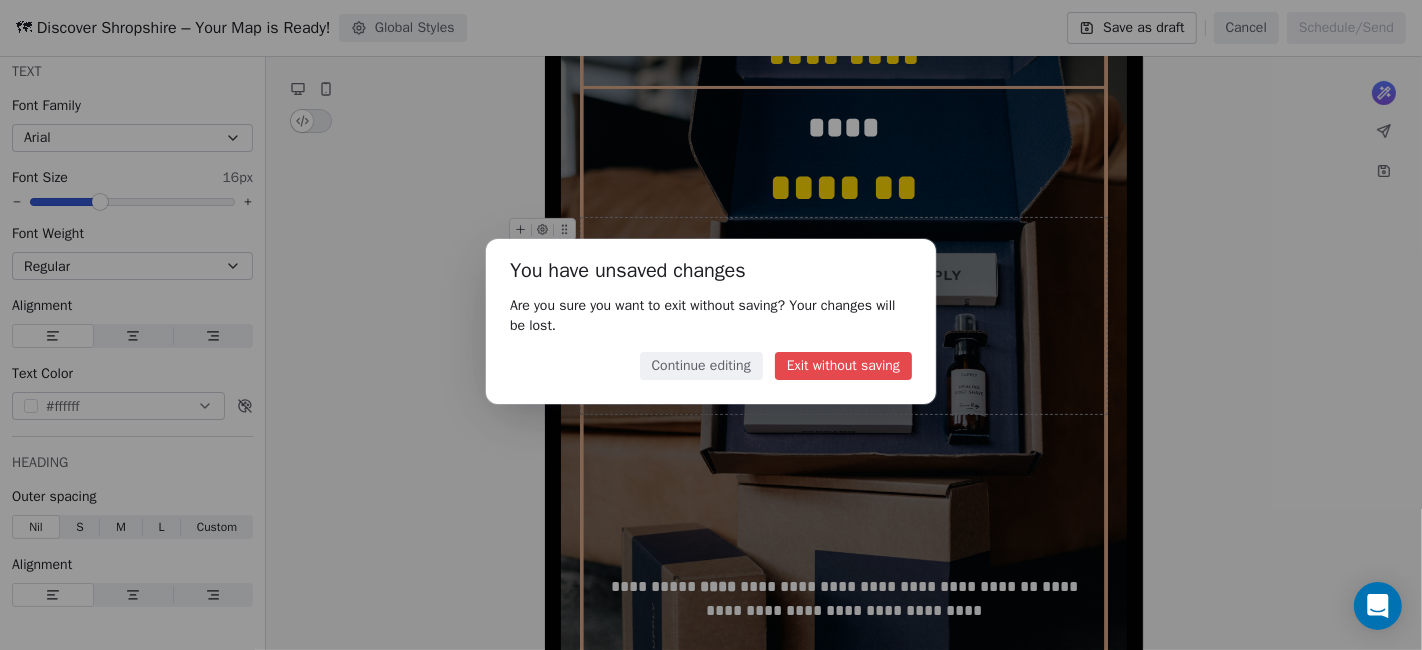 click on "Exit without saving" at bounding box center [843, 366] 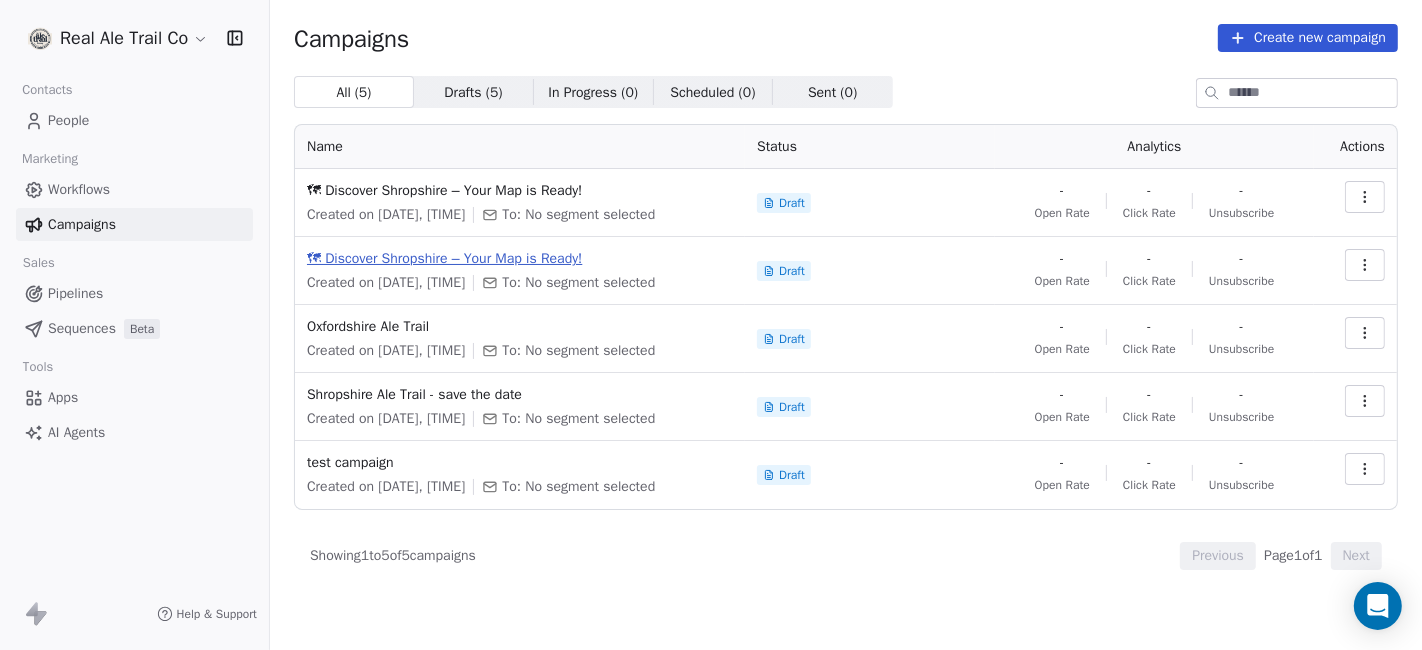 click on "🗺 Discover Shropshire – Your Map is Ready!" at bounding box center (520, 259) 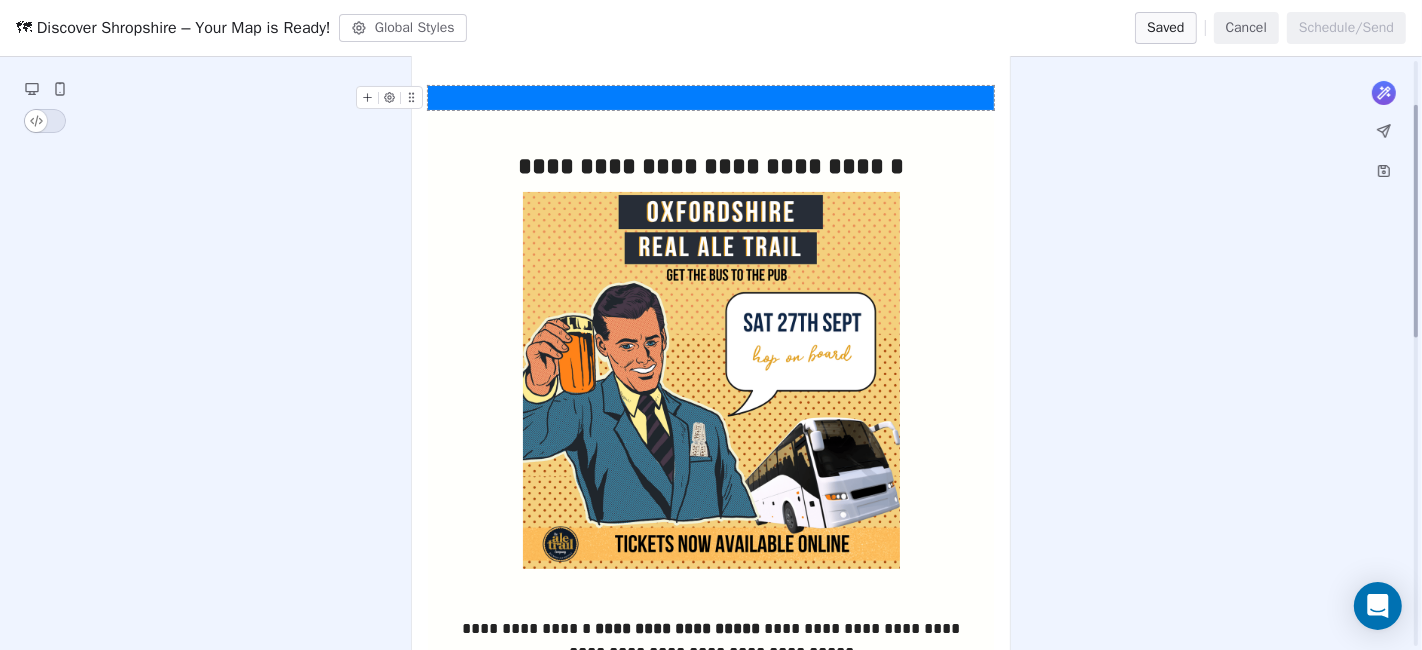 scroll, scrollTop: 111, scrollLeft: 0, axis: vertical 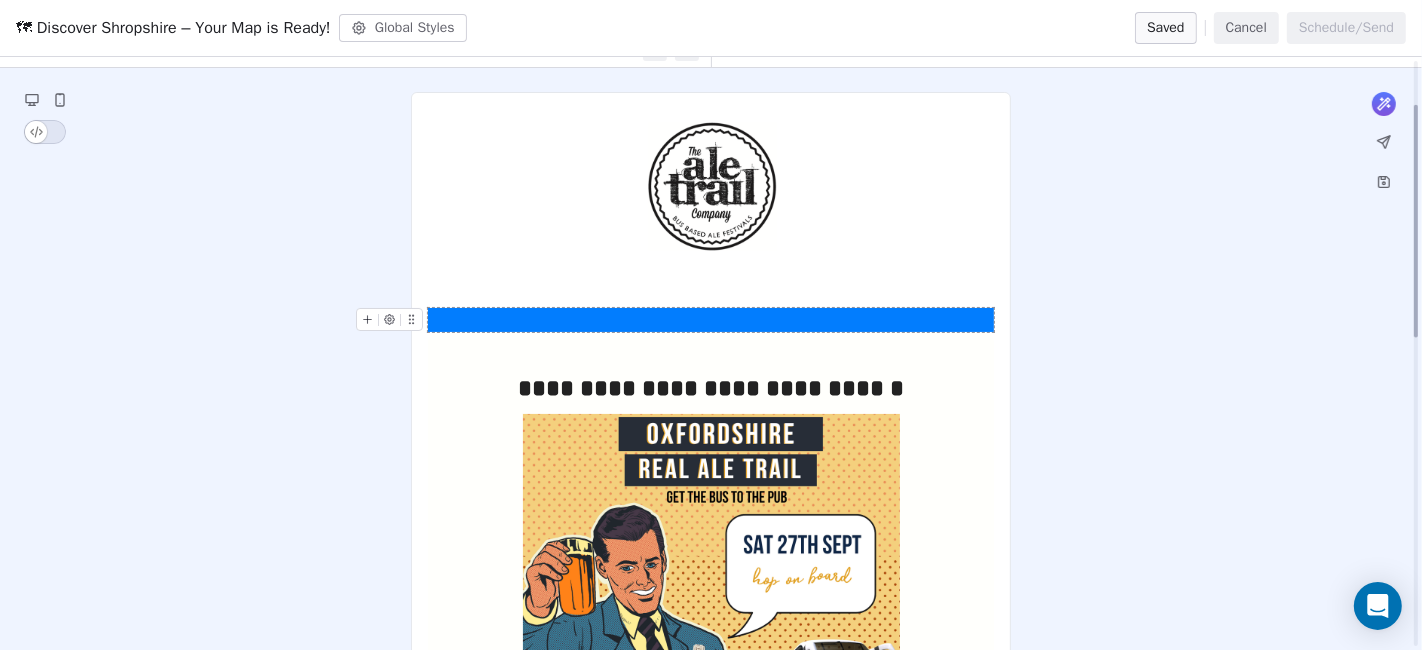 click at bounding box center (711, 320) 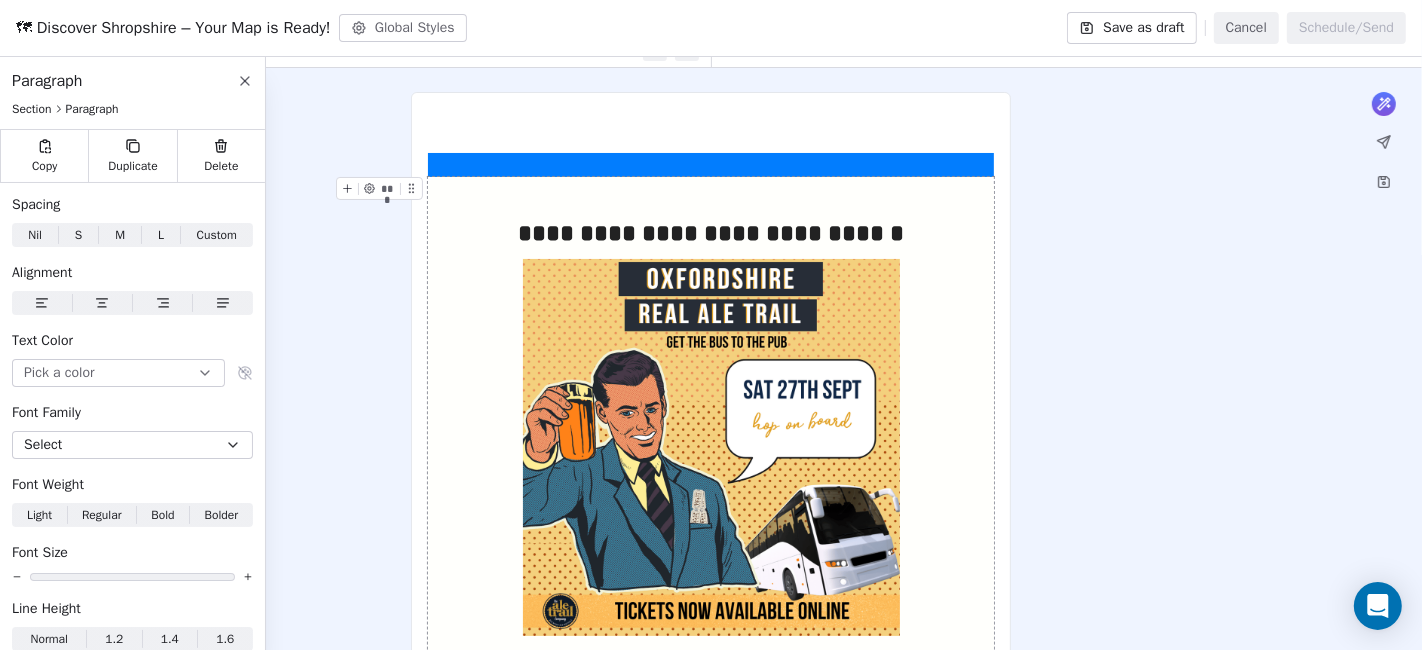 scroll, scrollTop: 0, scrollLeft: 0, axis: both 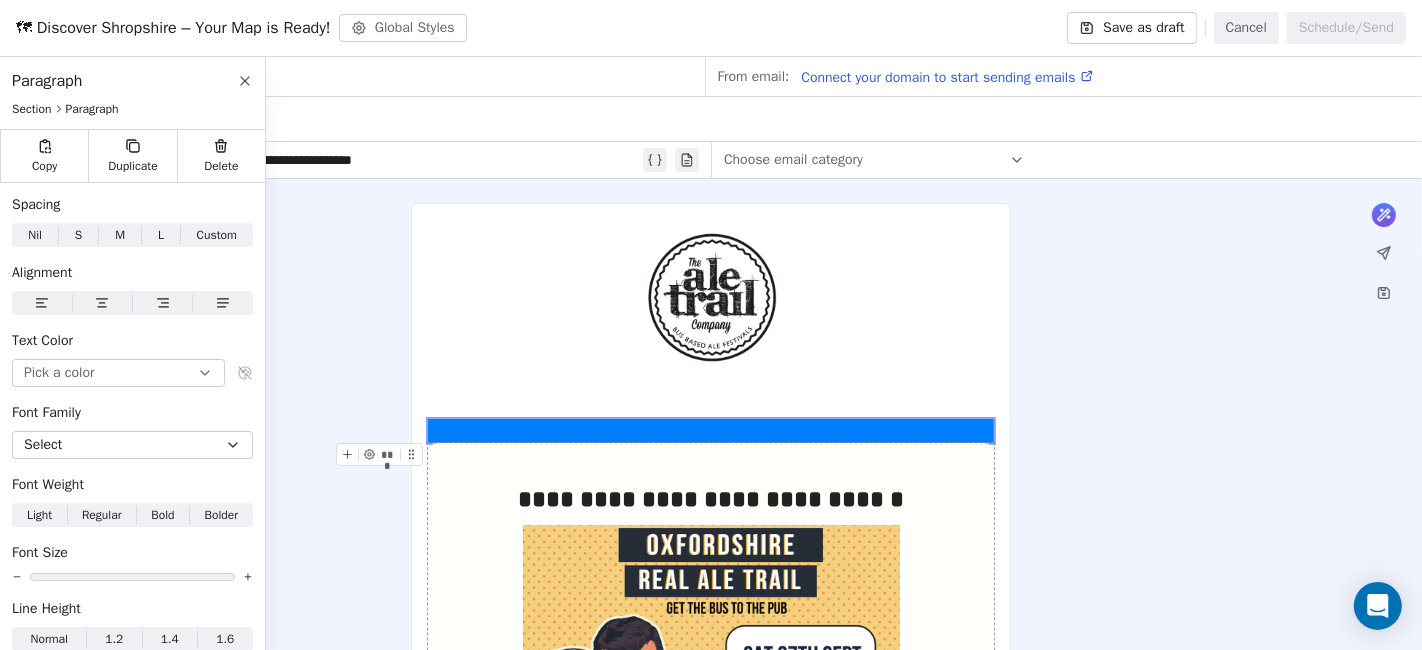 click on "**********" at bounding box center [711, 774] 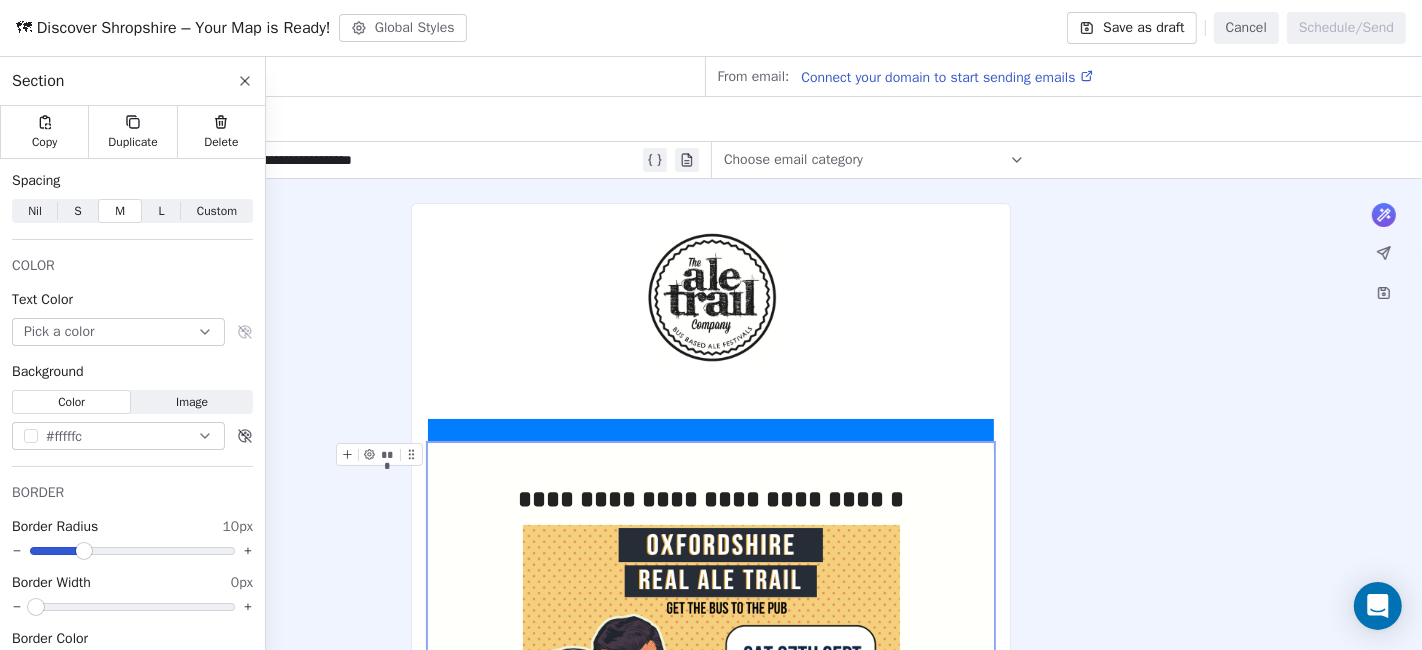type 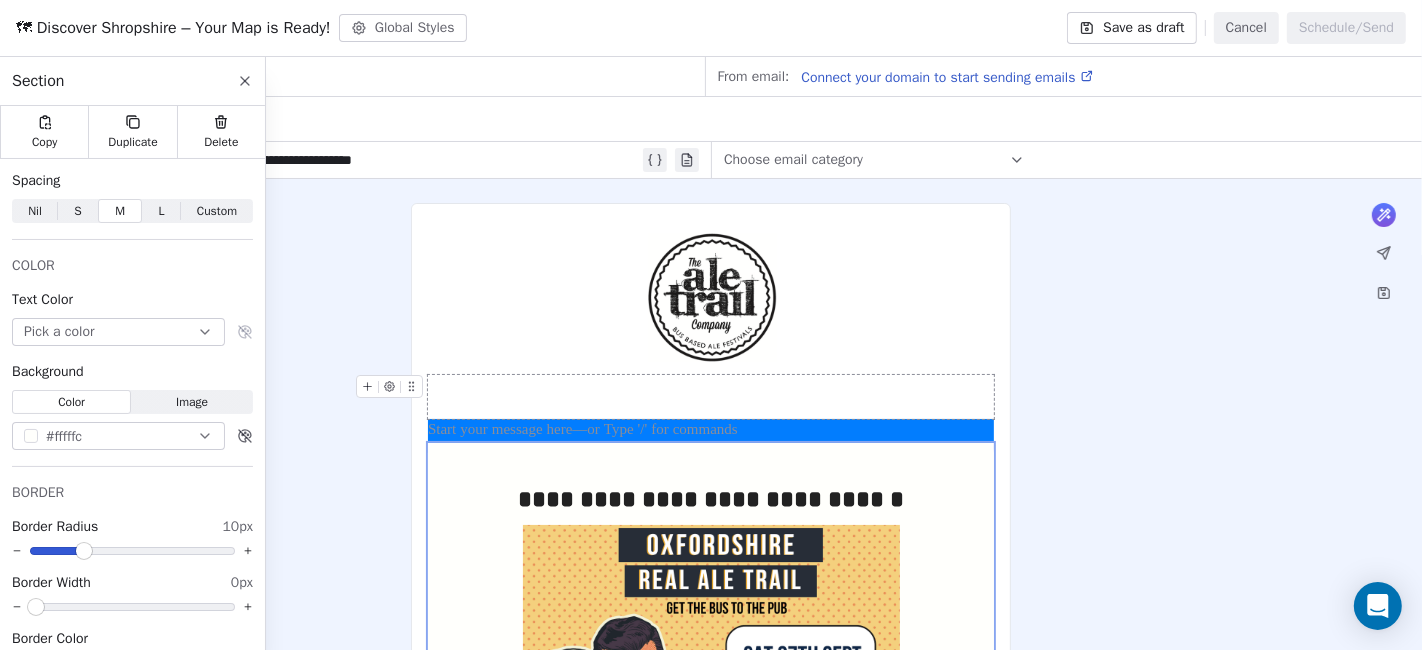 click on "**********" at bounding box center (711, 865) 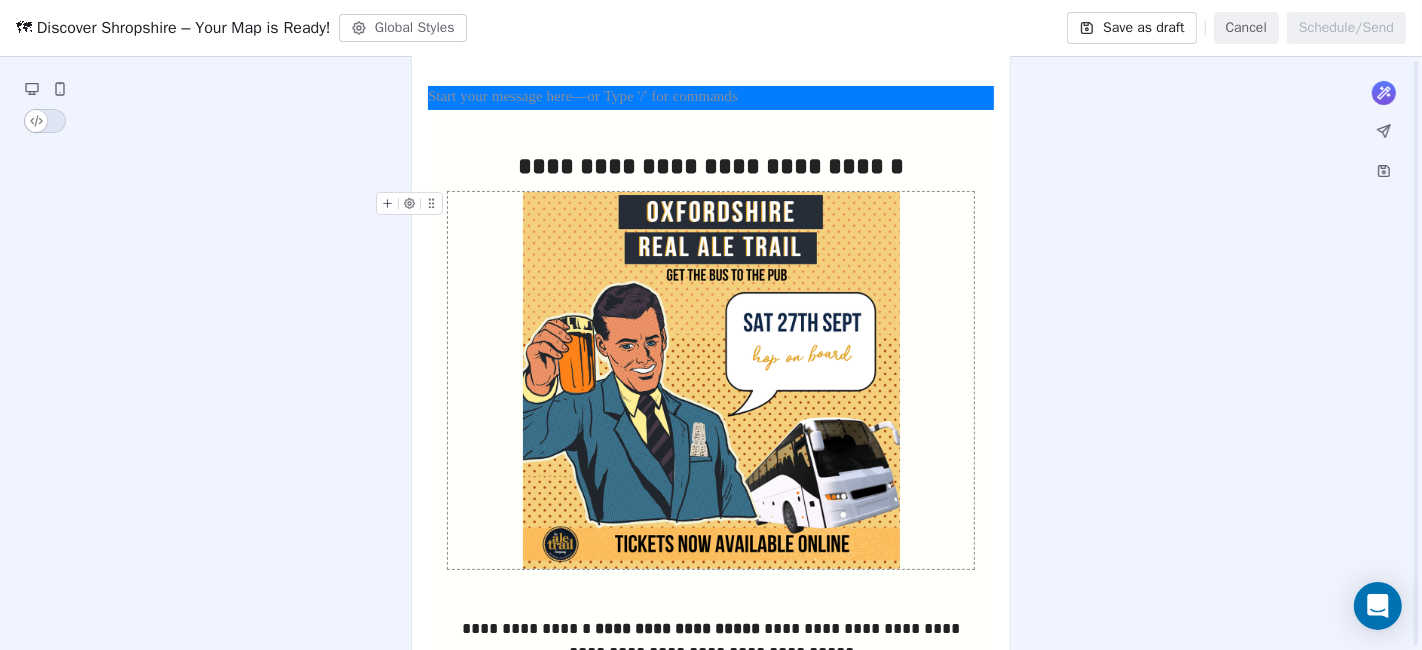 scroll, scrollTop: 666, scrollLeft: 0, axis: vertical 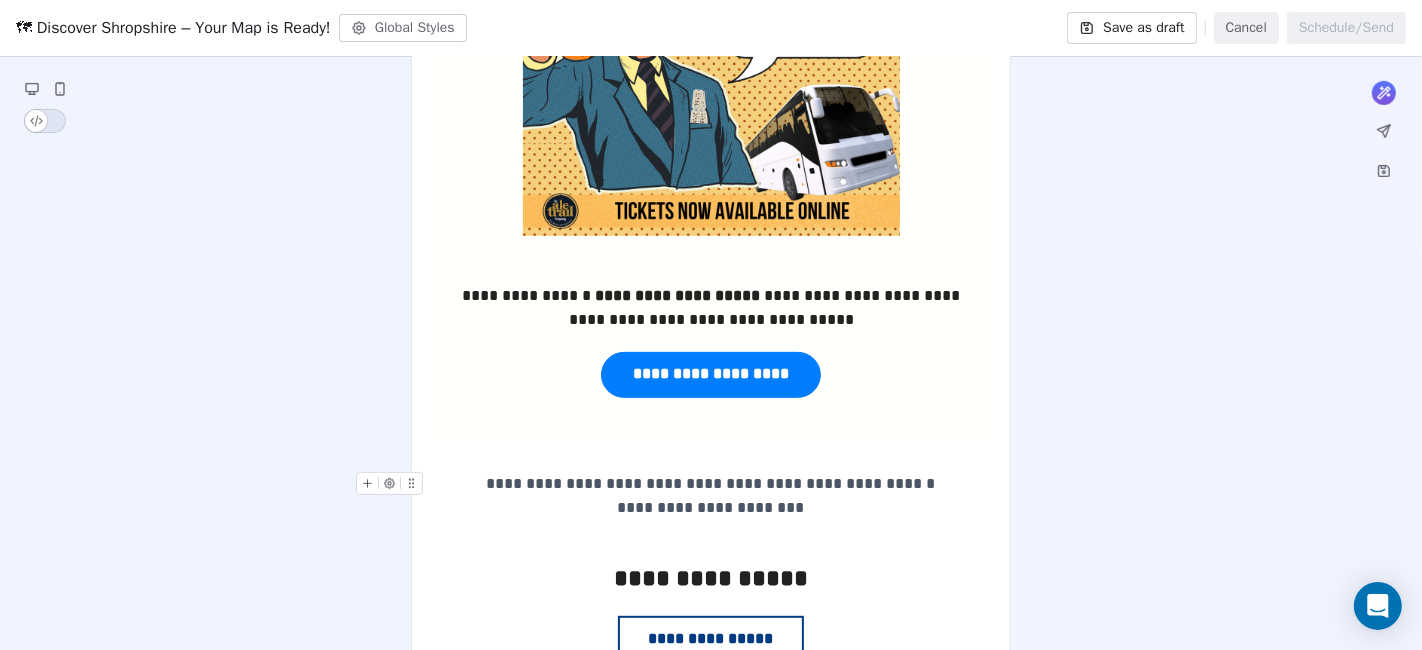 click on "**********" at bounding box center (711, 507) 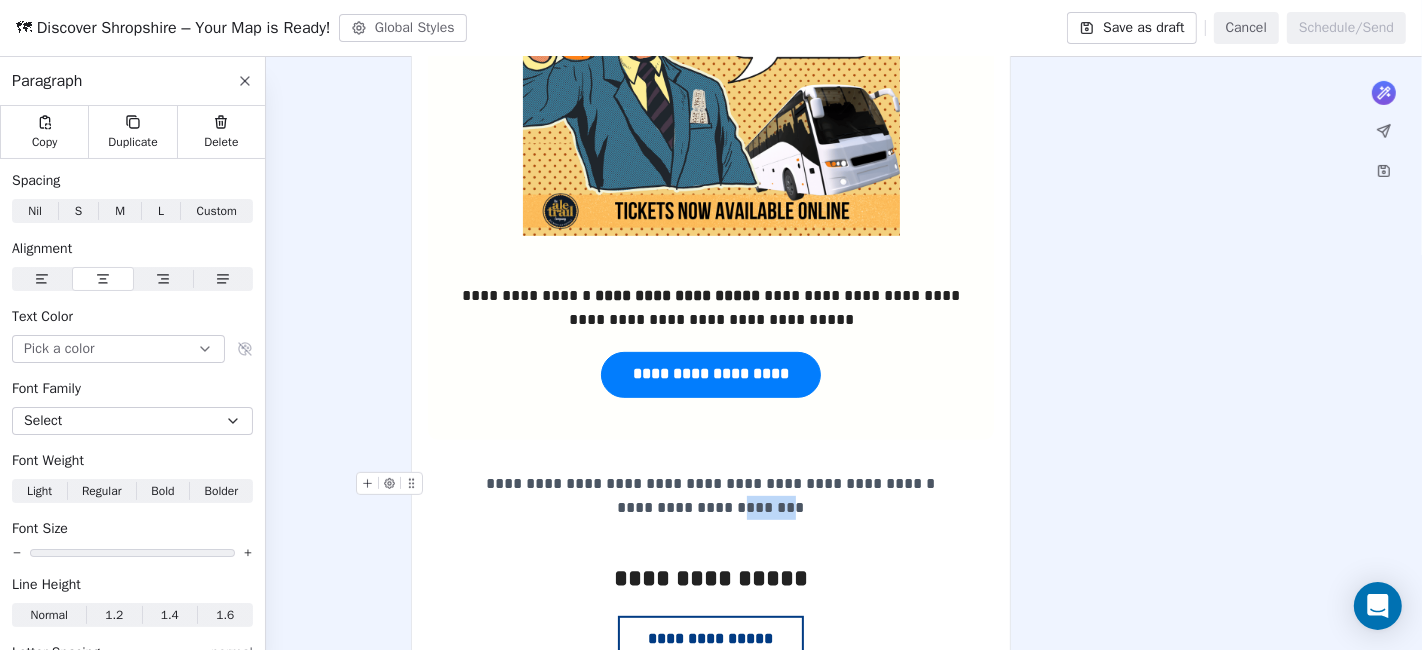 click on "**********" at bounding box center (711, 507) 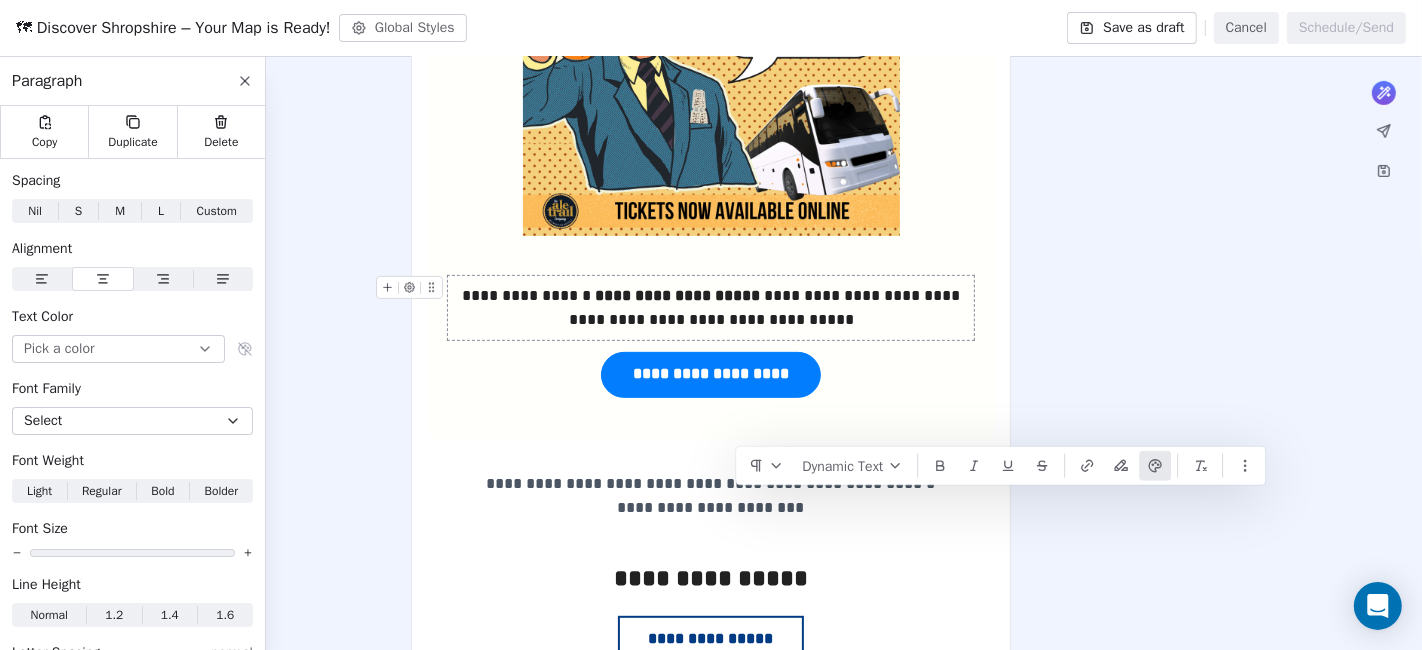 click on "**********" at bounding box center [711, 308] 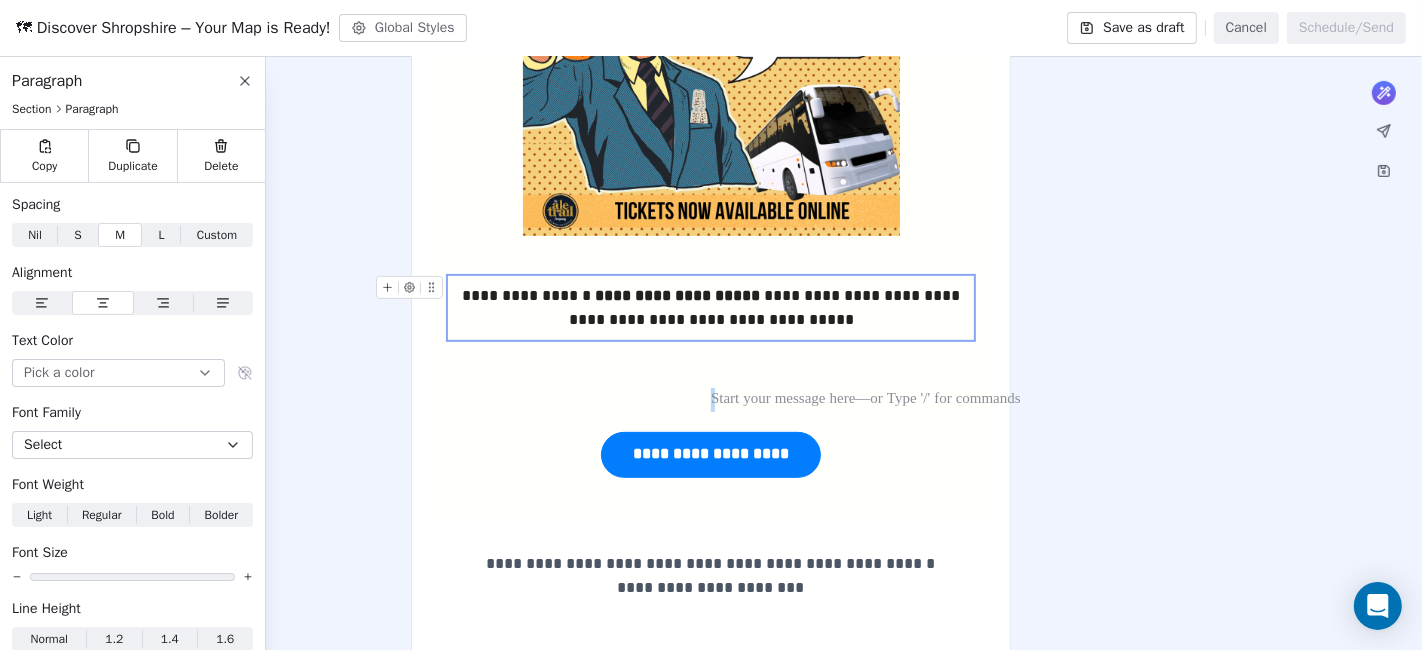 scroll, scrollTop: 650, scrollLeft: 0, axis: vertical 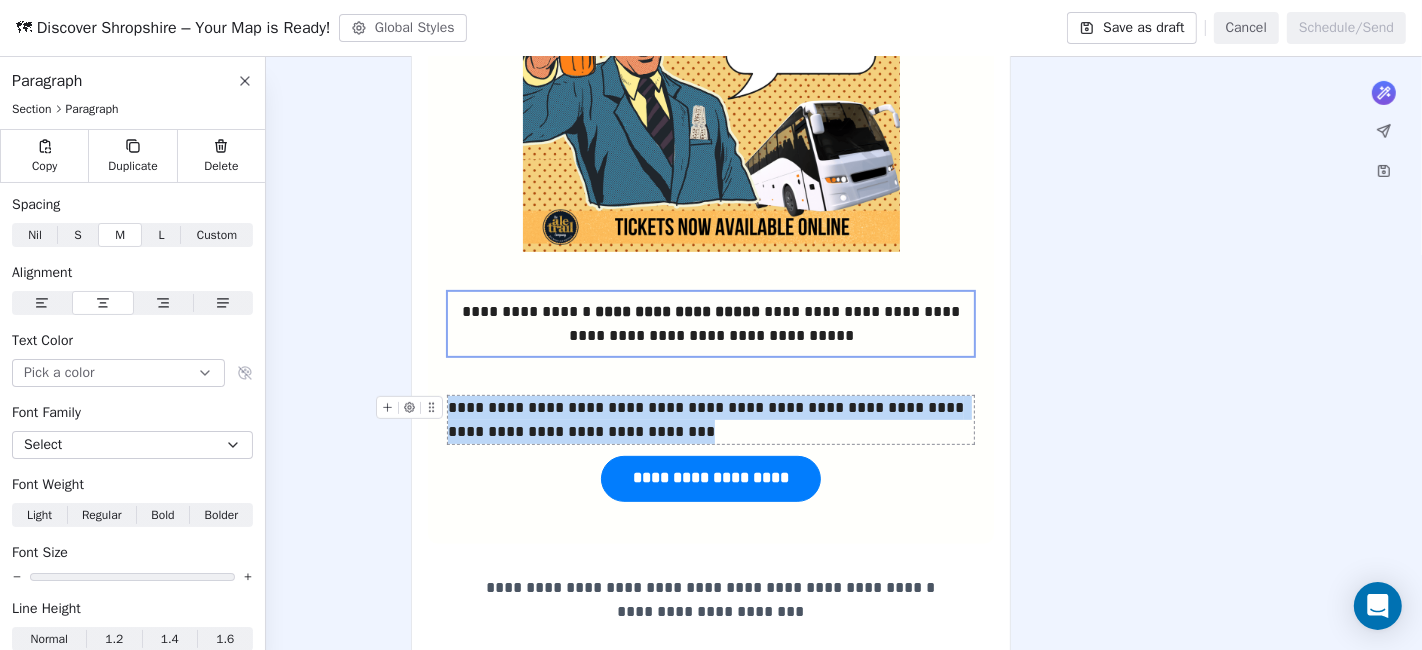click on "**********" at bounding box center (711, 420) 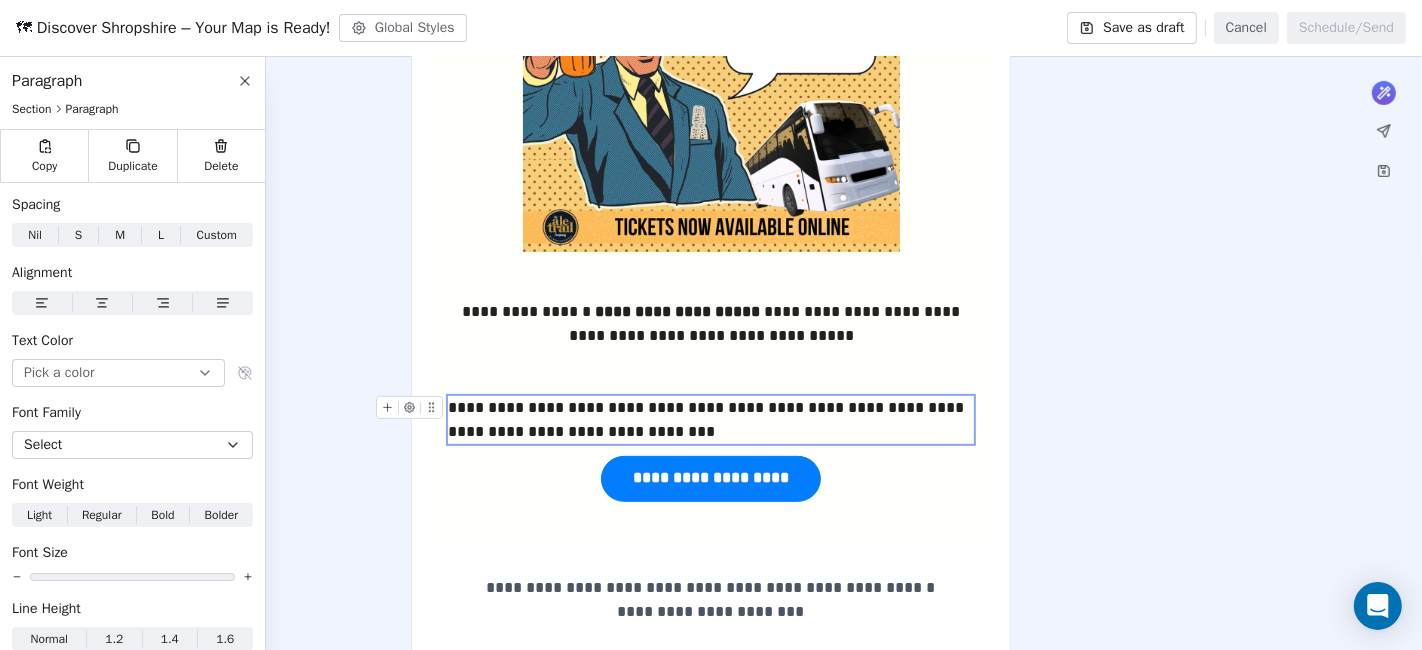 click on "**********" at bounding box center (711, 420) 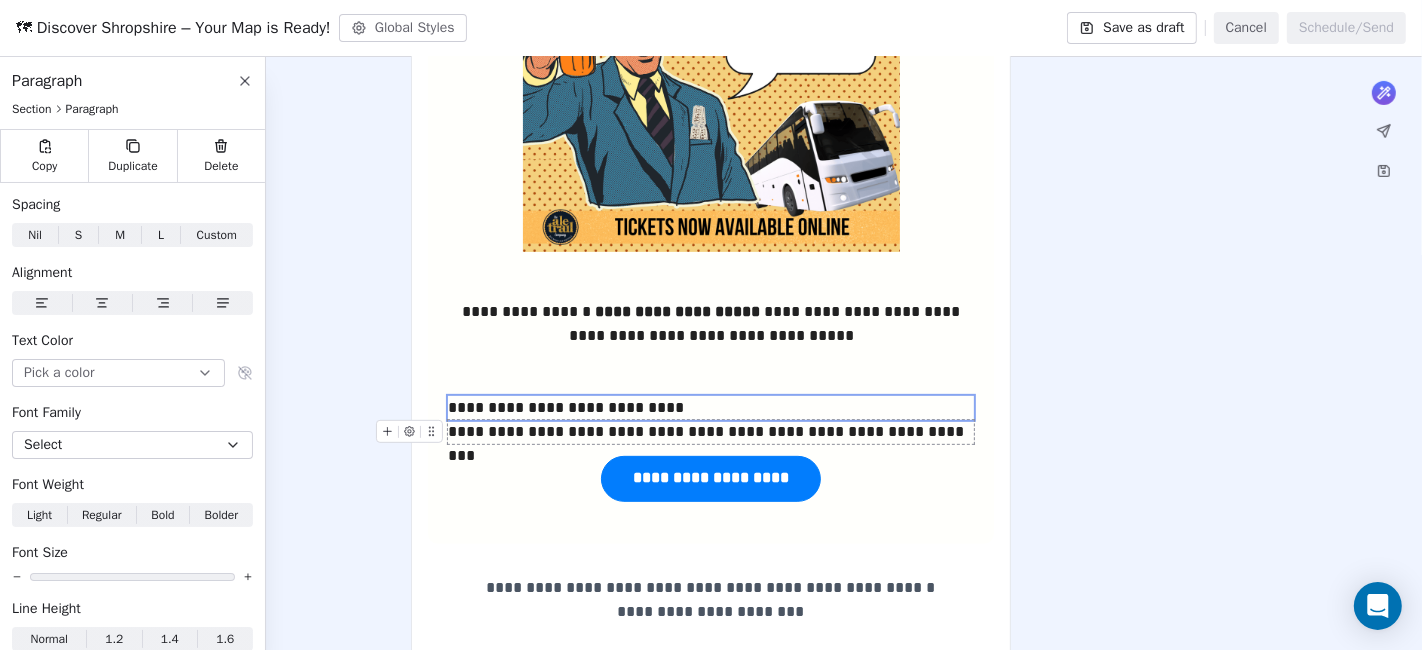 click on "**********" at bounding box center (711, 432) 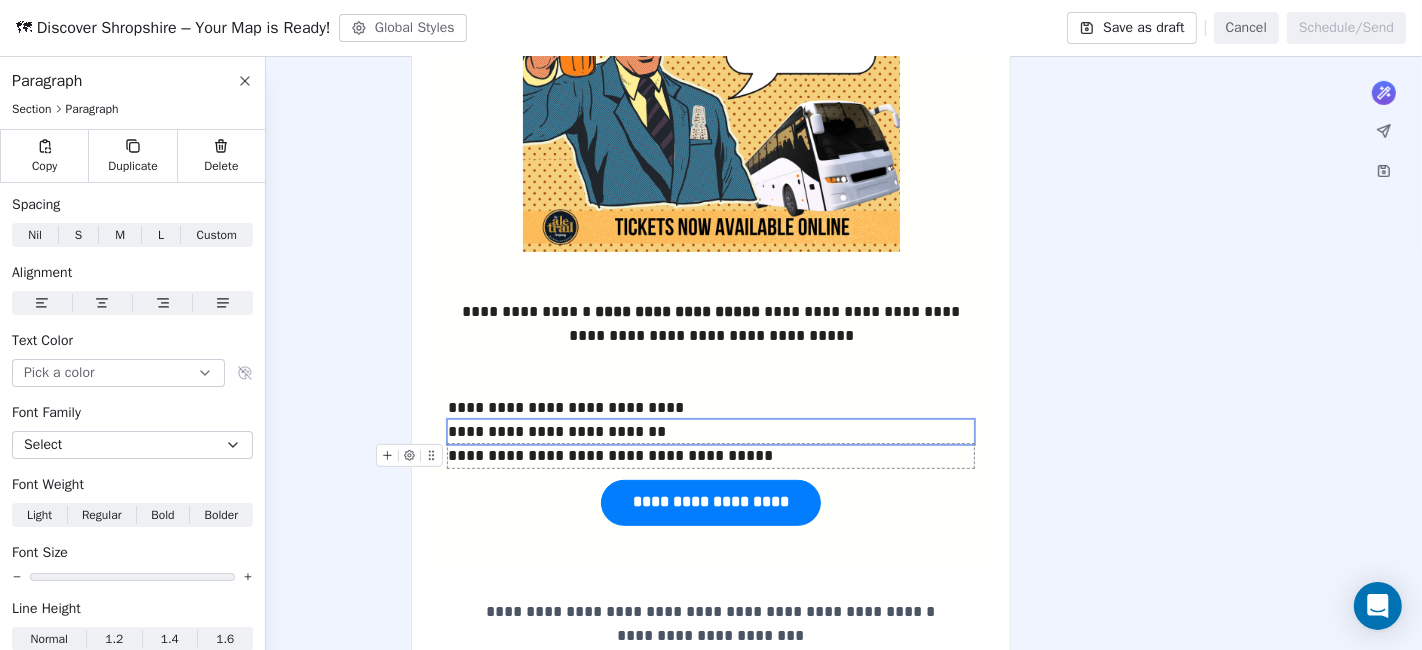 click on "**********" at bounding box center (711, 271) 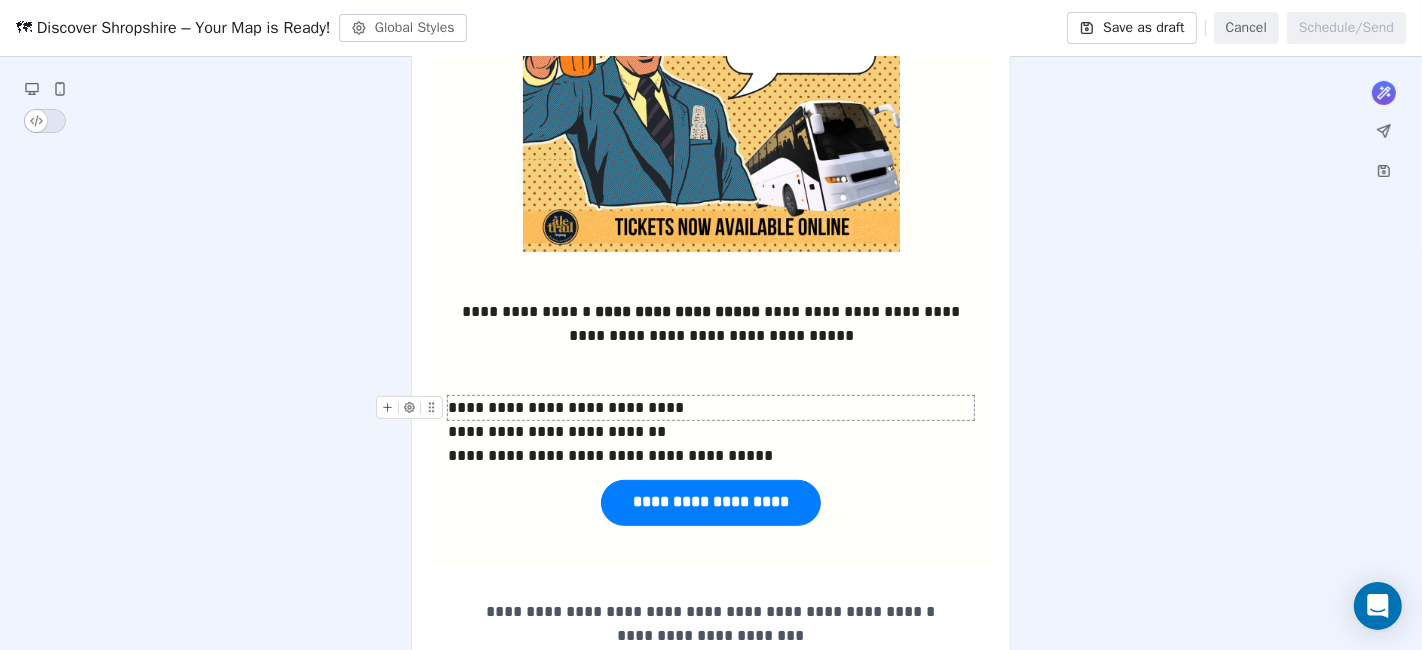 click 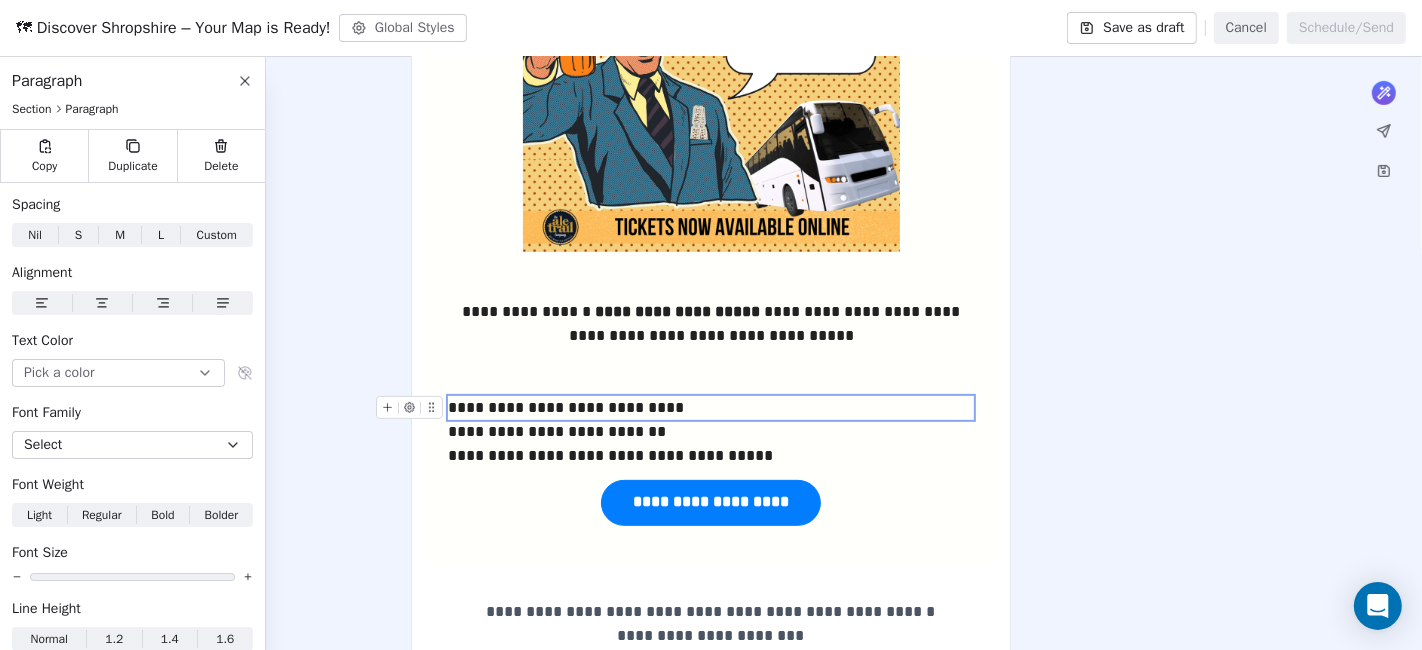 click on "**********" at bounding box center (711, 408) 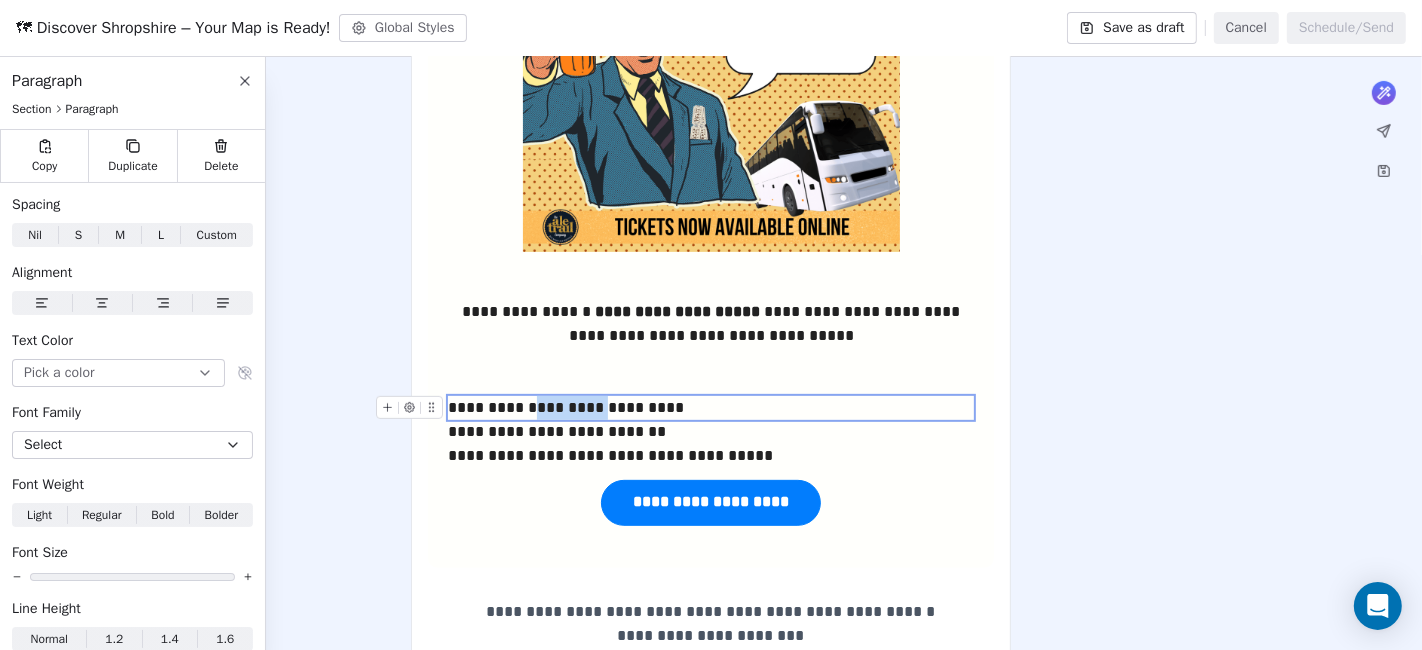 click on "**********" at bounding box center (711, 408) 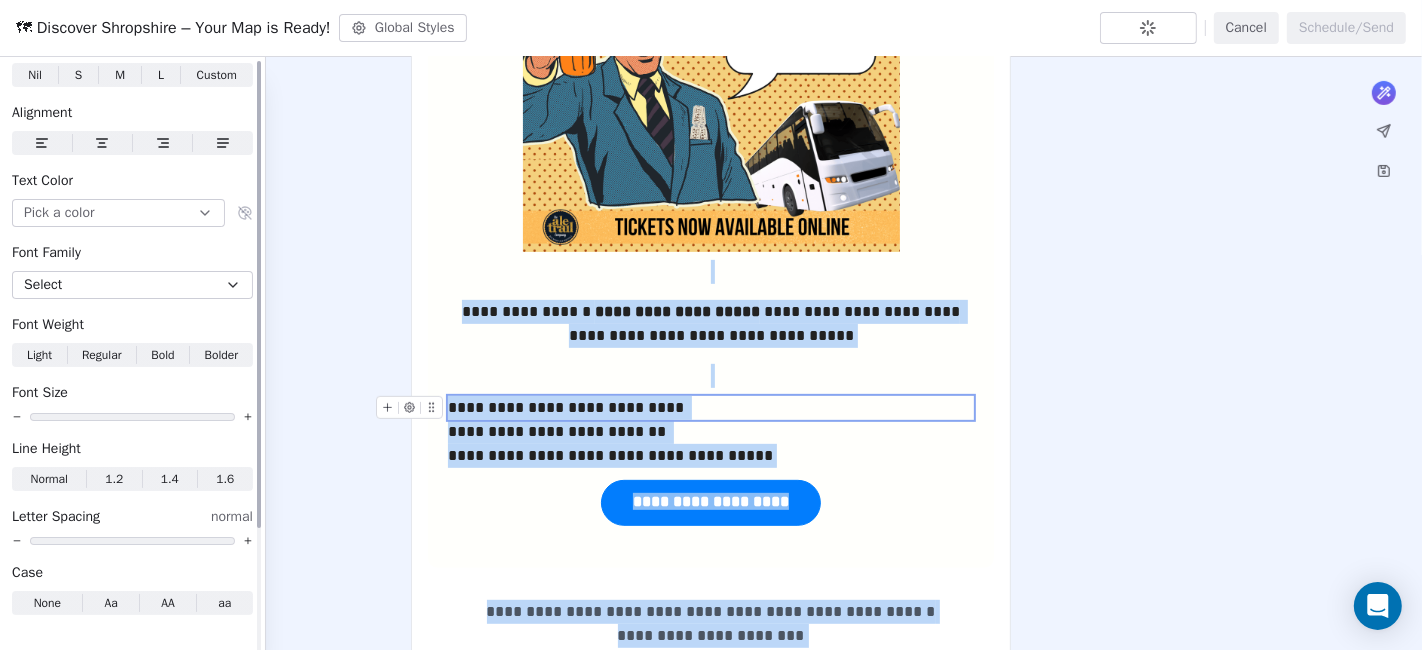 scroll, scrollTop: 0, scrollLeft: 0, axis: both 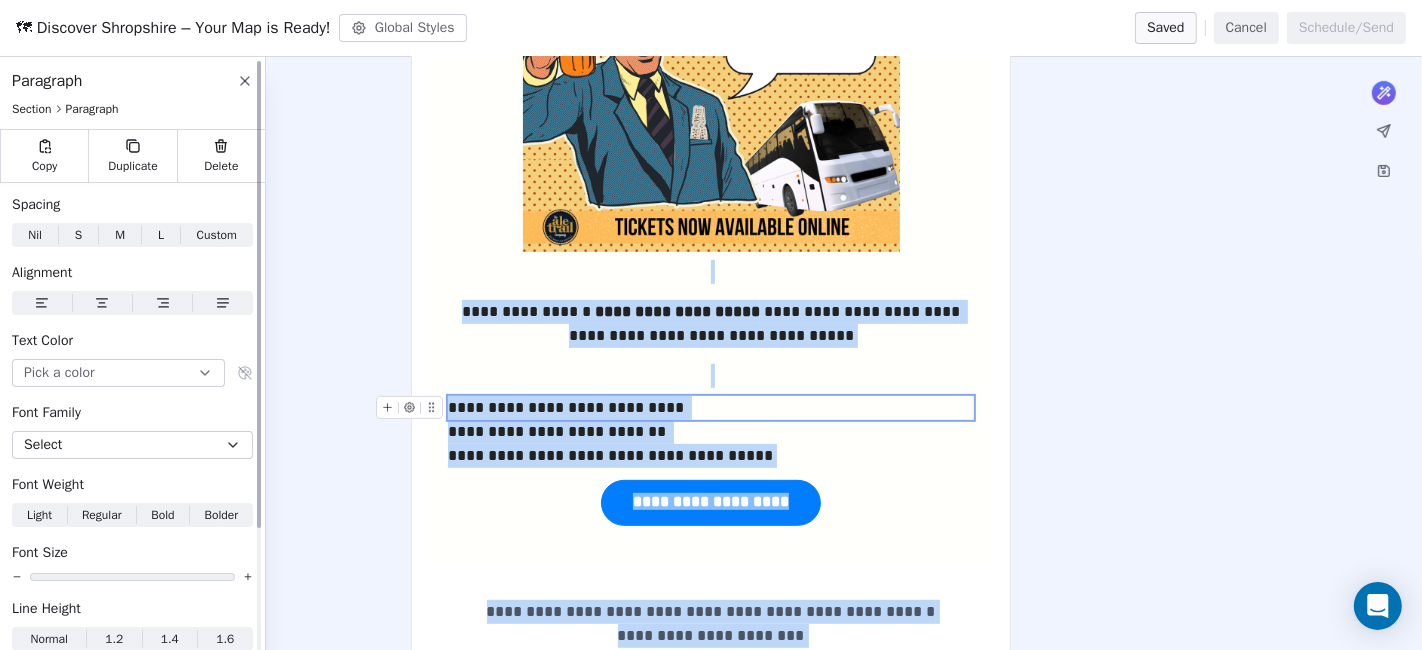 click on "Custom" at bounding box center (217, 235) 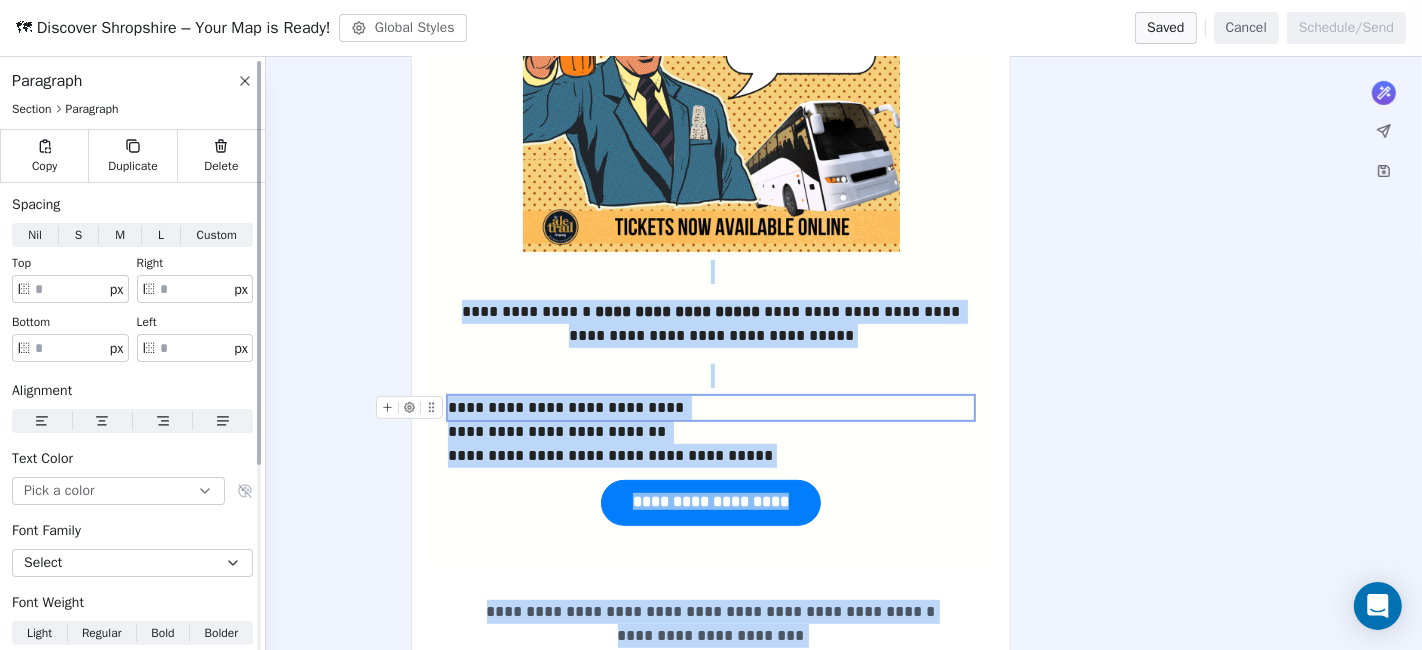 click on "Custom" at bounding box center (217, 235) 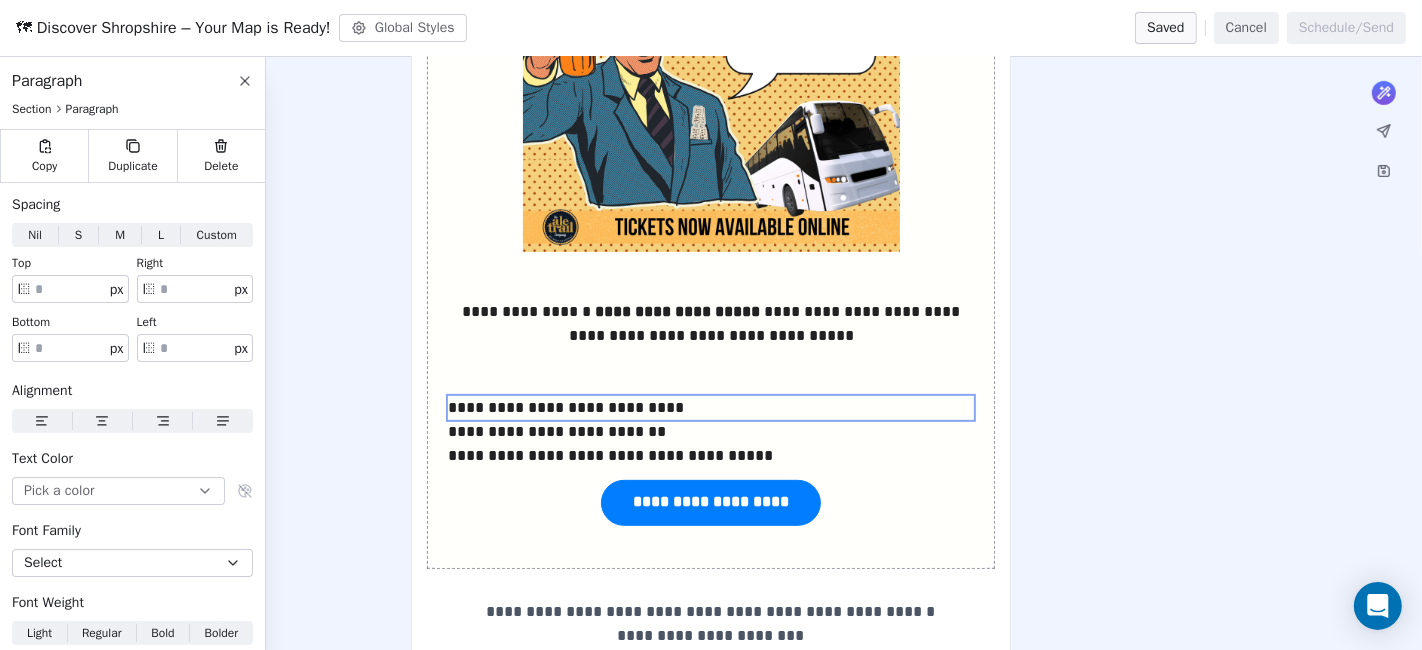 click on "**********" at bounding box center (711, 271) 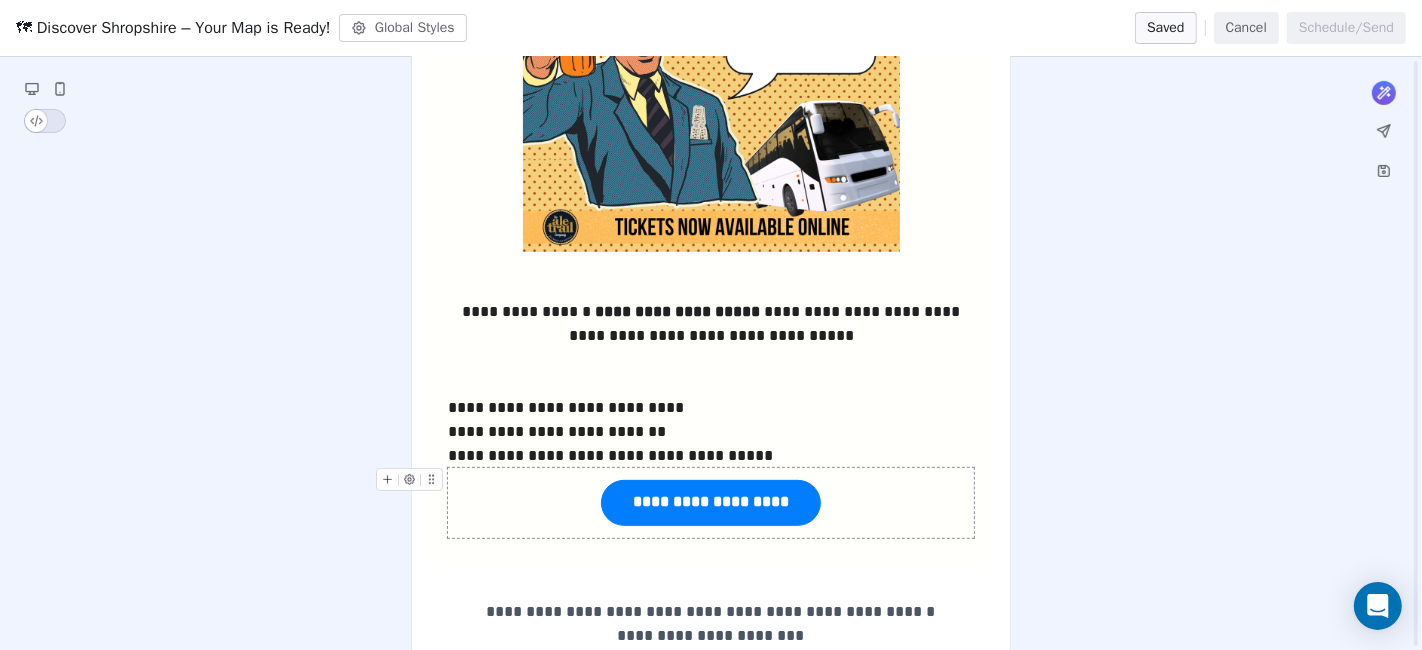 scroll, scrollTop: 761, scrollLeft: 0, axis: vertical 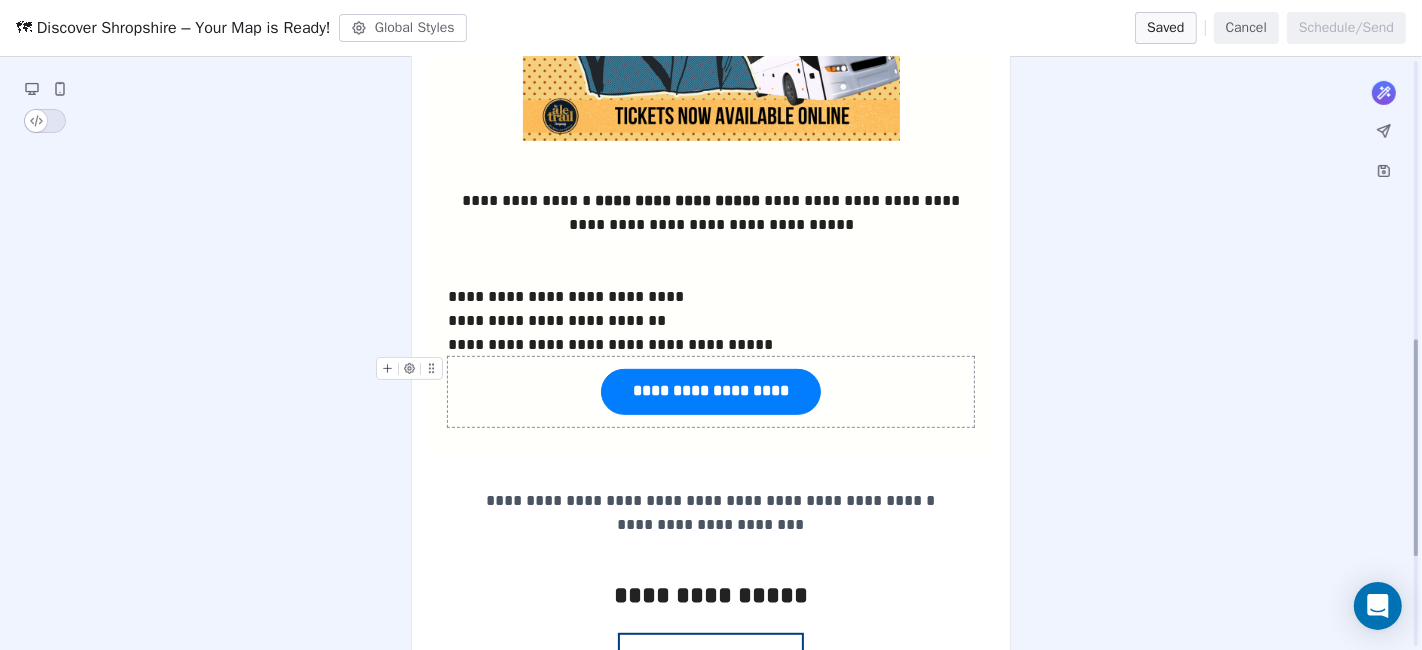click on "**********" at bounding box center (711, 391) 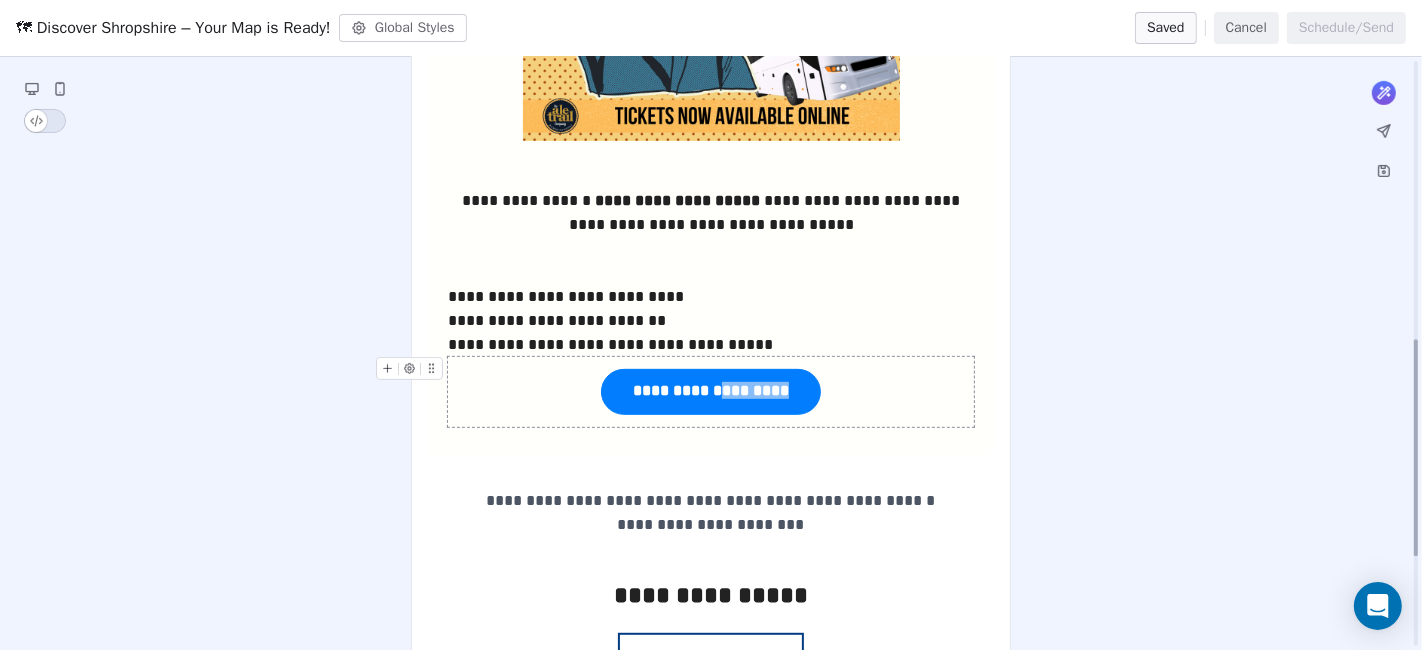 click on "**********" at bounding box center (711, 391) 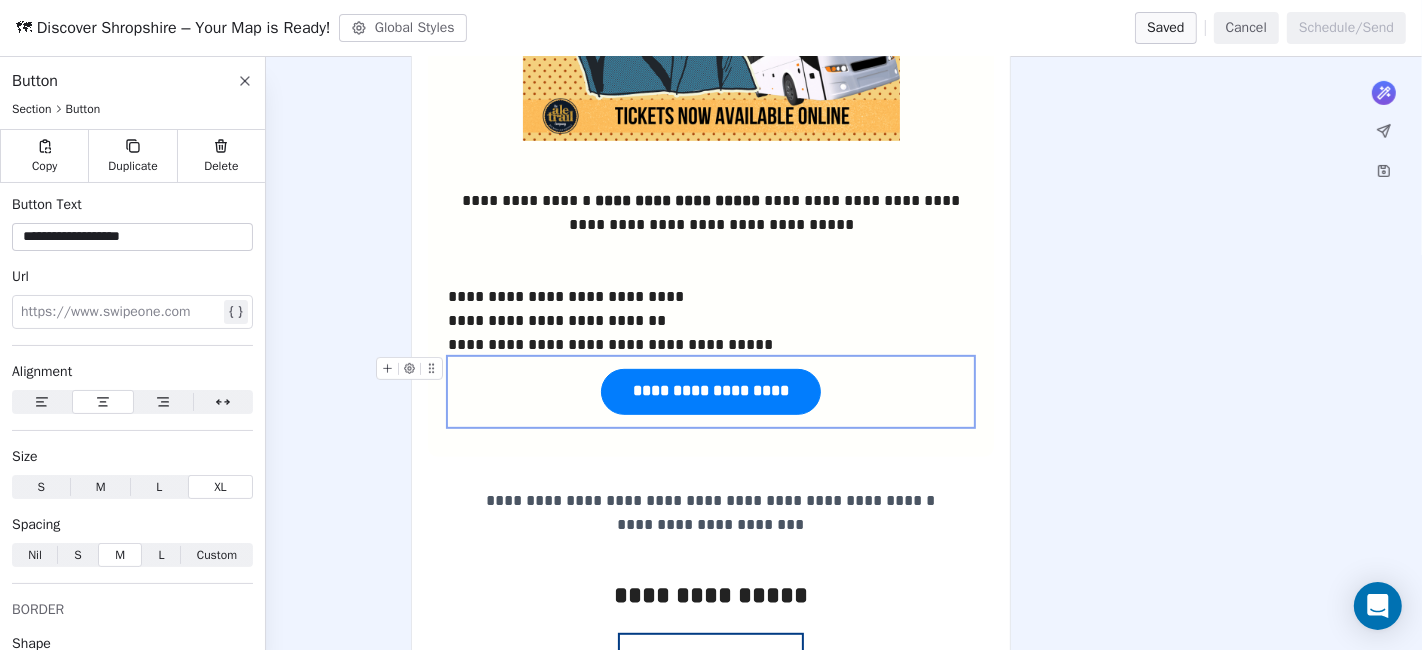 click on "**********" at bounding box center (711, 391) 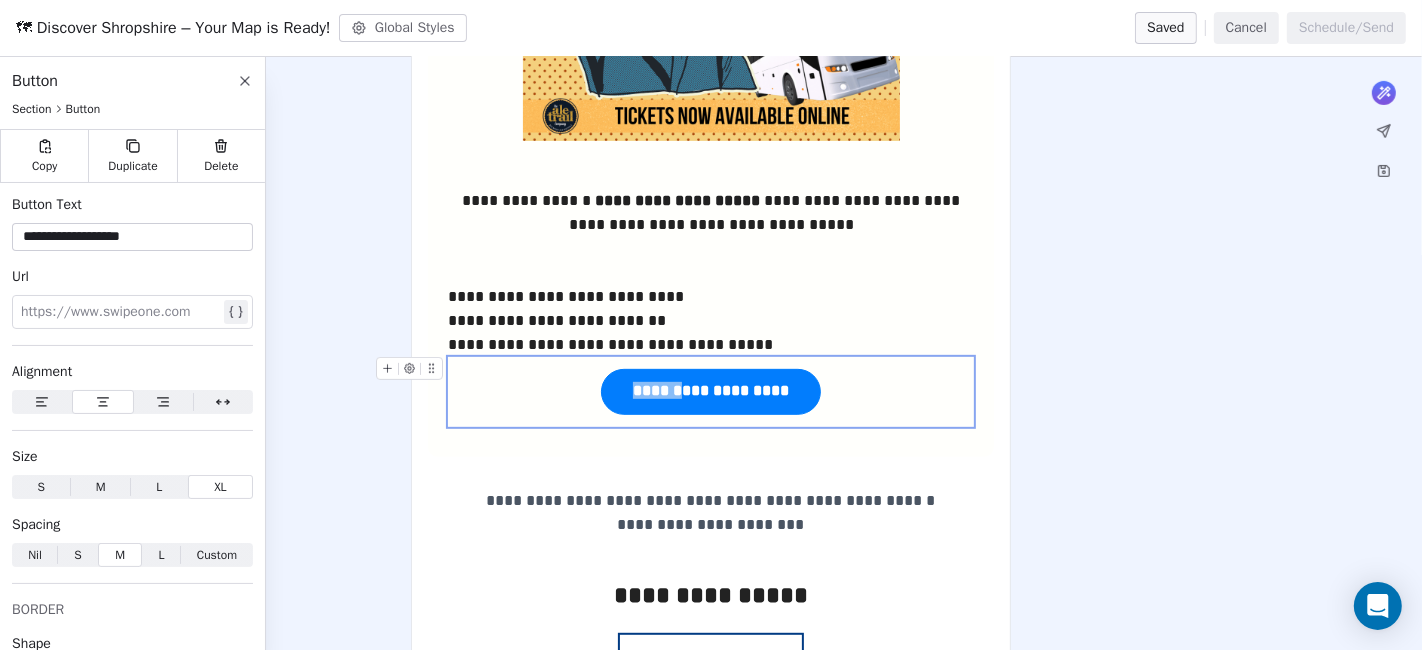 click on "**********" at bounding box center (711, 391) 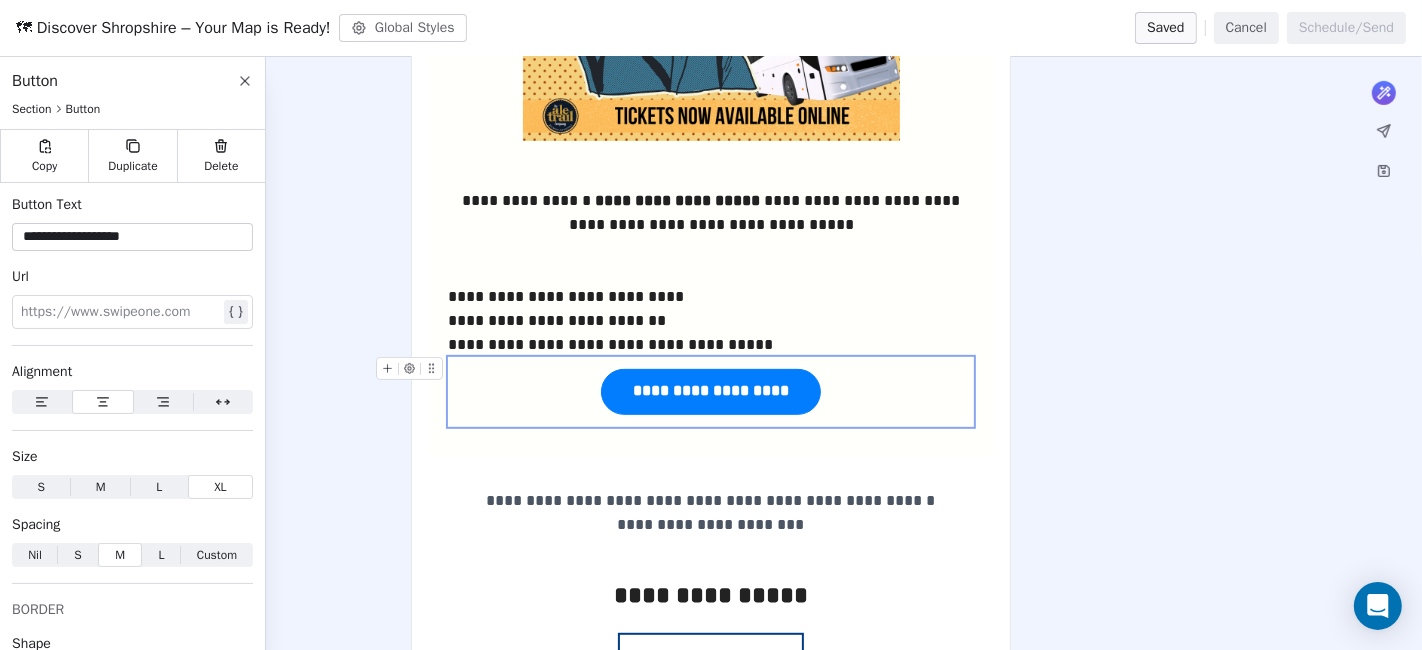 click on "**********" at bounding box center (711, 391) 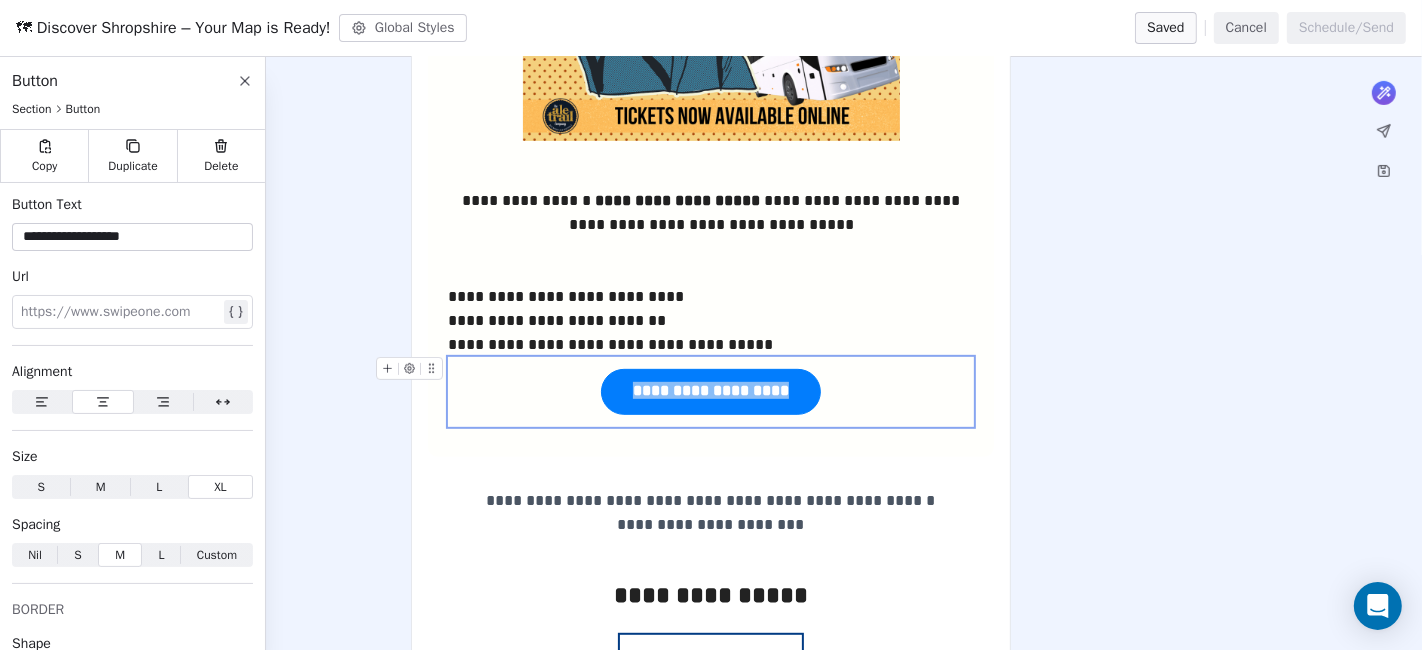 drag, startPoint x: 799, startPoint y: 390, endPoint x: 631, endPoint y: 389, distance: 168.00298 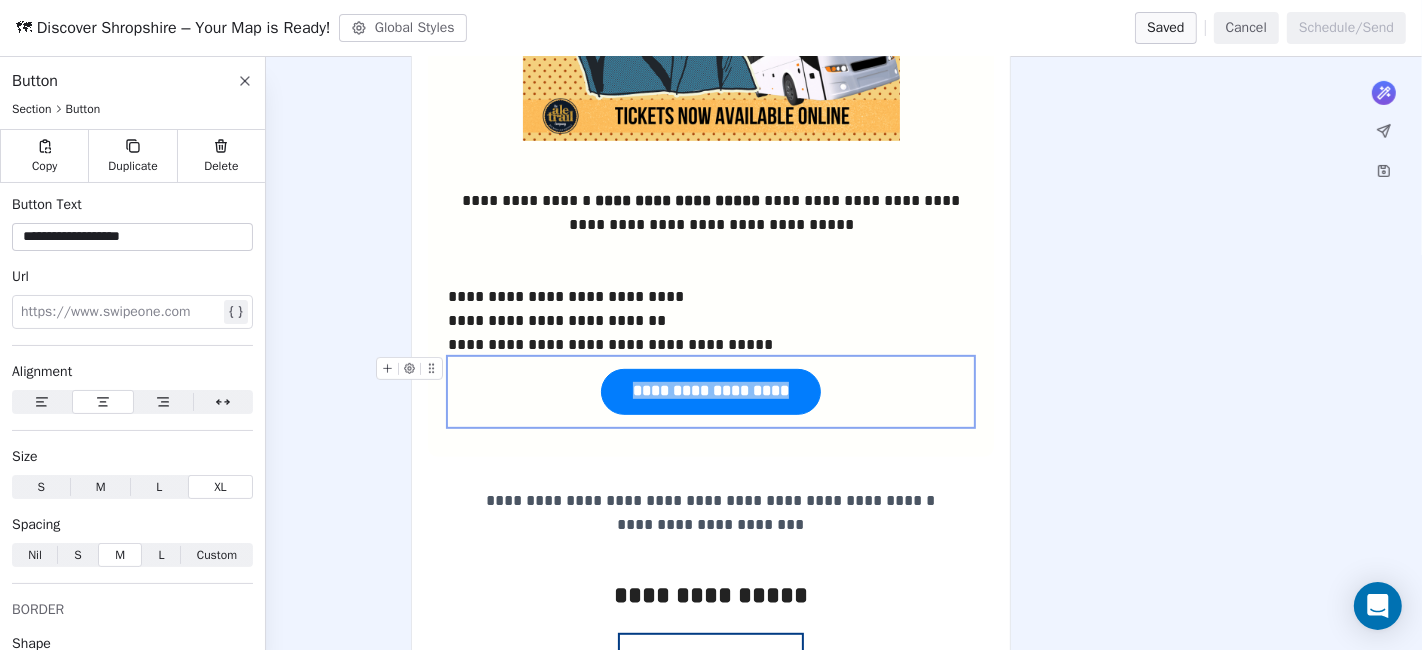 paste 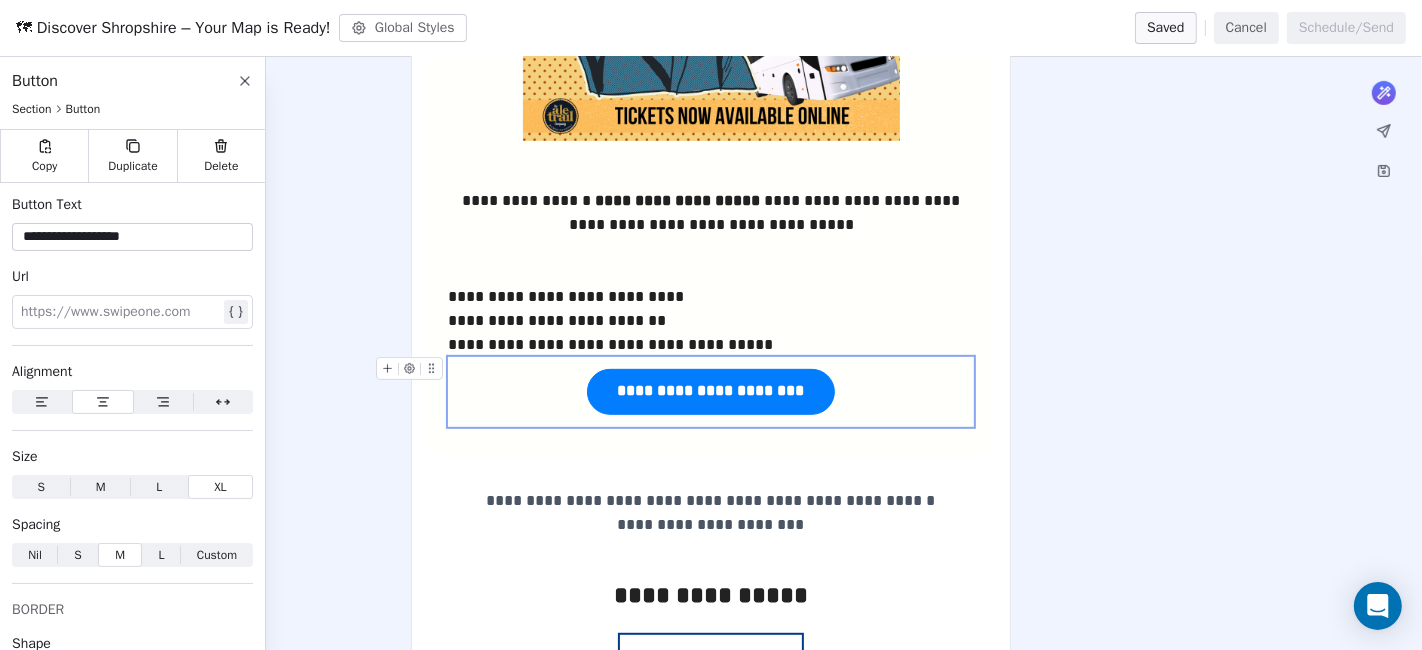 click on "**********" at bounding box center [711, 391] 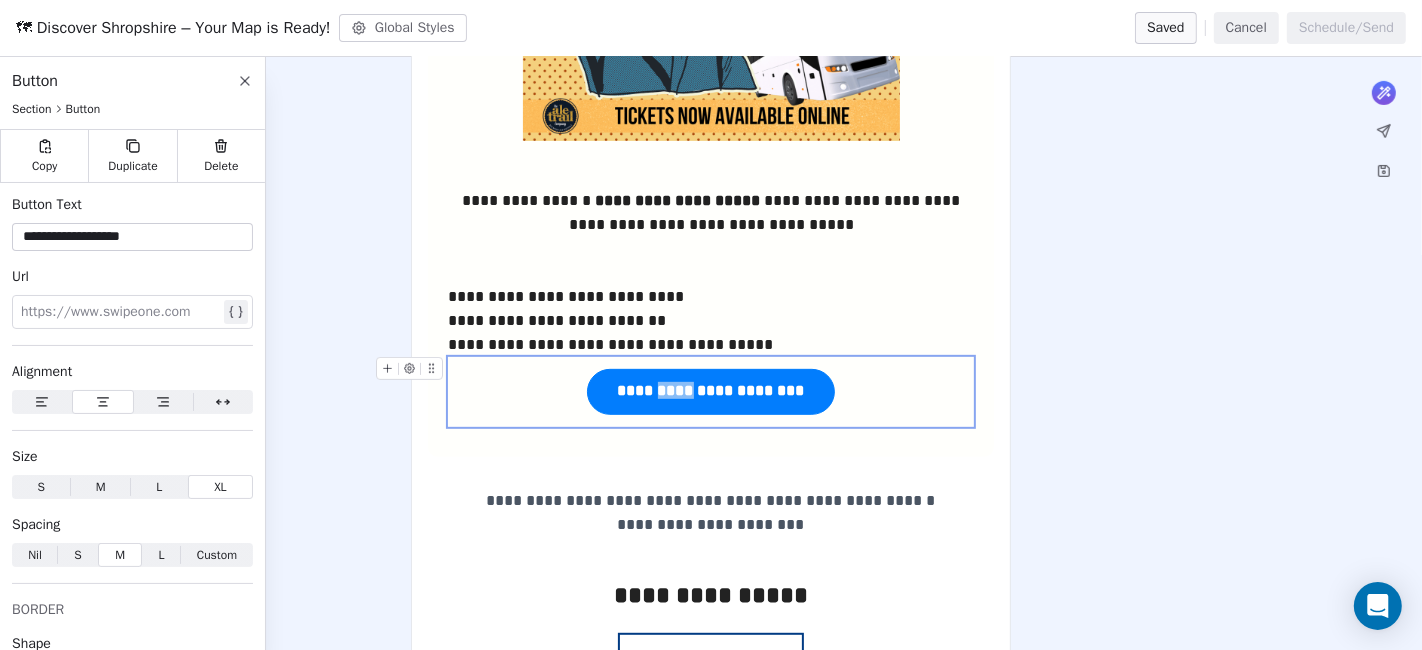 click on "**********" at bounding box center (711, 391) 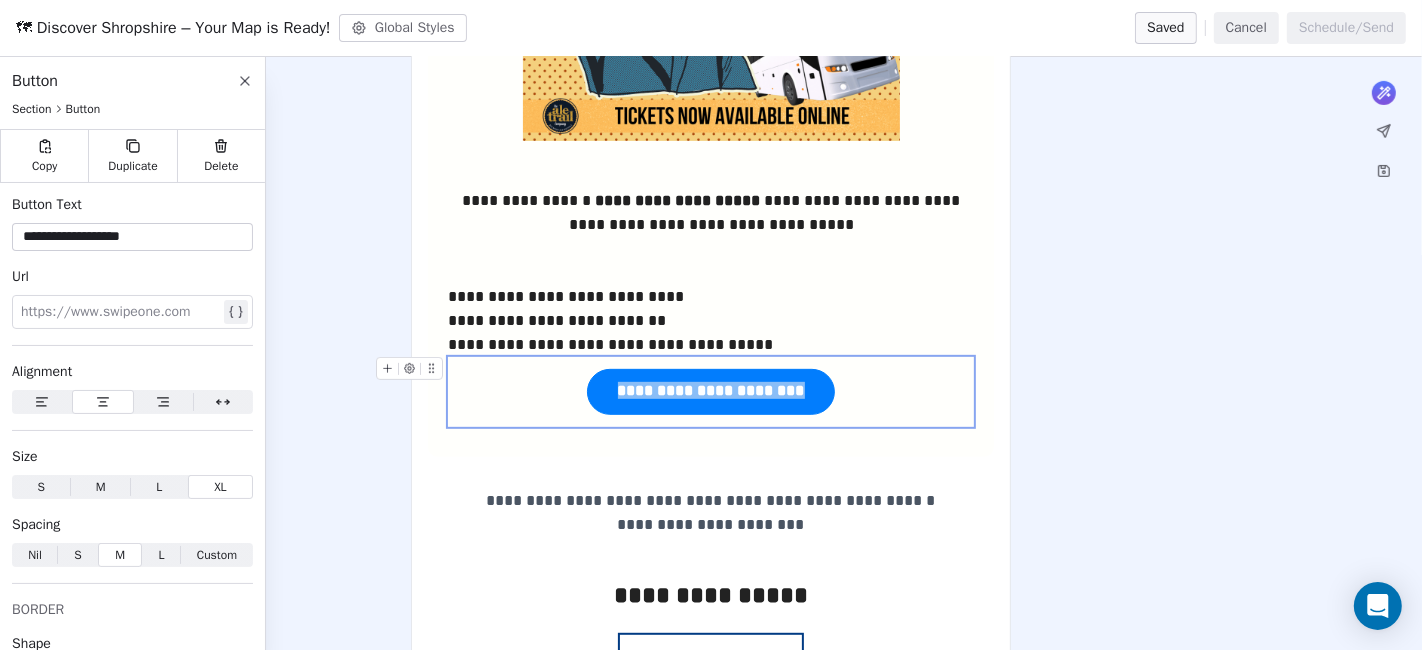 drag, startPoint x: 614, startPoint y: 391, endPoint x: 829, endPoint y: 395, distance: 215.0372 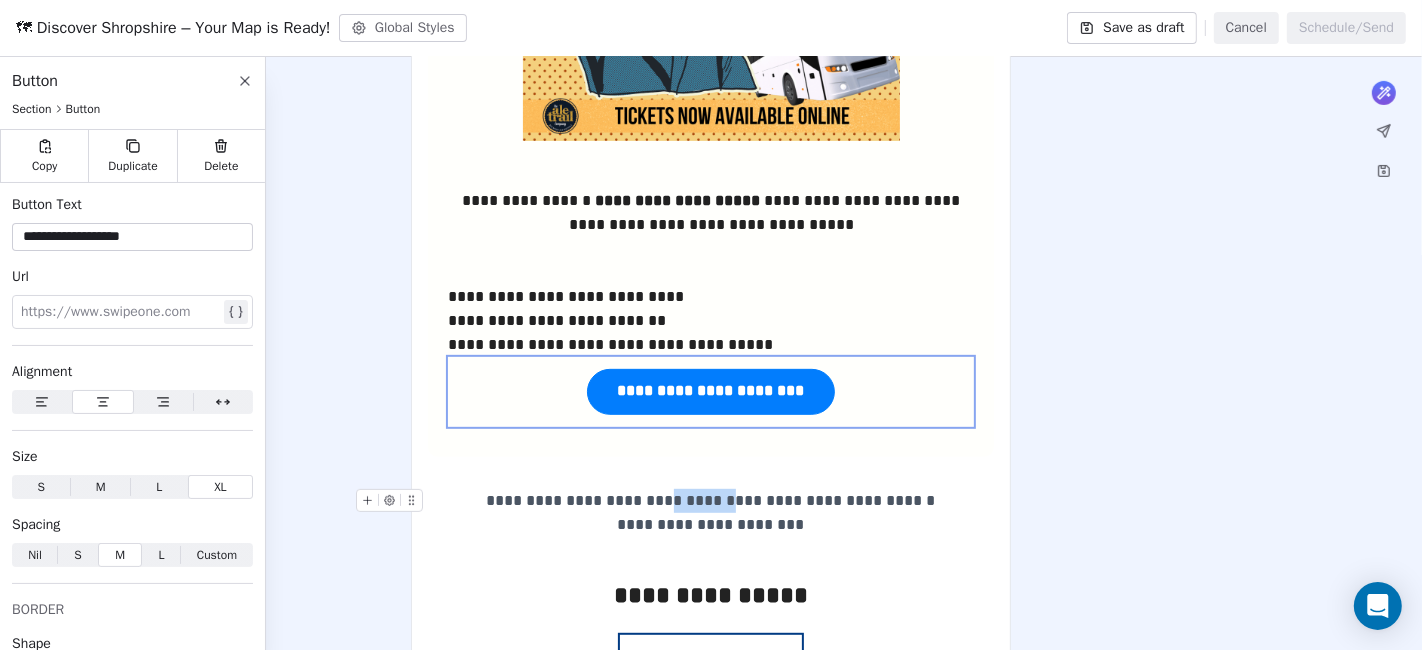 click on "**********" at bounding box center [711, 500] 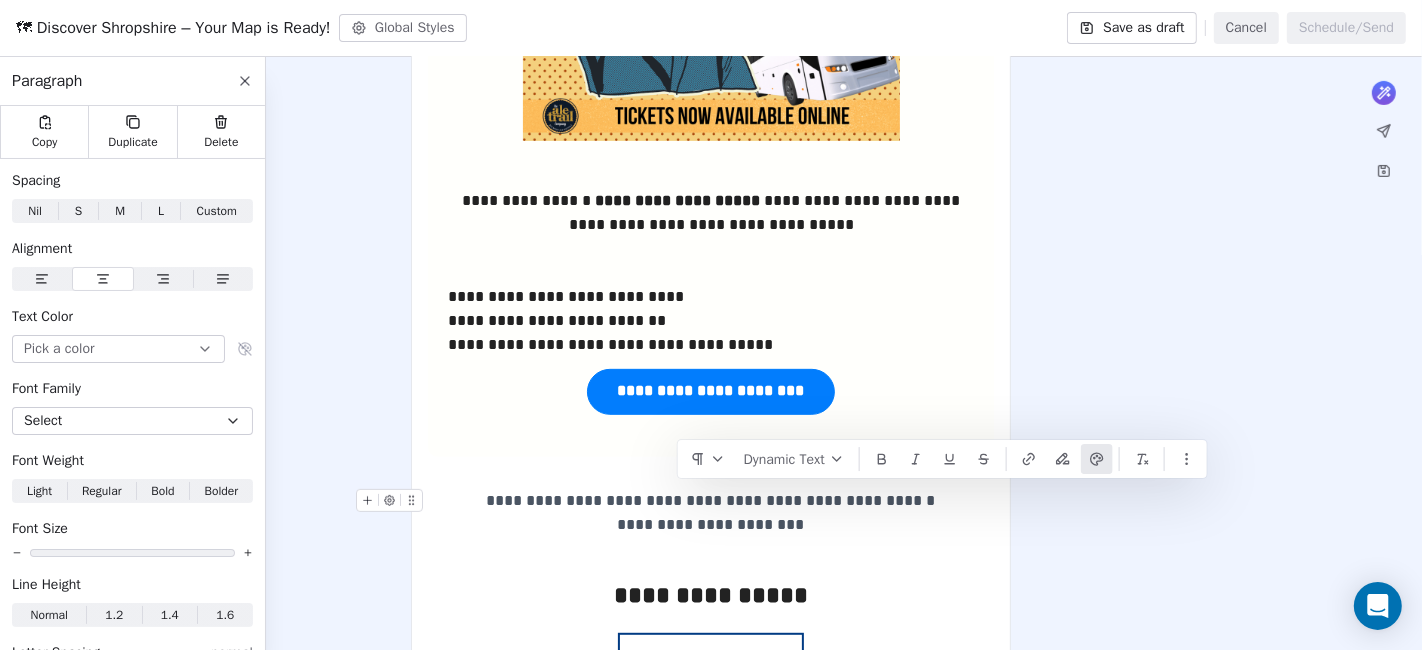 click on "**********" at bounding box center (711, 524) 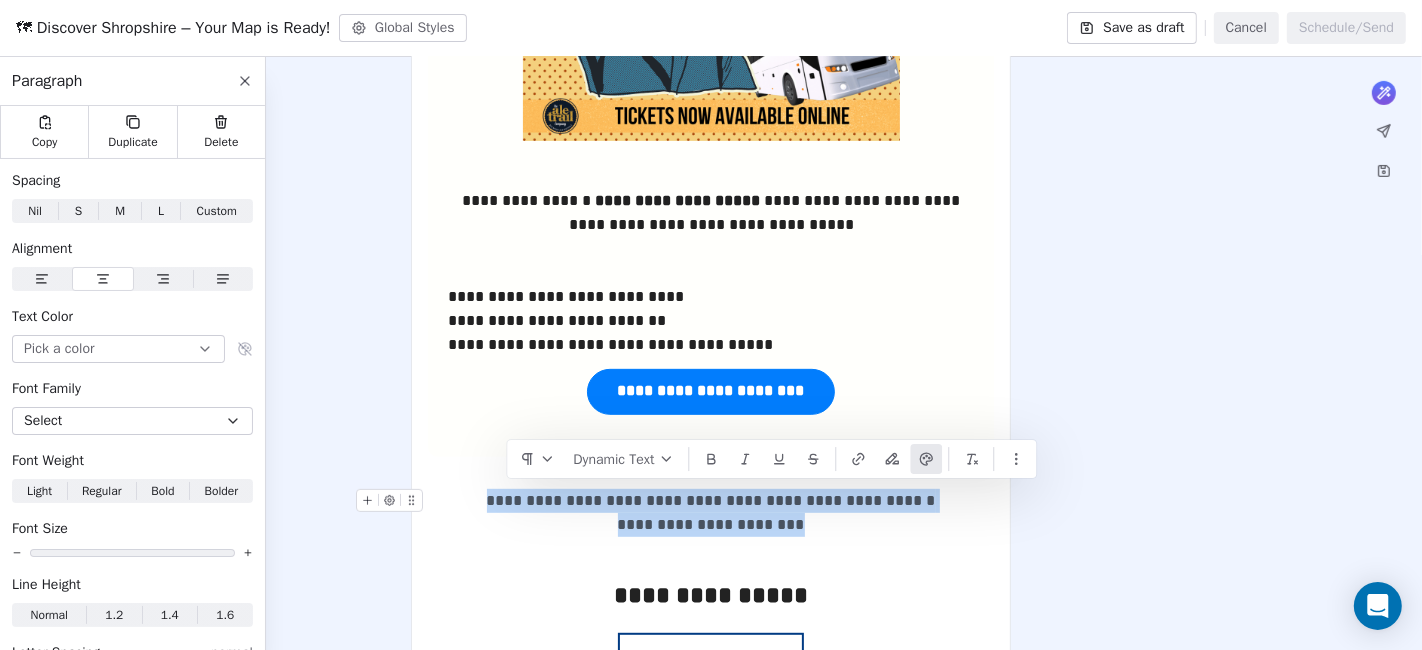 drag, startPoint x: 797, startPoint y: 525, endPoint x: 509, endPoint y: 501, distance: 288.99826 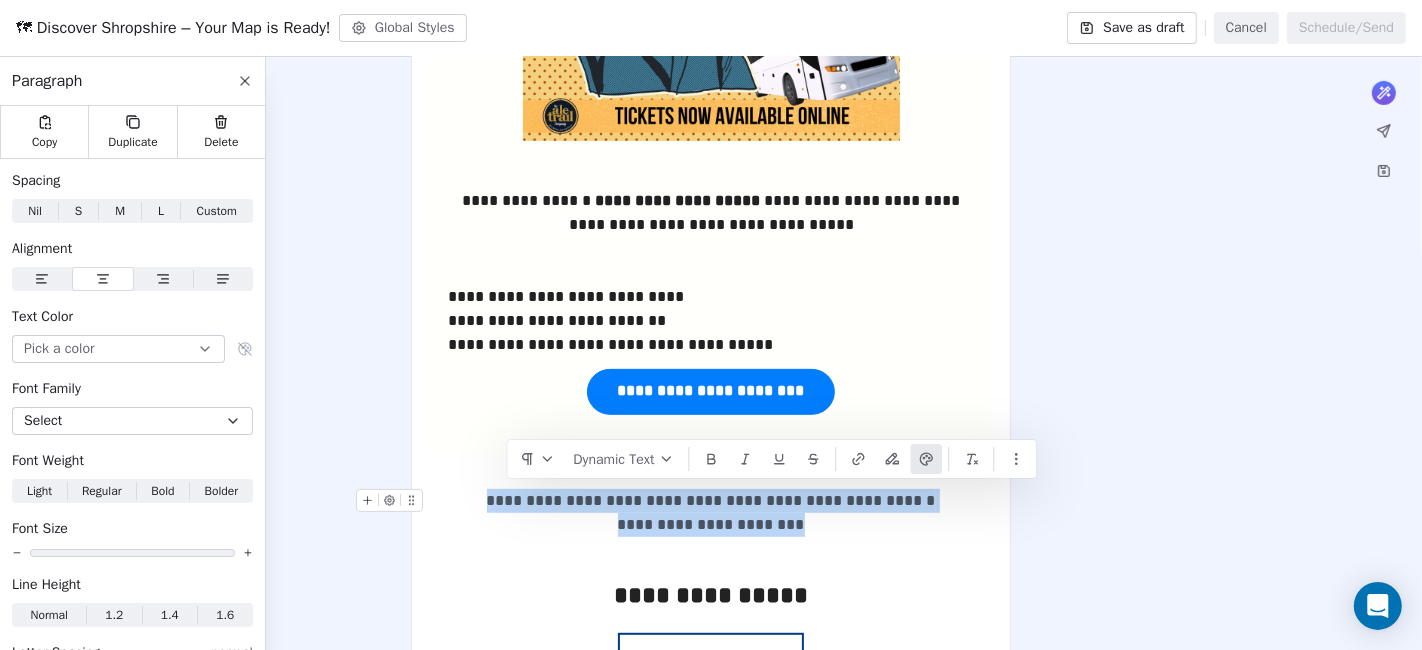 click on "**********" at bounding box center (711, 513) 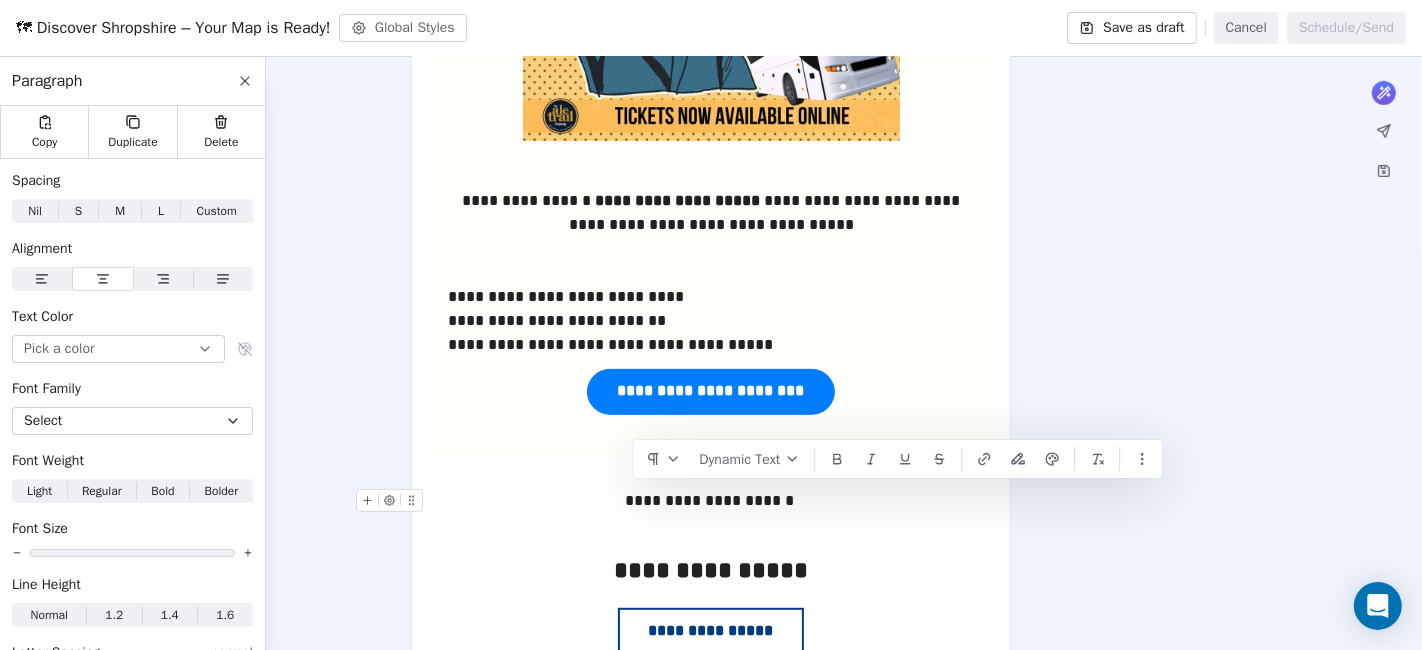 click on "**********" at bounding box center (711, 501) 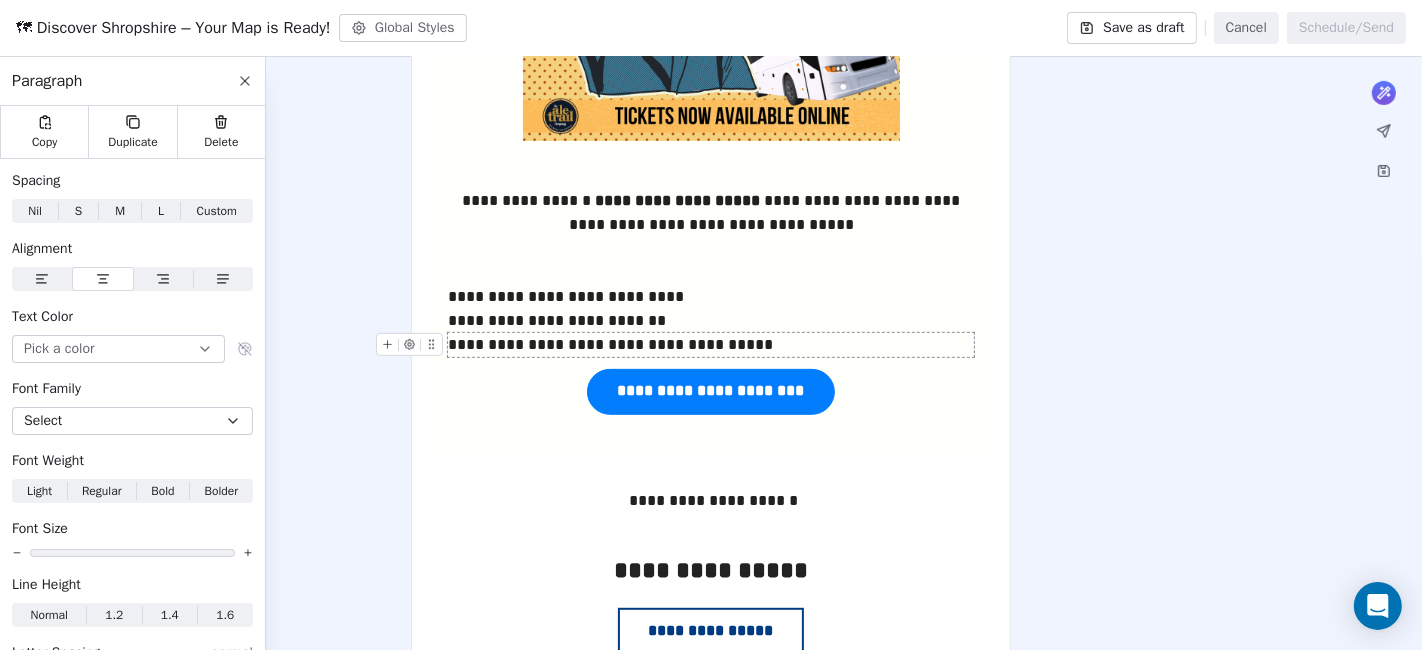 click on "**********" at bounding box center [711, 345] 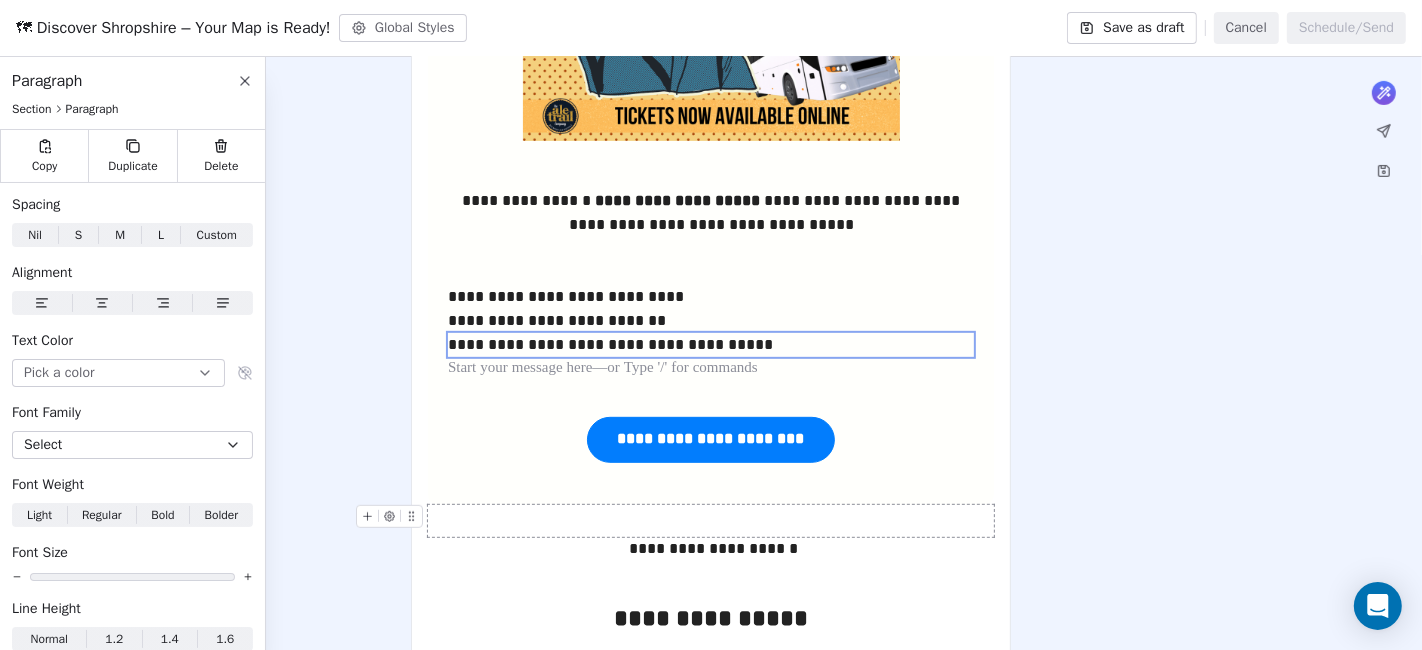 click at bounding box center [711, 521] 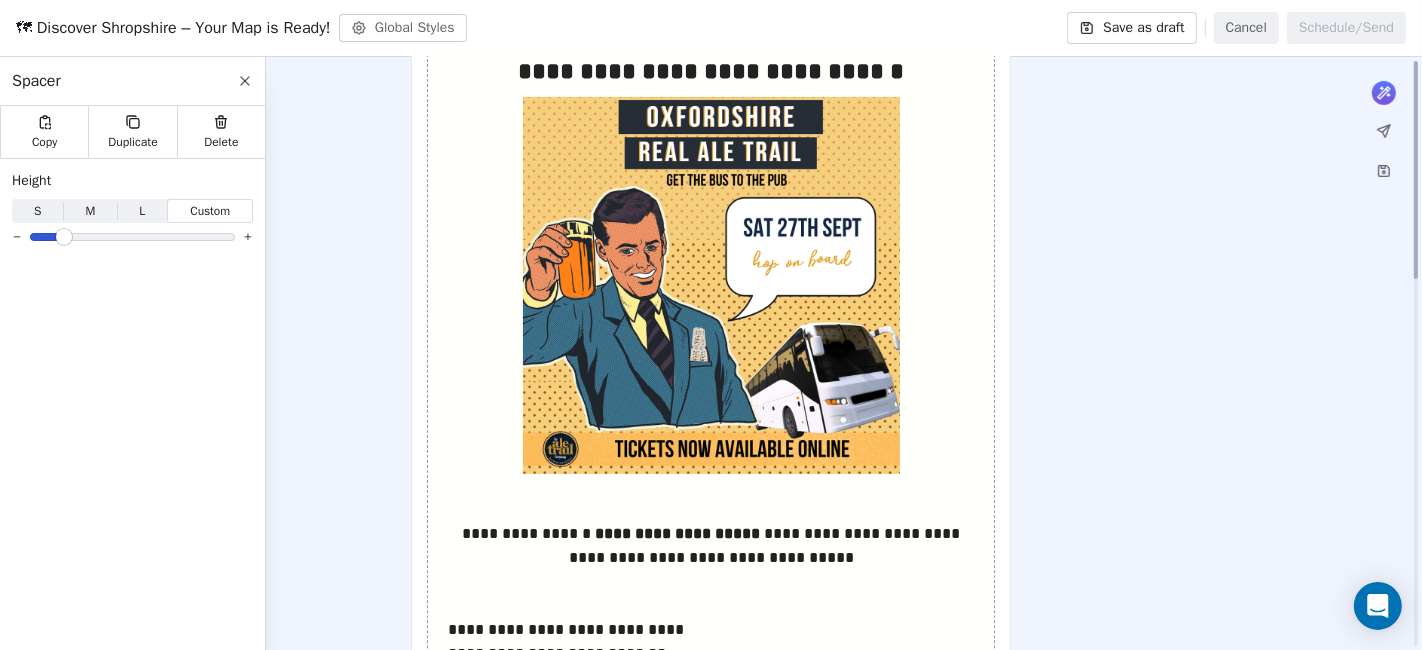 scroll, scrollTop: 0, scrollLeft: 0, axis: both 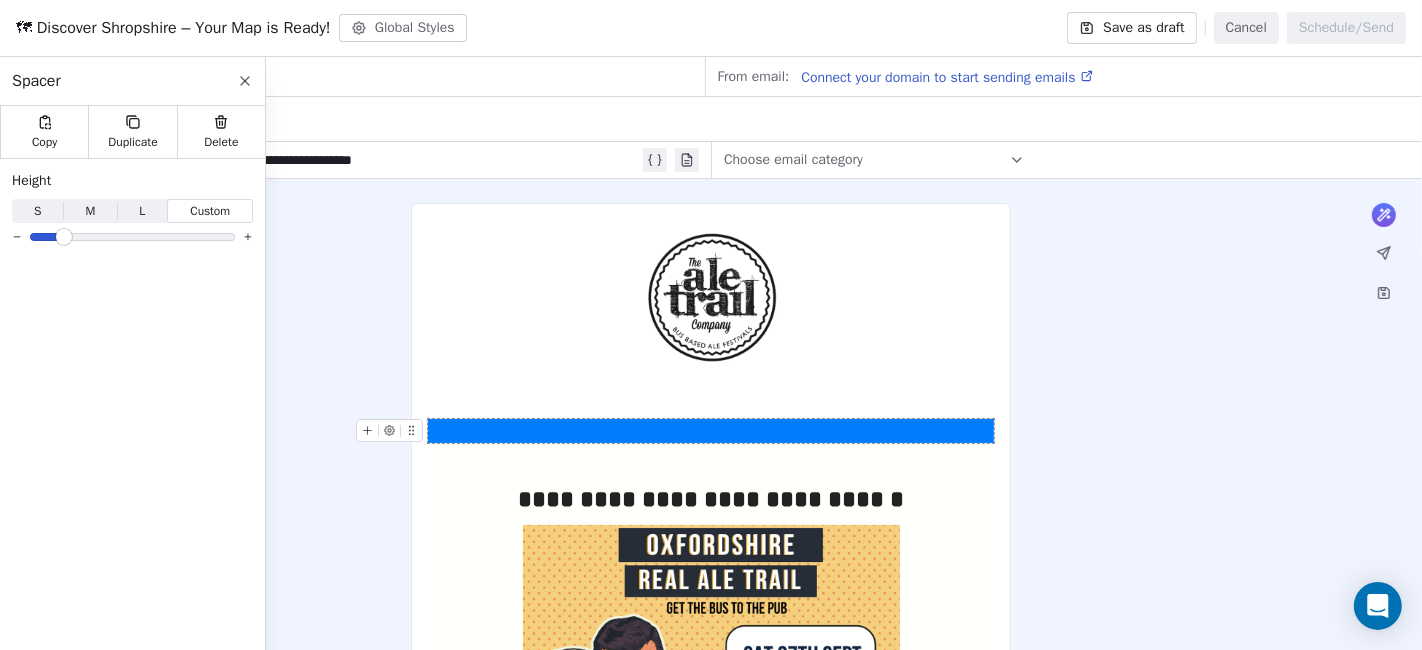 click on "**********" at bounding box center [711, 854] 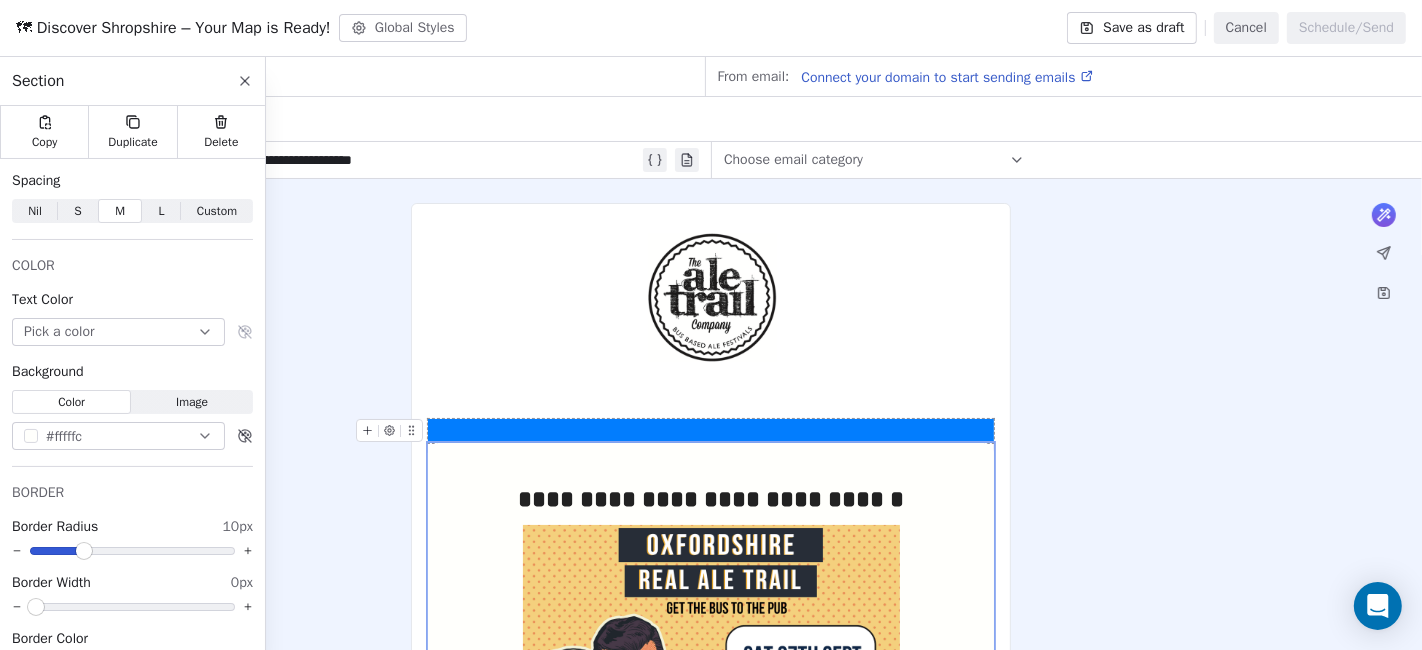 click at bounding box center [711, 431] 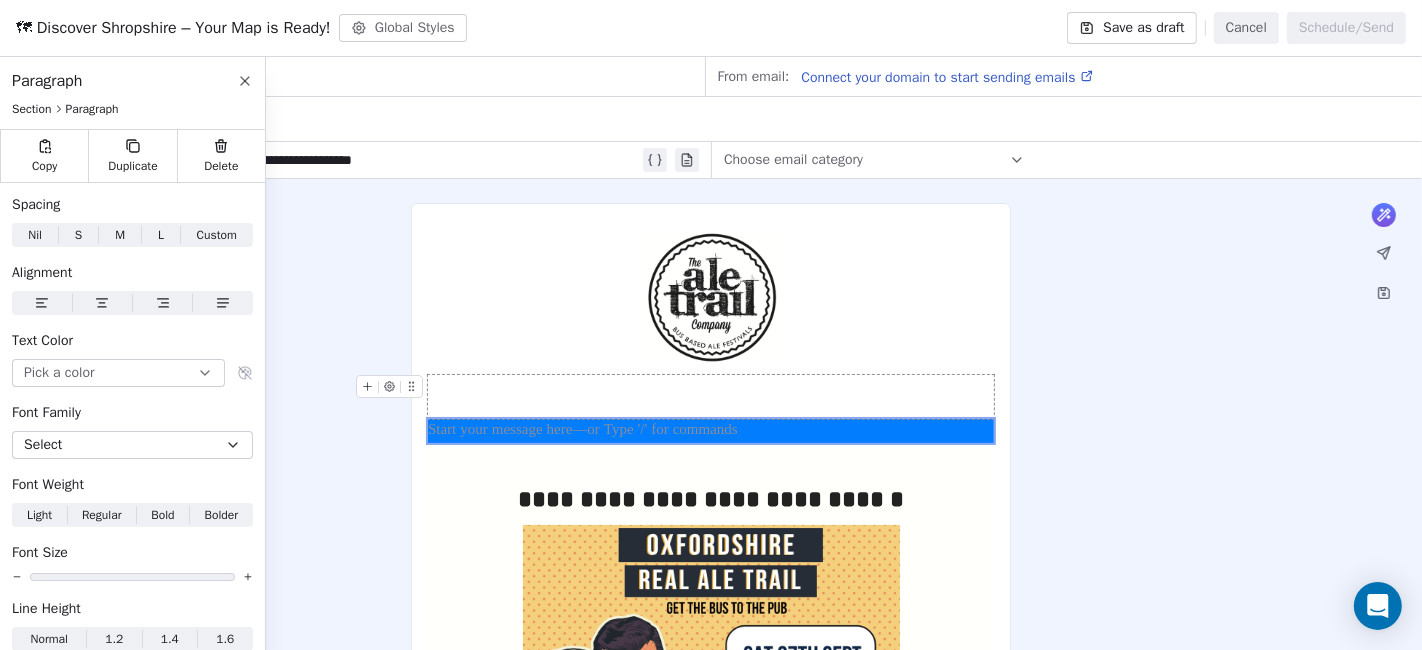 click at bounding box center [393, 436] 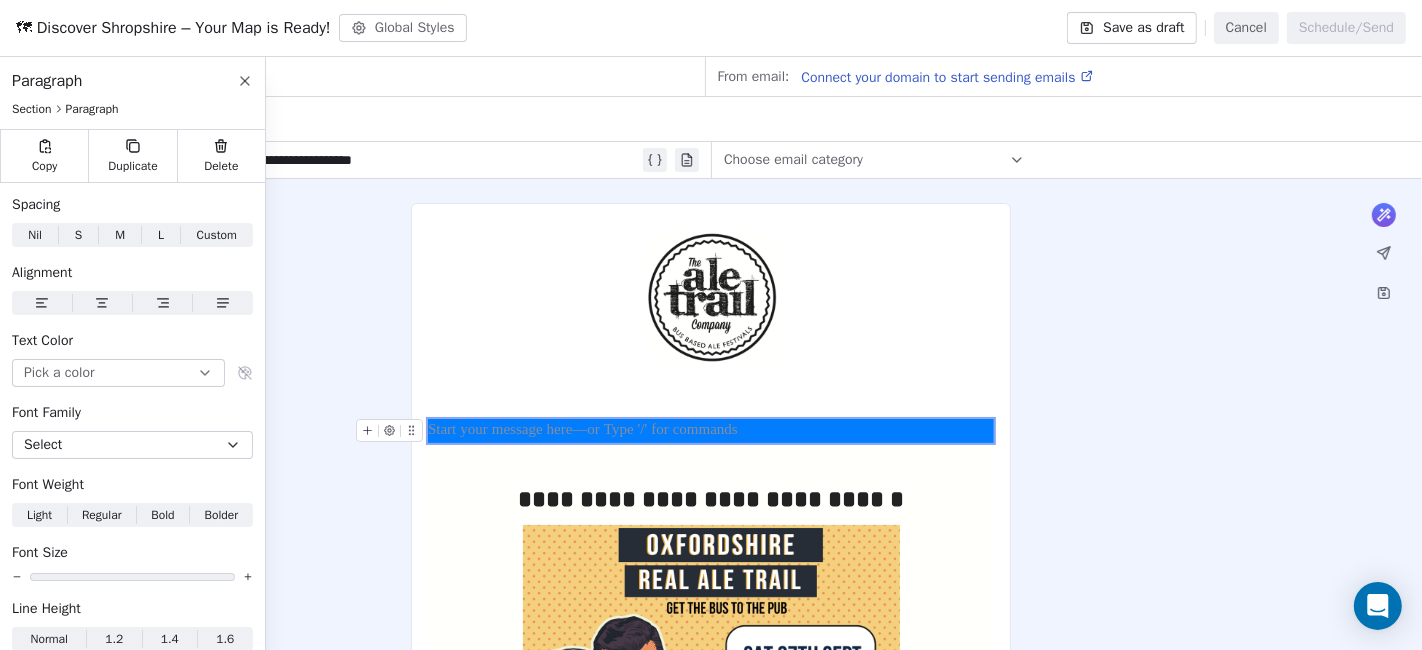 click 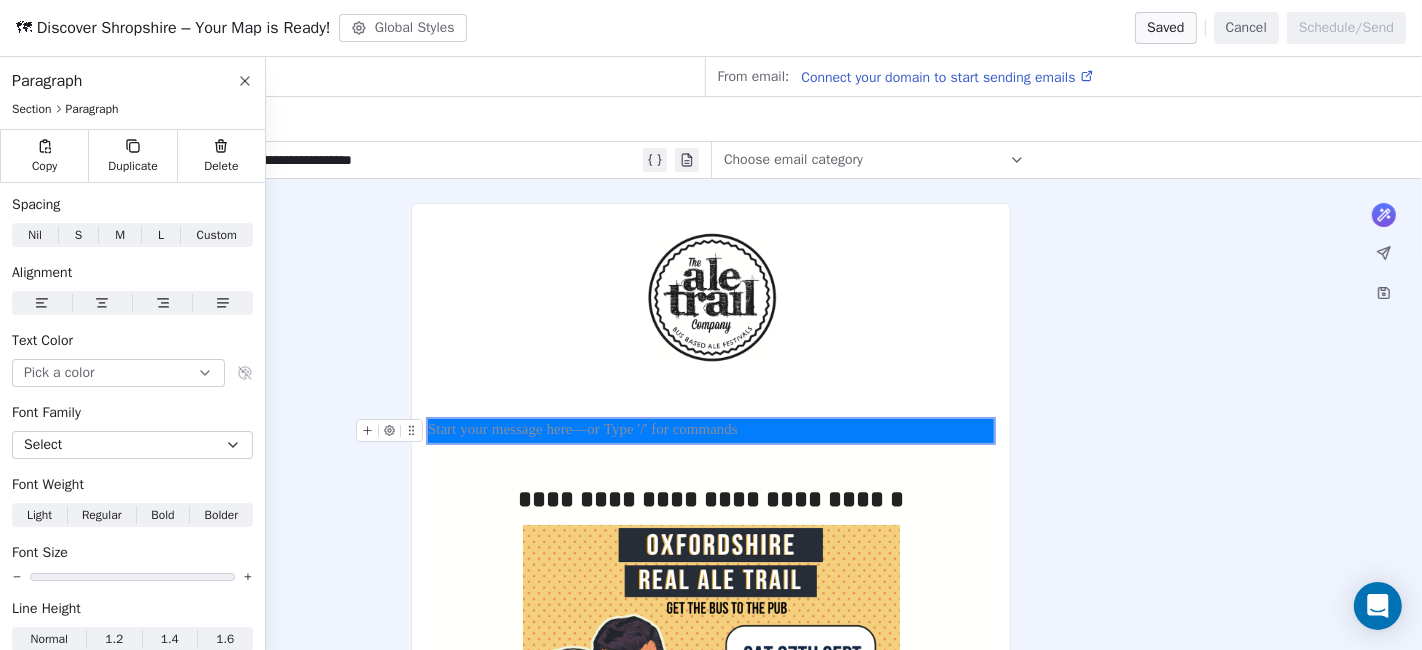 click 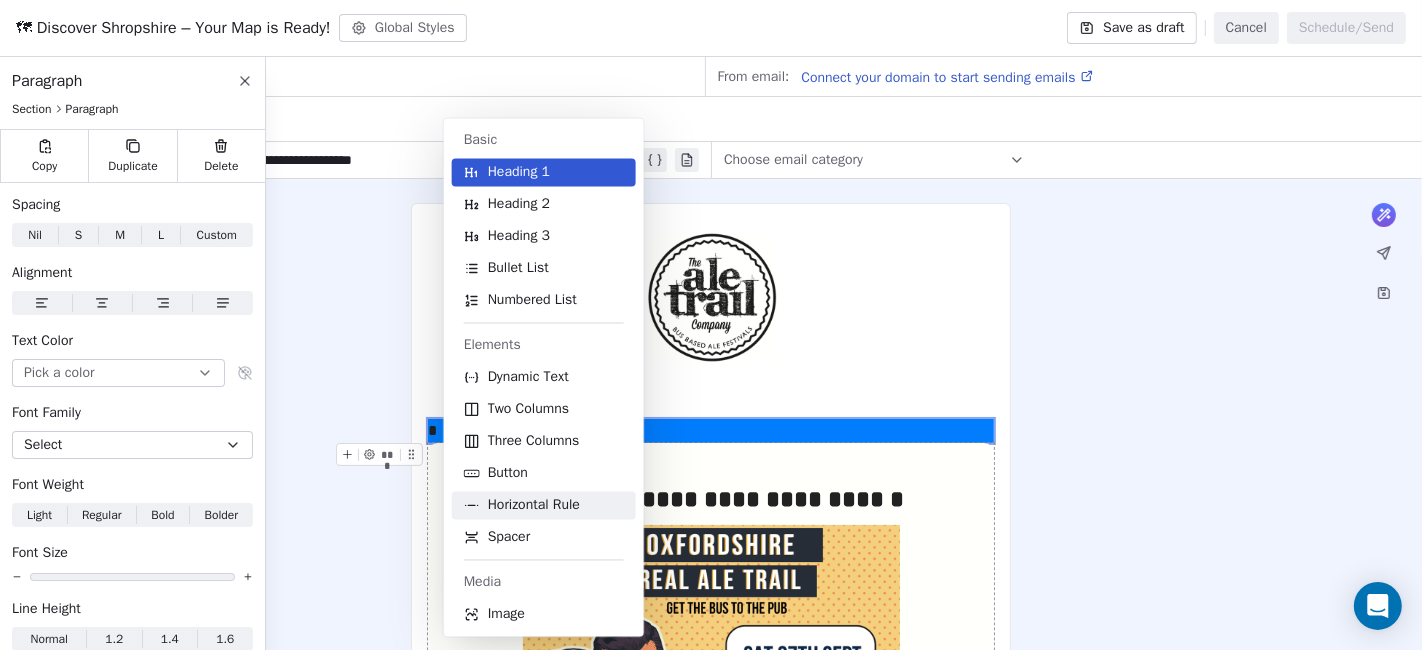 click on "Horizontal Rule" at bounding box center [534, 506] 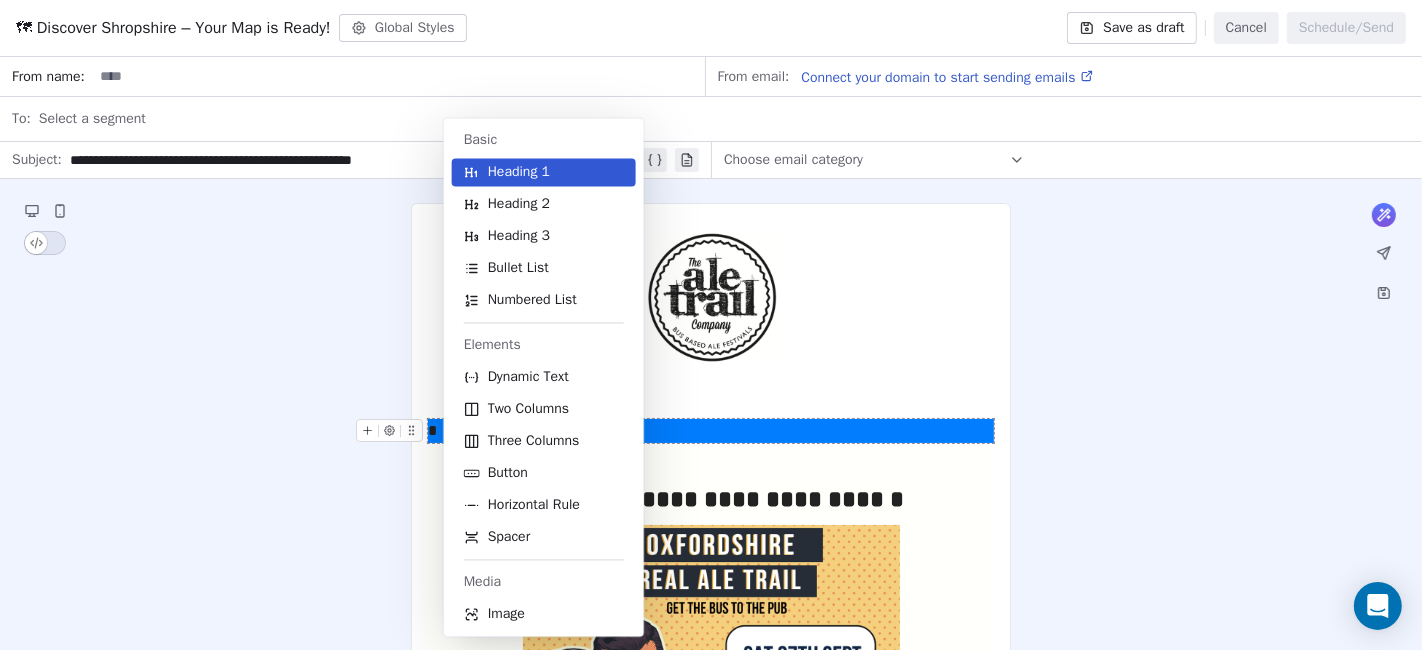 click on "**********" at bounding box center [711, 917] 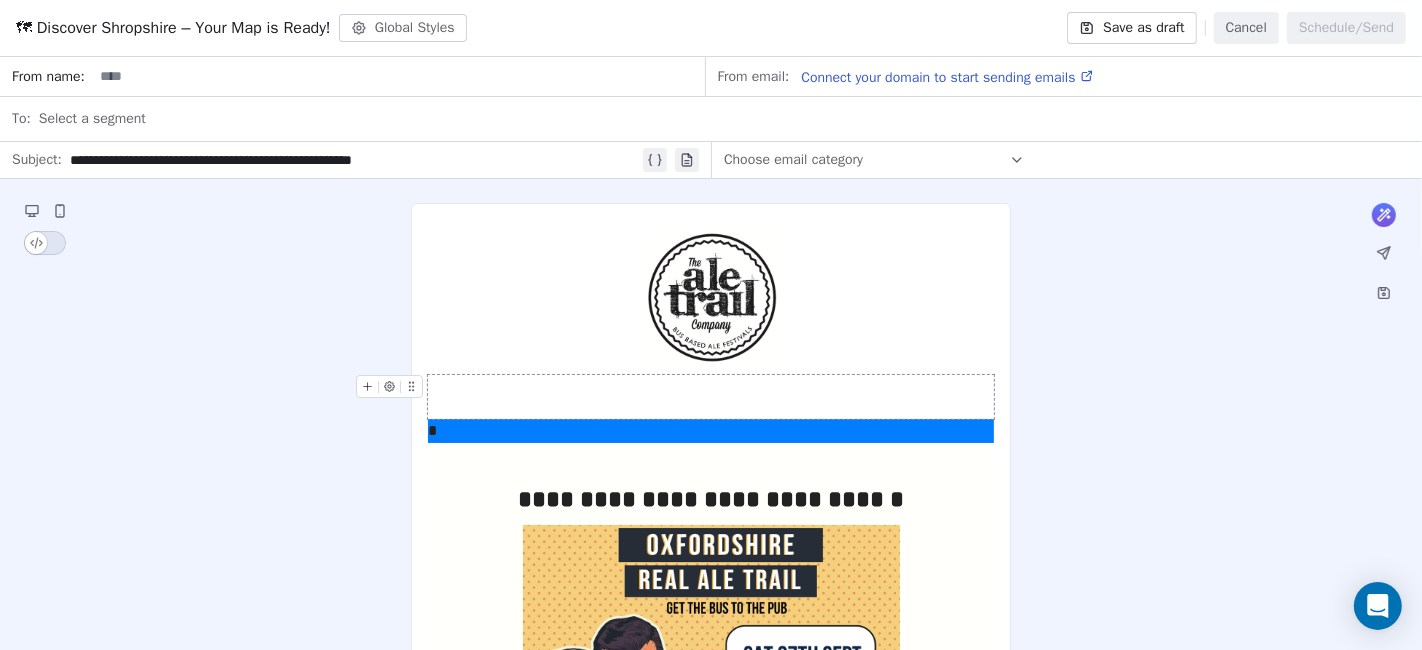click at bounding box center (711, 397) 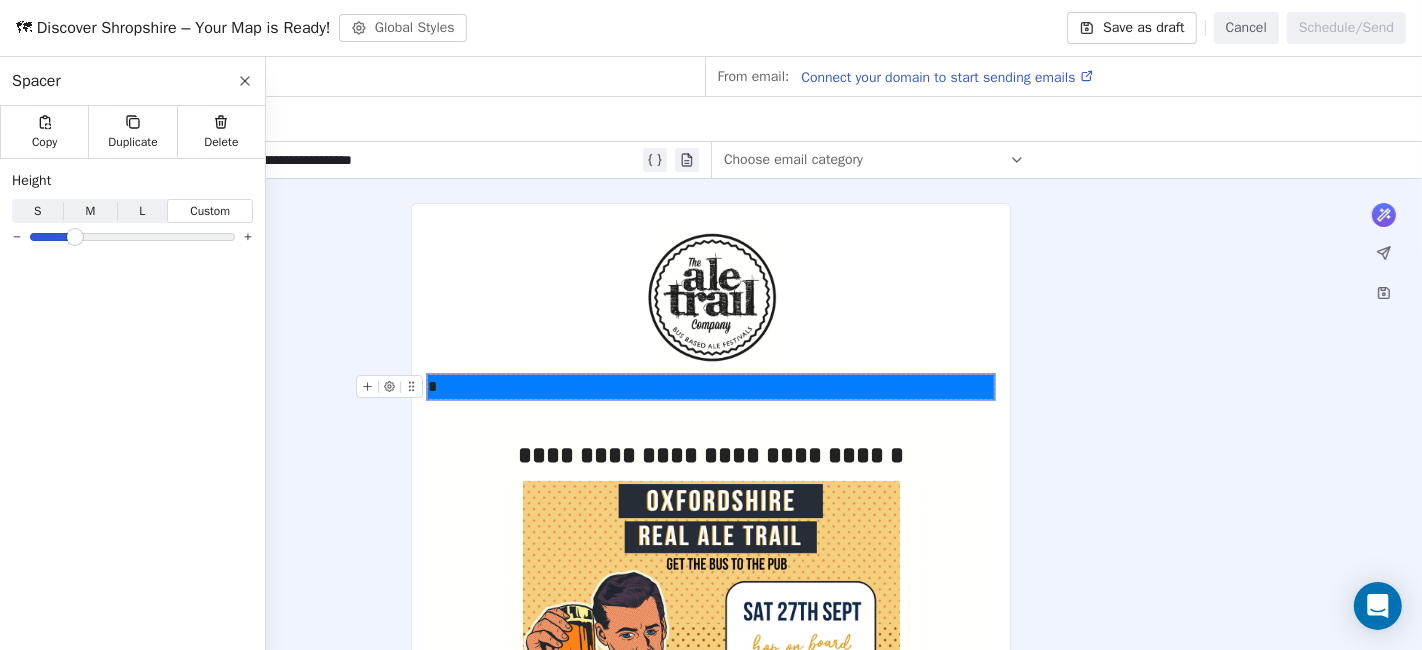 click on "Real Ale Trail Co Contacts People Marketing Workflows Campaigns Sales Pipelines Sequences Beta Tools Apps AI Agents Help & Support Campaigns Create new campaign All ( 5 ) All ( 5 ) Drafts ( 5 ) Drafts ( 5 ) In Progress ( 0 ) In Progress ( 0 ) Scheduled ( 0 ) Scheduled ( 0 ) Sent ( 0 ) Sent ( 0 ) Name Status Analytics Actions 🗺 Discover Shropshire – Your Map is Ready! Created on [DATE], [TIME] To: No segment selected Draft - Open Rate - Click Rate - Unsubscribe 🗺 Discover Shropshire – Your Map is Ready! Created on [DATE], [TIME] To: No segment selected Draft - Open Rate - Click Rate - Unsubscribe Oxfordshire Ale Trail Created on [DATE], [TIME] To: No segment selected Draft - Open Rate - Click Rate - Unsubscribe Shropshire Ale Trail - save the date Created on [DATE], [TIME] To: No segment selected Draft - Open Rate - Click Rate - Unsubscribe test campaign Created on [DATE], [TIME] To: No segment selected Draft - Open Rate - Click Rate - Unsubscribe Showing 1 5" at bounding box center [711, 325] 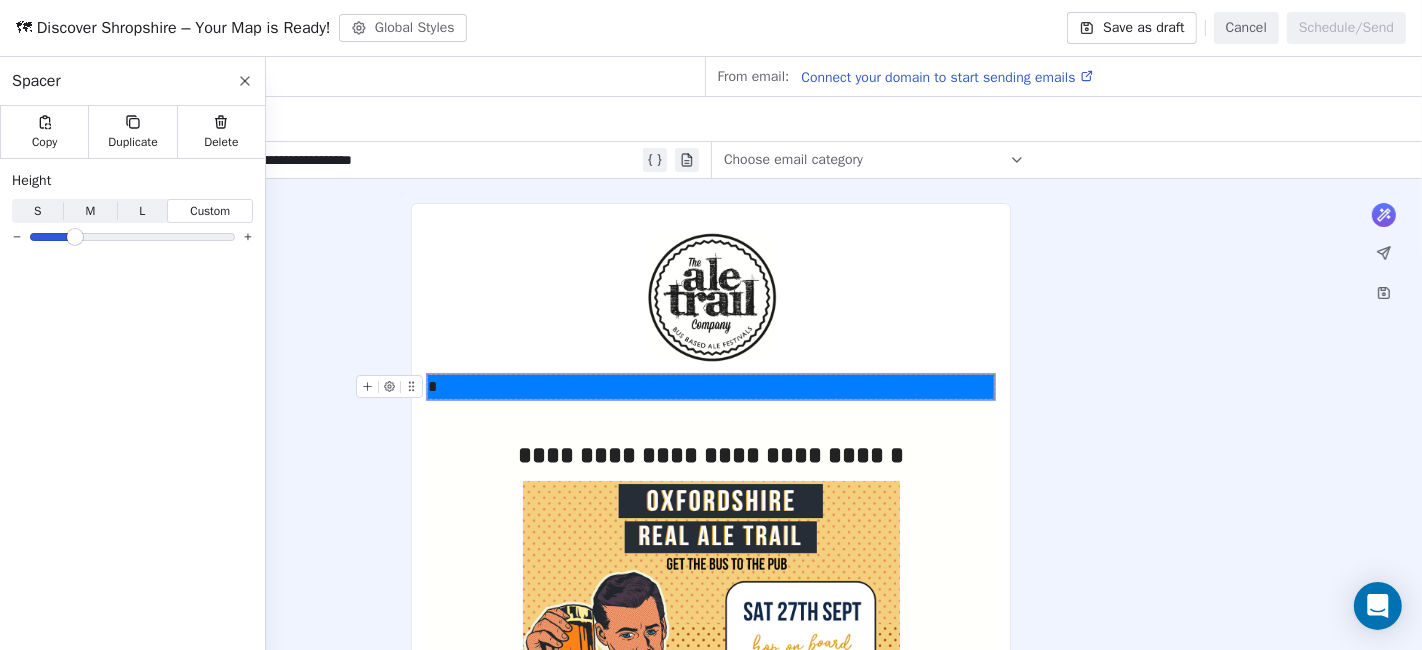 click on "*" at bounding box center (711, 387) 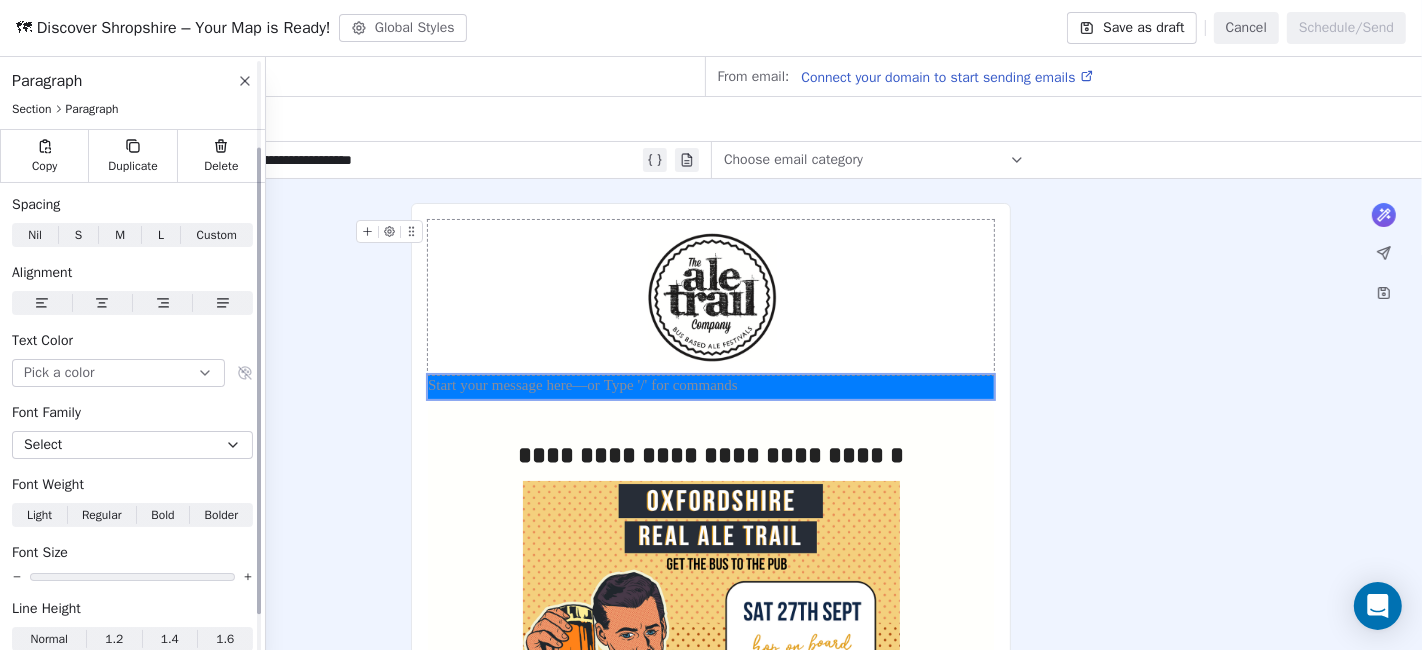 scroll, scrollTop: 160, scrollLeft: 0, axis: vertical 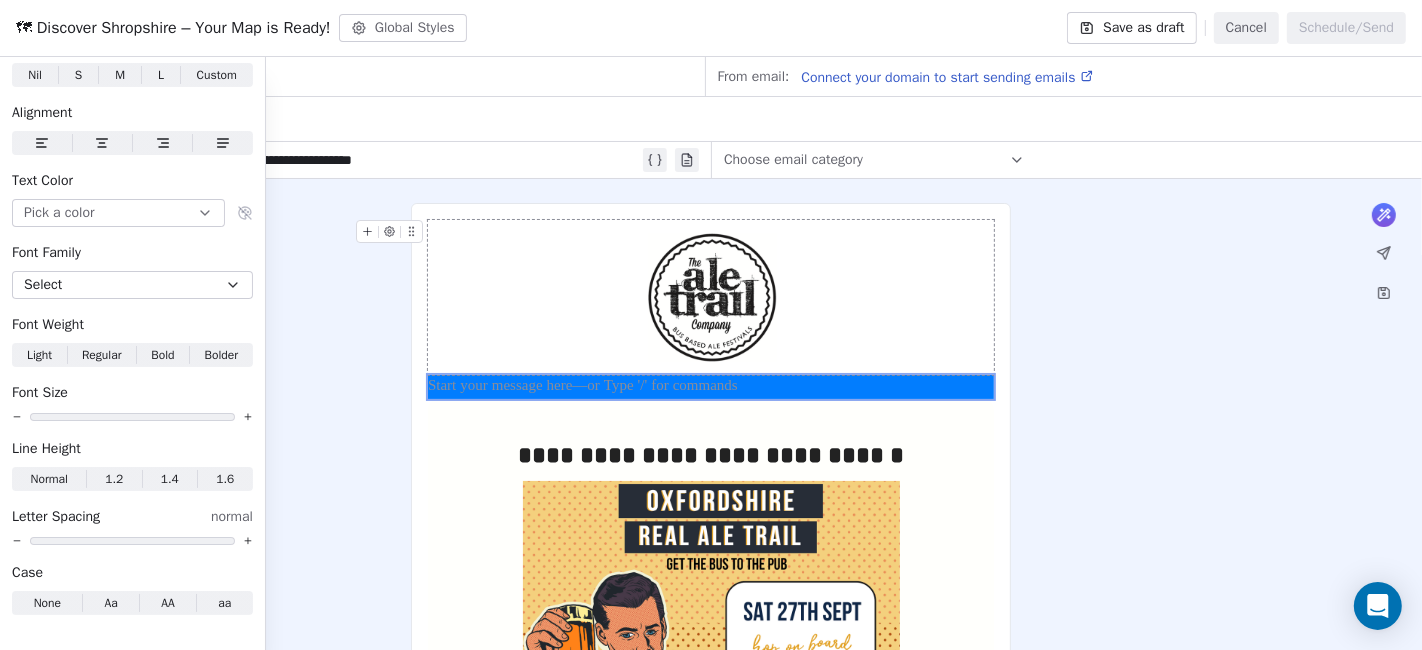 click on "**********" at bounding box center [711, 895] 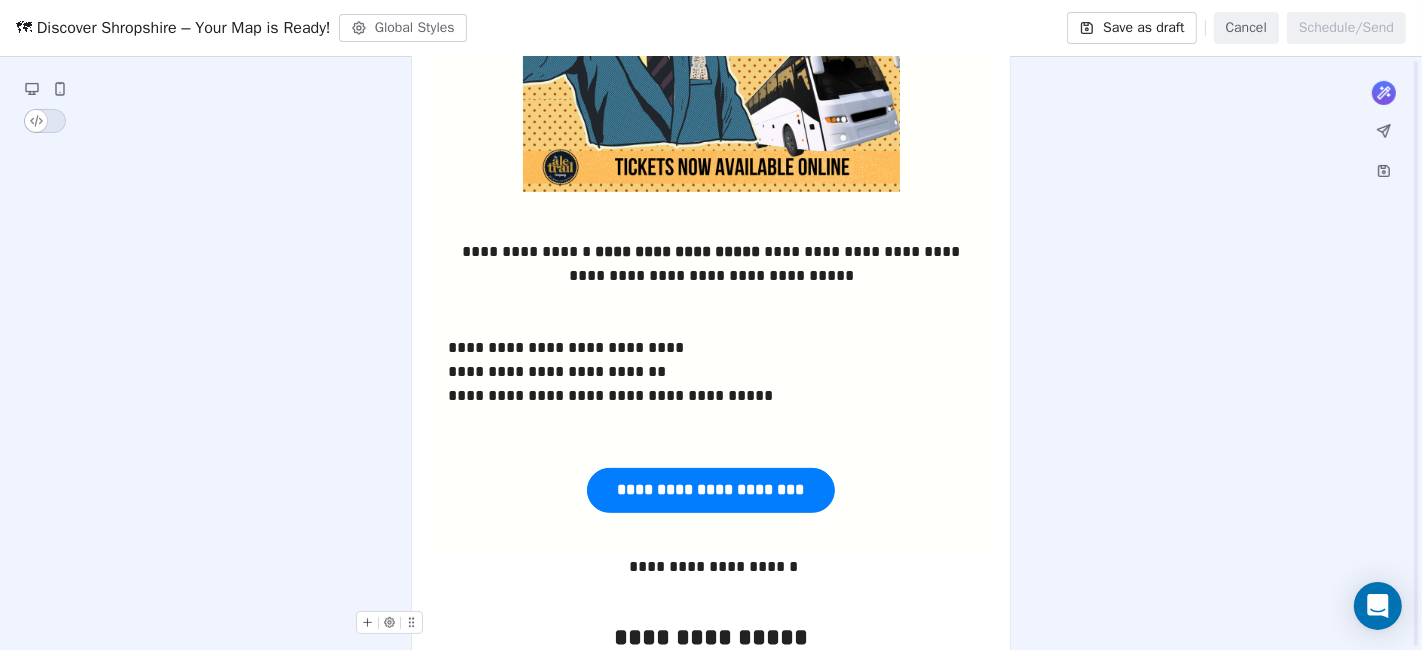 scroll, scrollTop: 958, scrollLeft: 0, axis: vertical 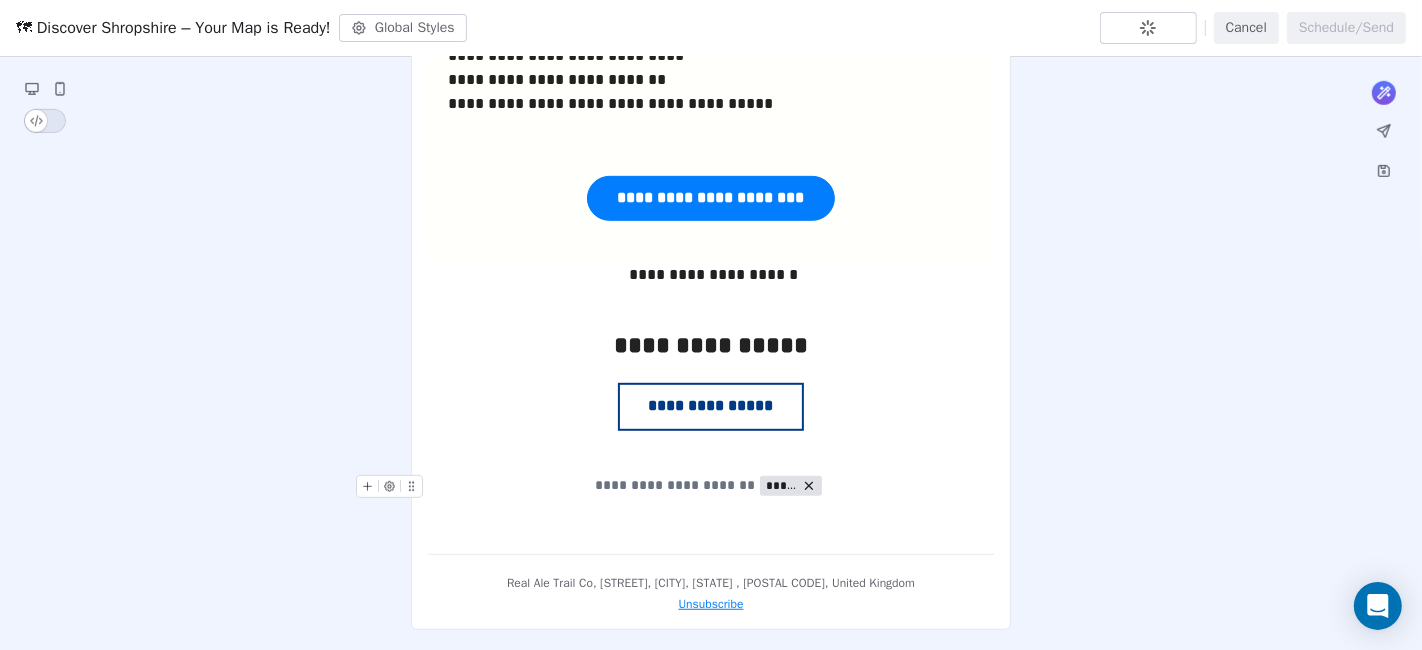 click 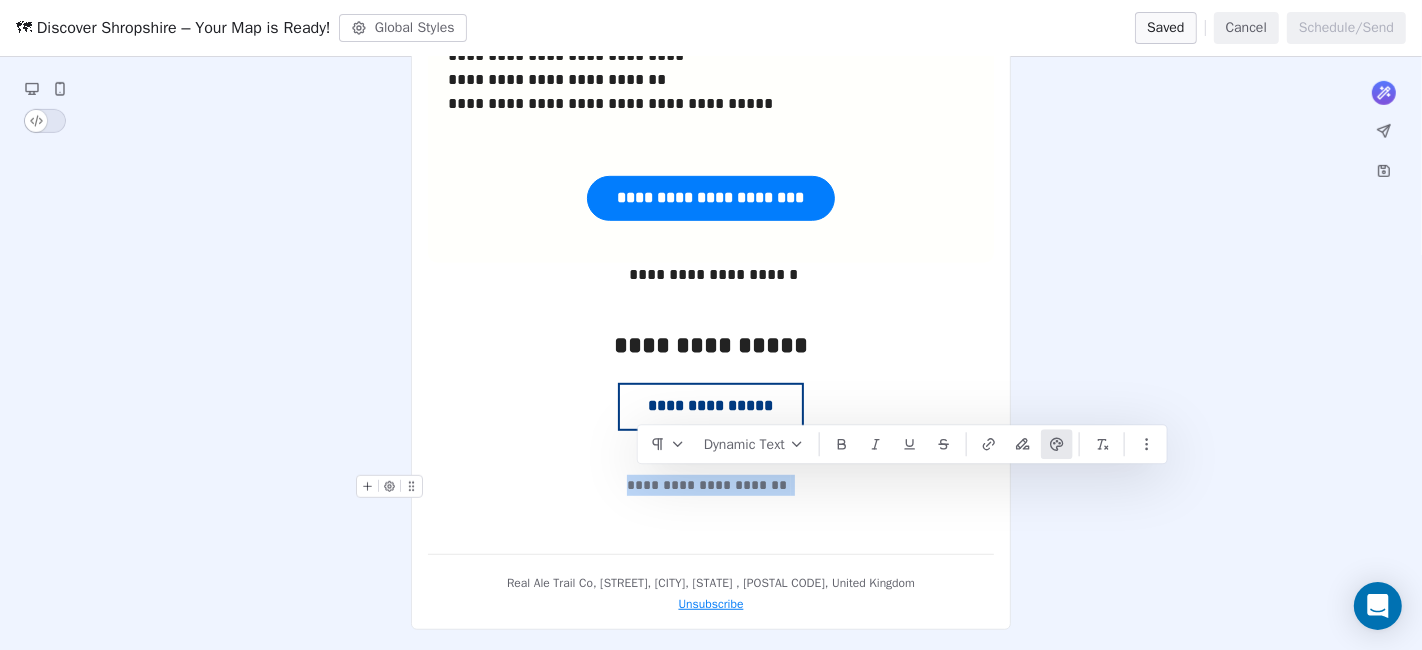 drag, startPoint x: 789, startPoint y: 481, endPoint x: 580, endPoint y: 480, distance: 209.0024 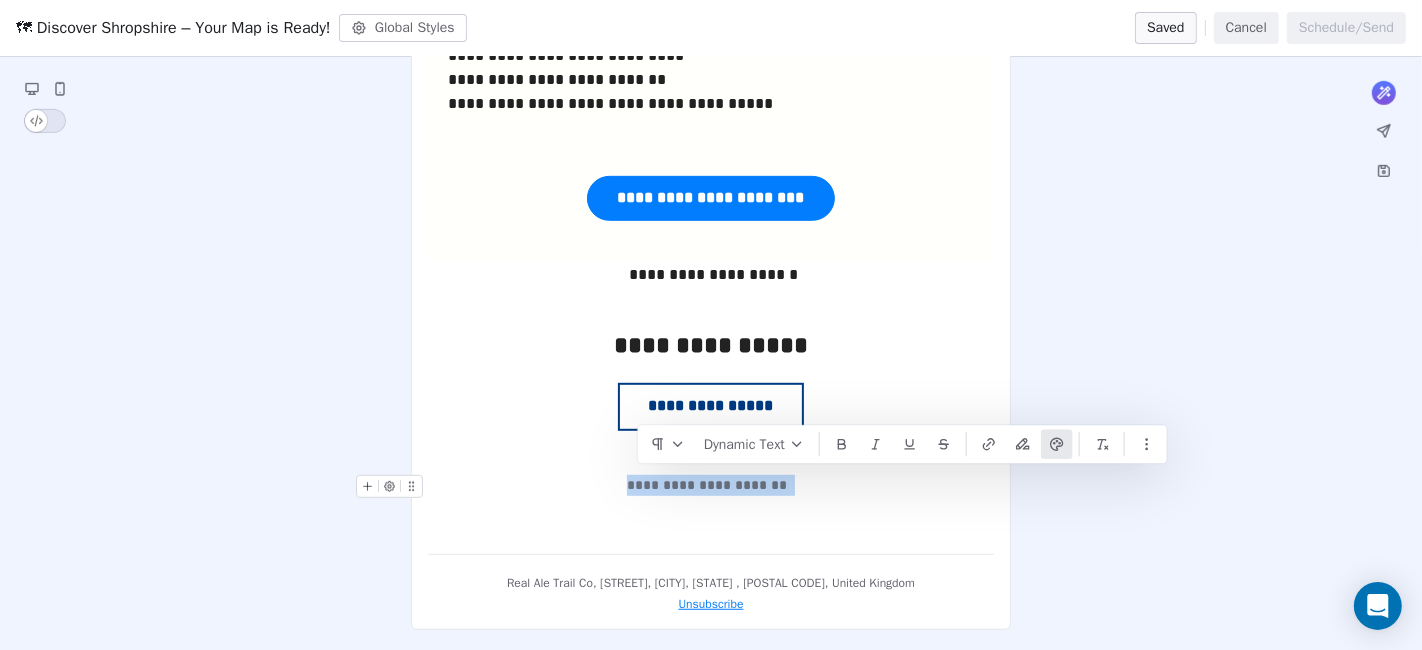click on "**********" at bounding box center (711, 485) 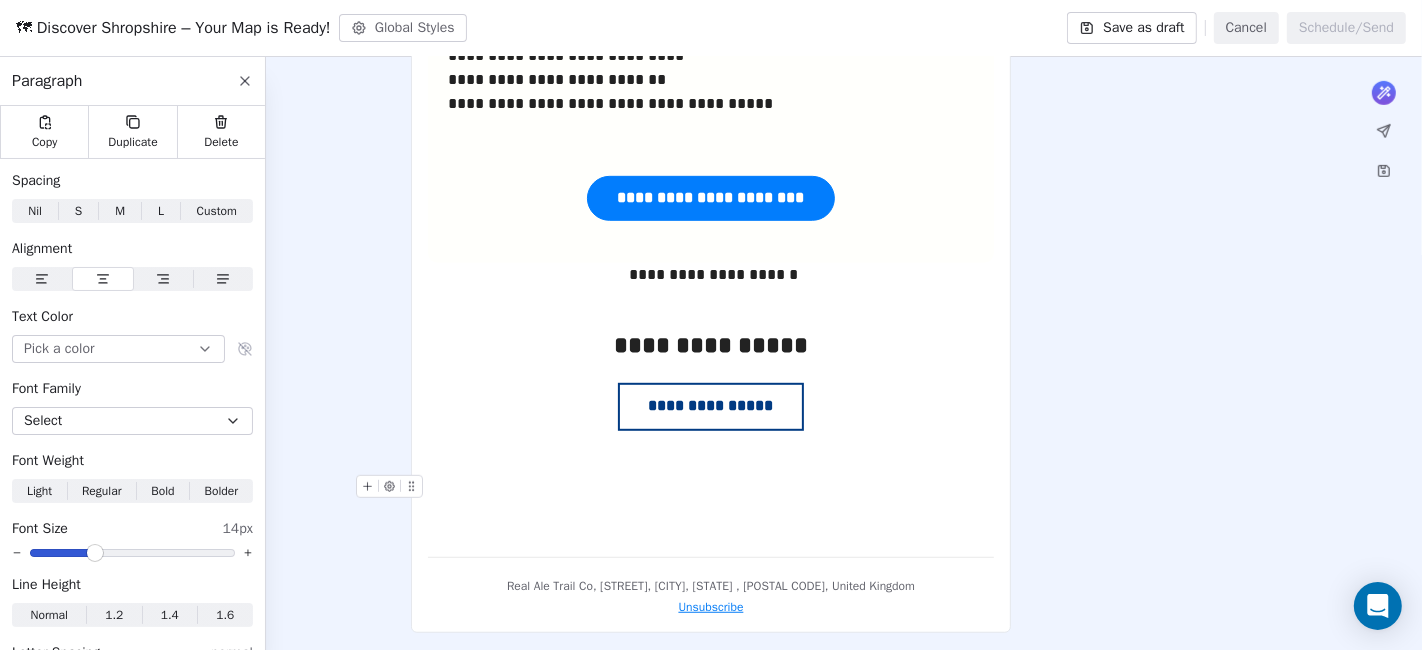 scroll, scrollTop: 929, scrollLeft: 0, axis: vertical 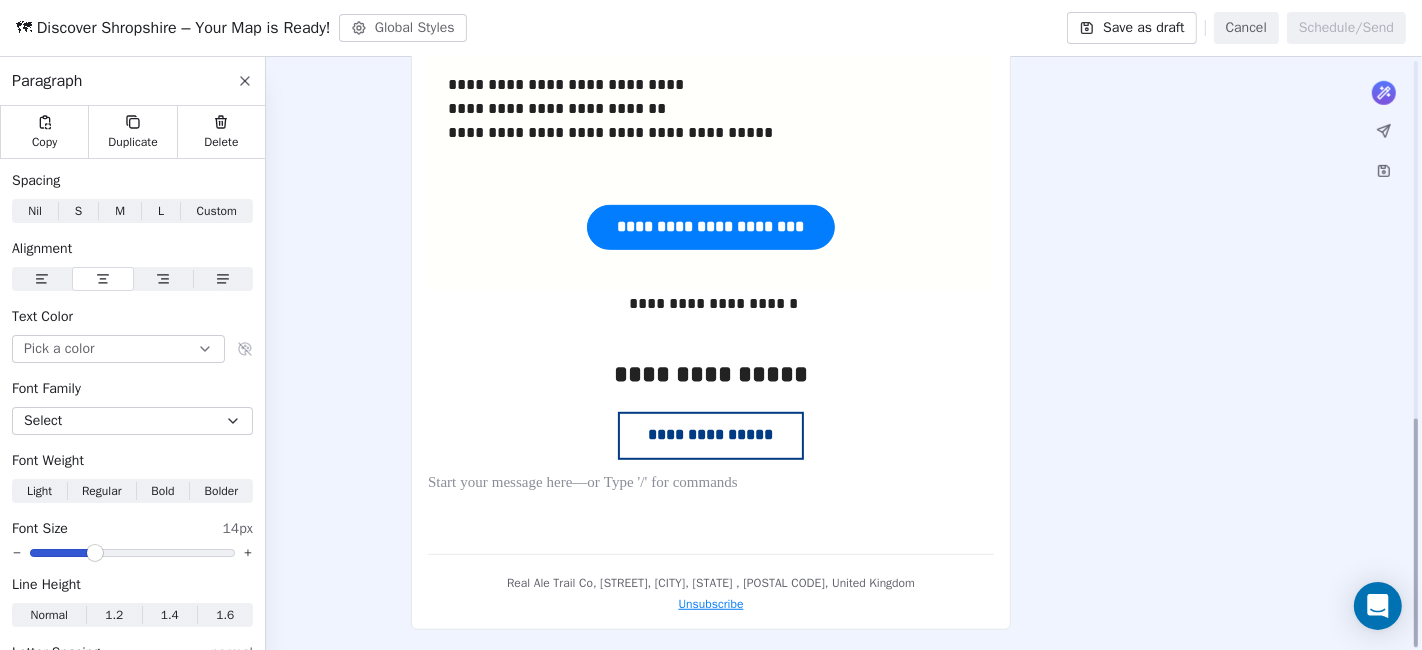 click on "**********" at bounding box center [711, -86] 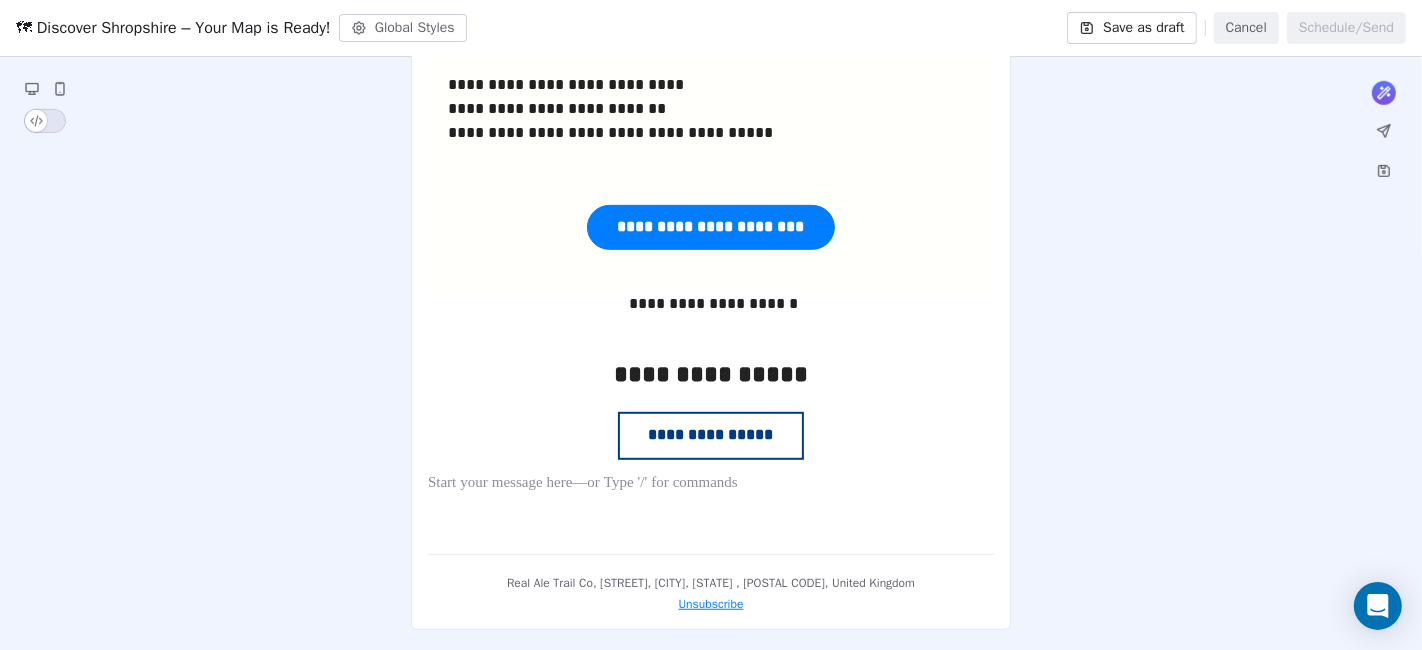click on "**********" at bounding box center (711, -86) 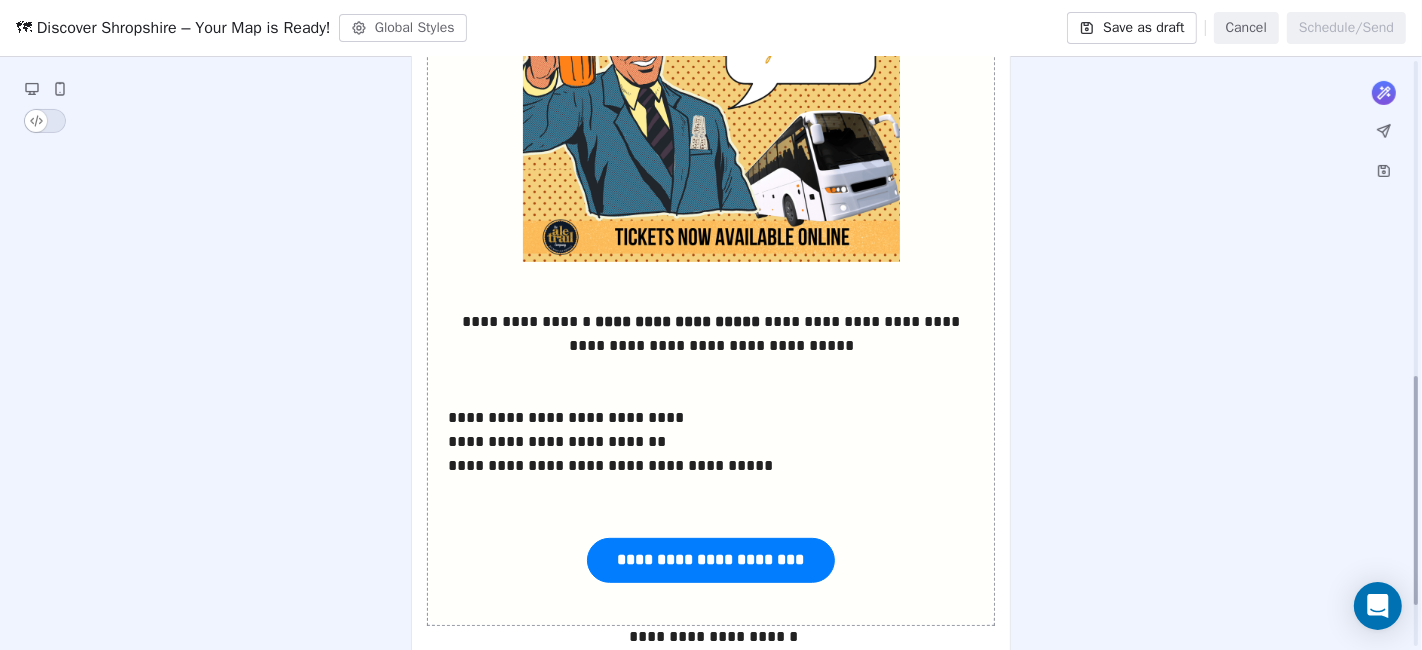 scroll, scrollTop: 818, scrollLeft: 0, axis: vertical 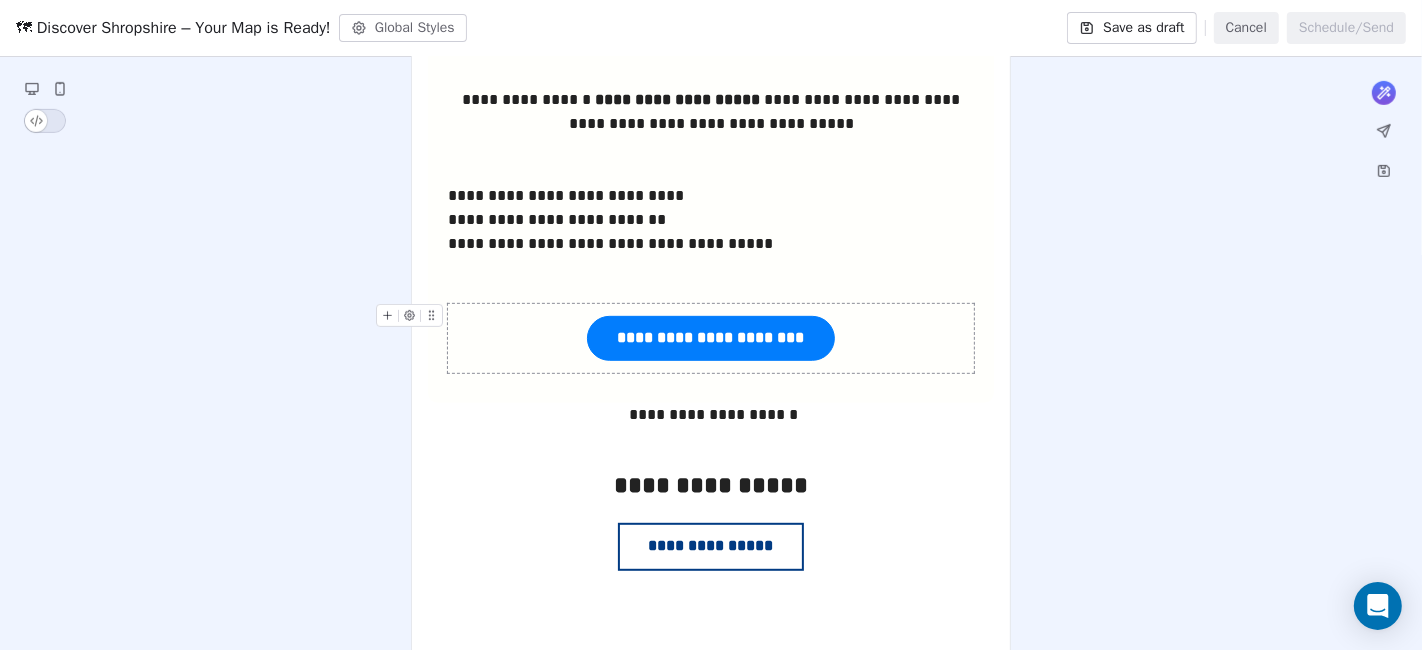 click on "**********" at bounding box center [711, 338] 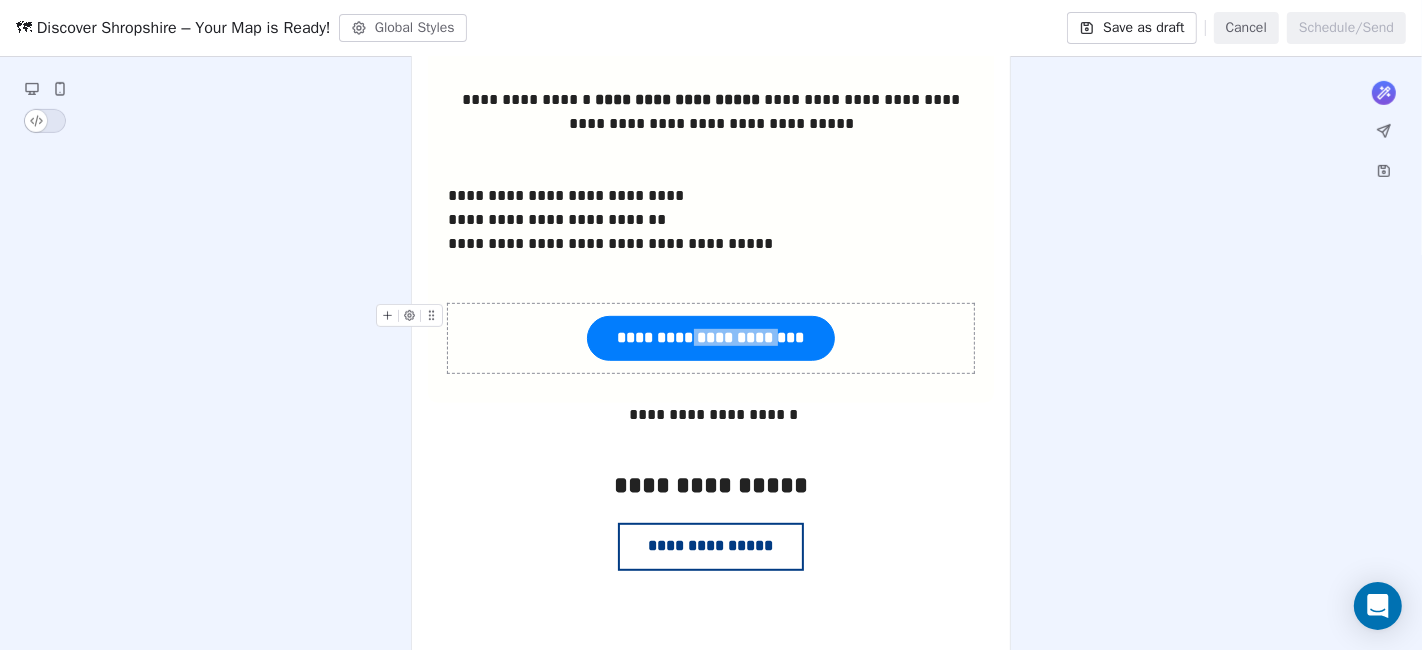 click on "**********" at bounding box center (711, 338) 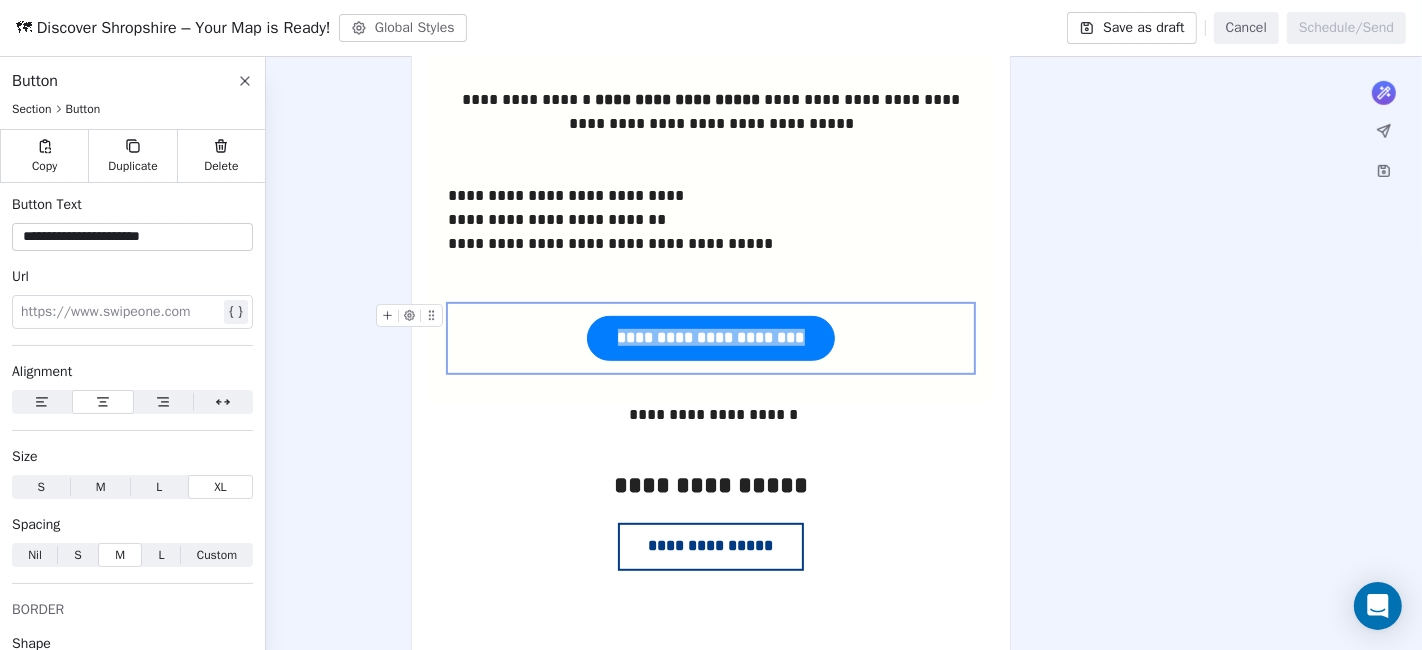 drag, startPoint x: 608, startPoint y: 336, endPoint x: 834, endPoint y: 344, distance: 226.14156 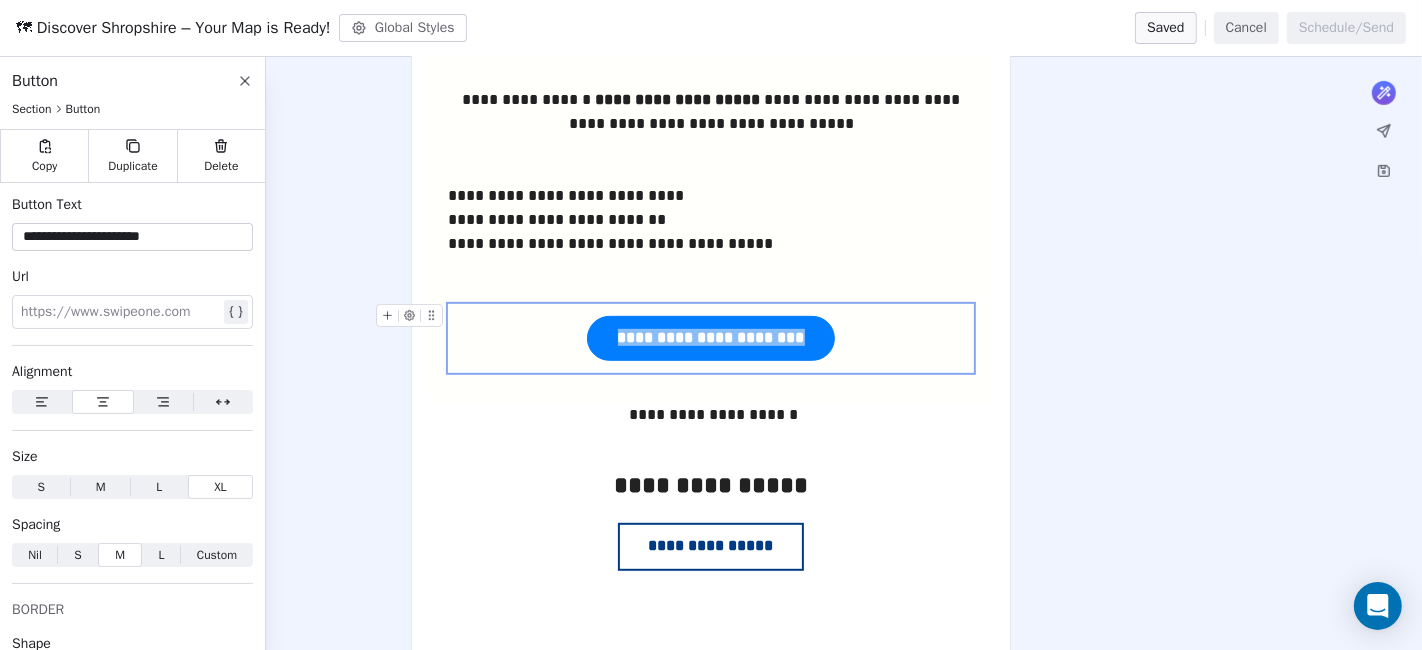 click on "**********" at bounding box center [711, 338] 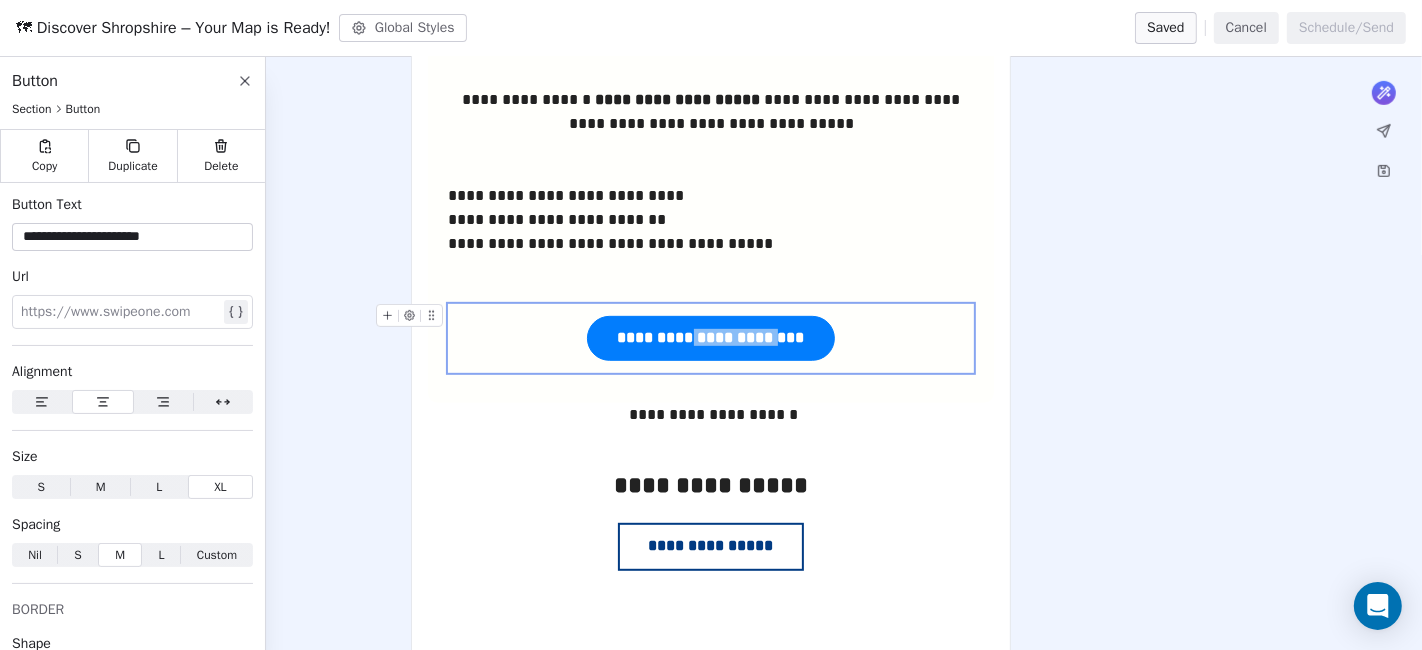 click on "**********" at bounding box center (711, 338) 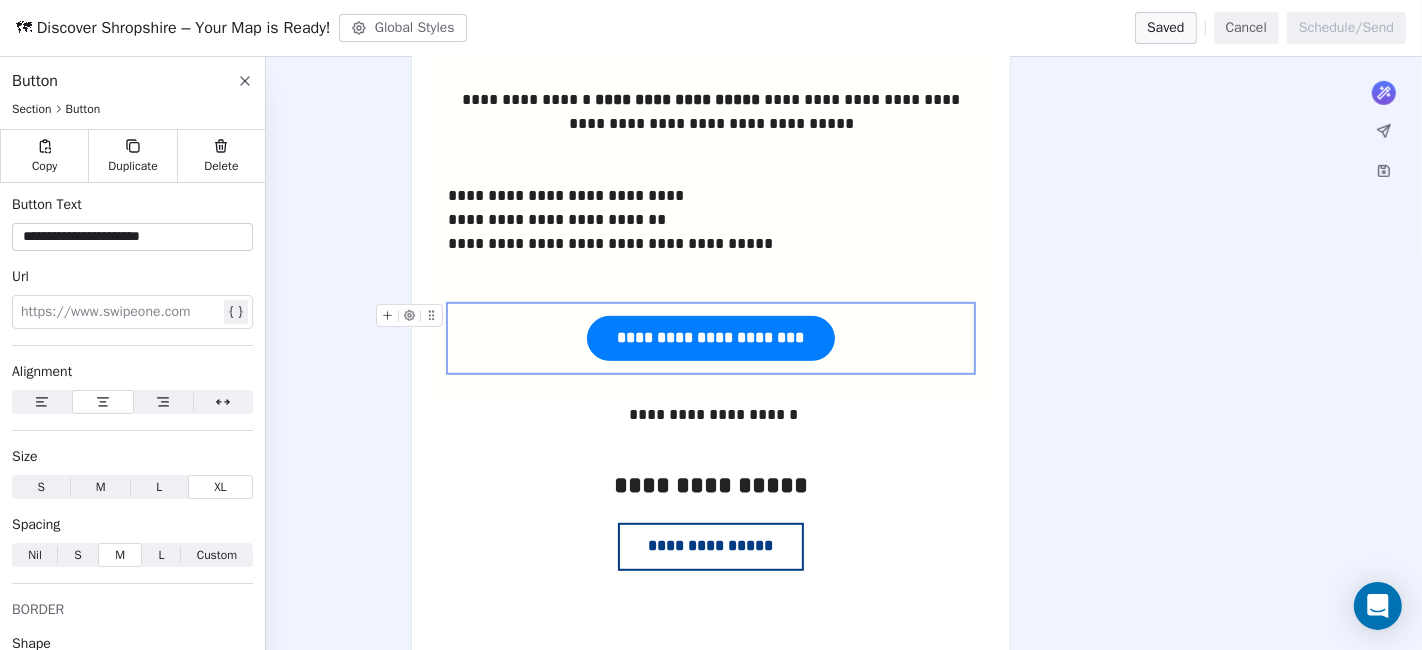 click on "**********" at bounding box center (711, 338) 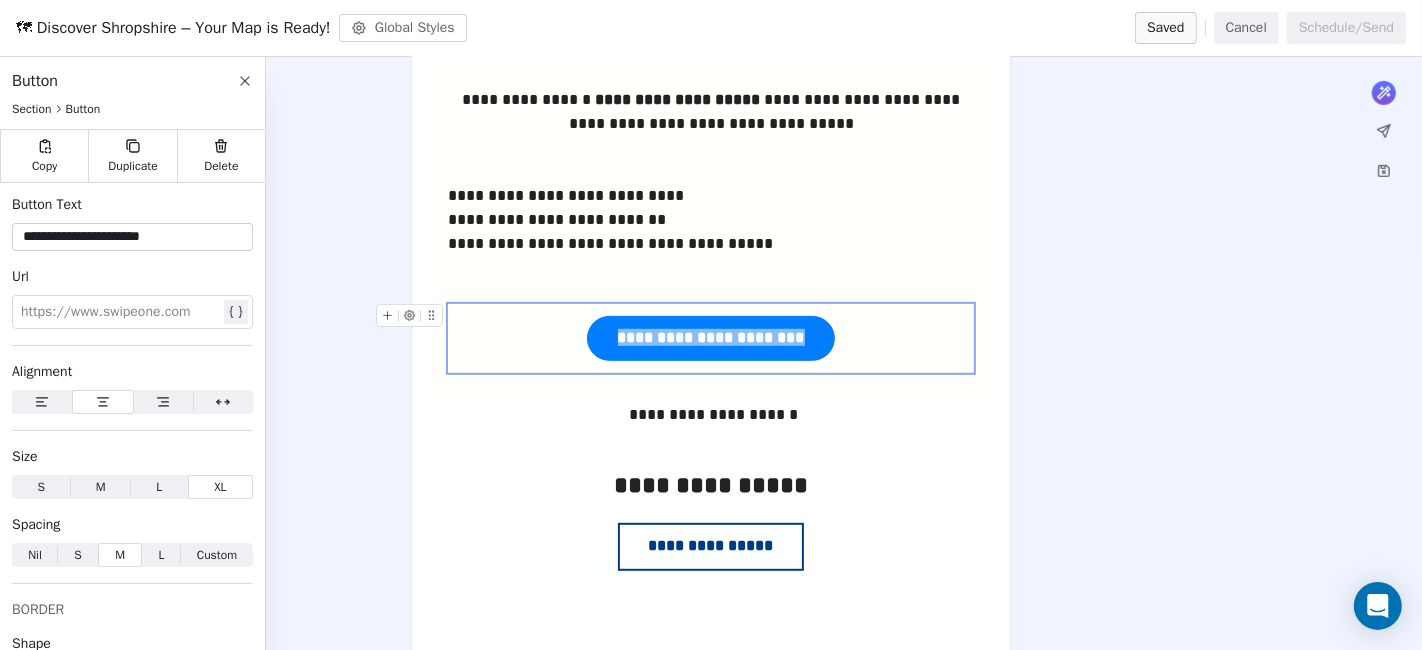 drag, startPoint x: 604, startPoint y: 332, endPoint x: 812, endPoint y: 335, distance: 208.02164 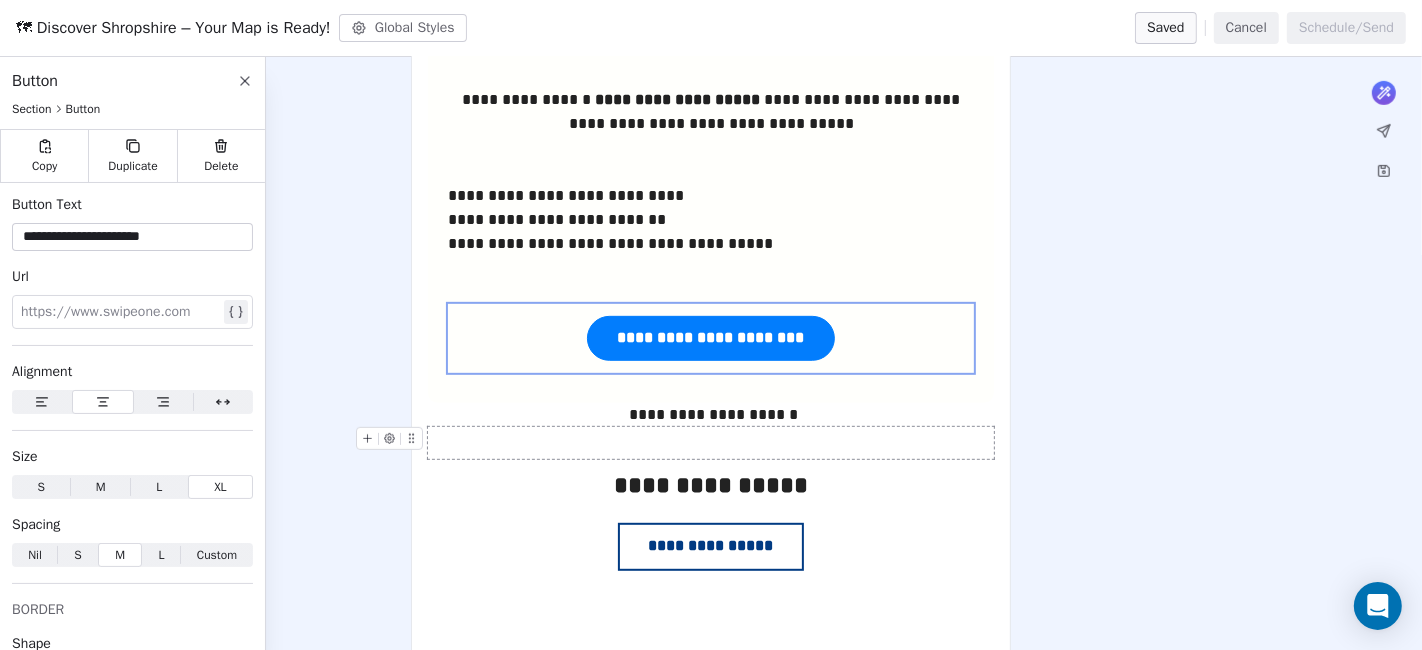 click on "**********" at bounding box center (711, 63) 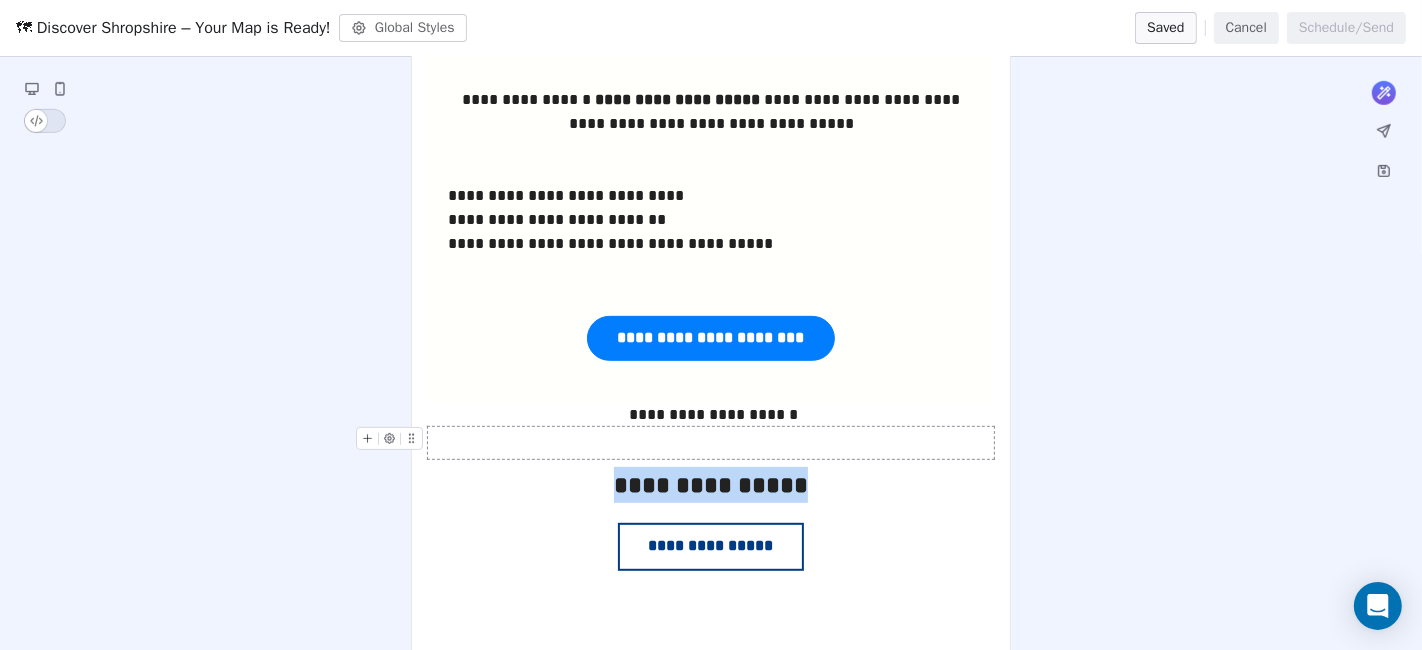 click at bounding box center [711, 443] 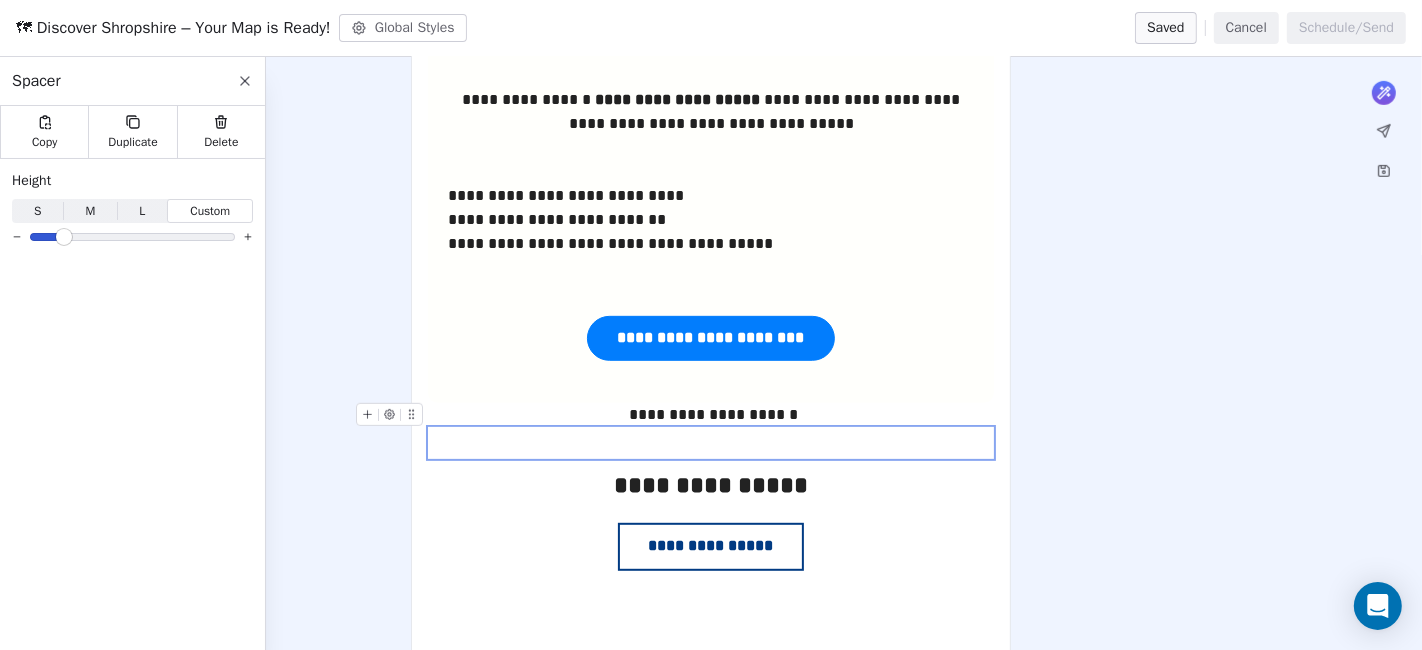 click on "**********" at bounding box center [711, 63] 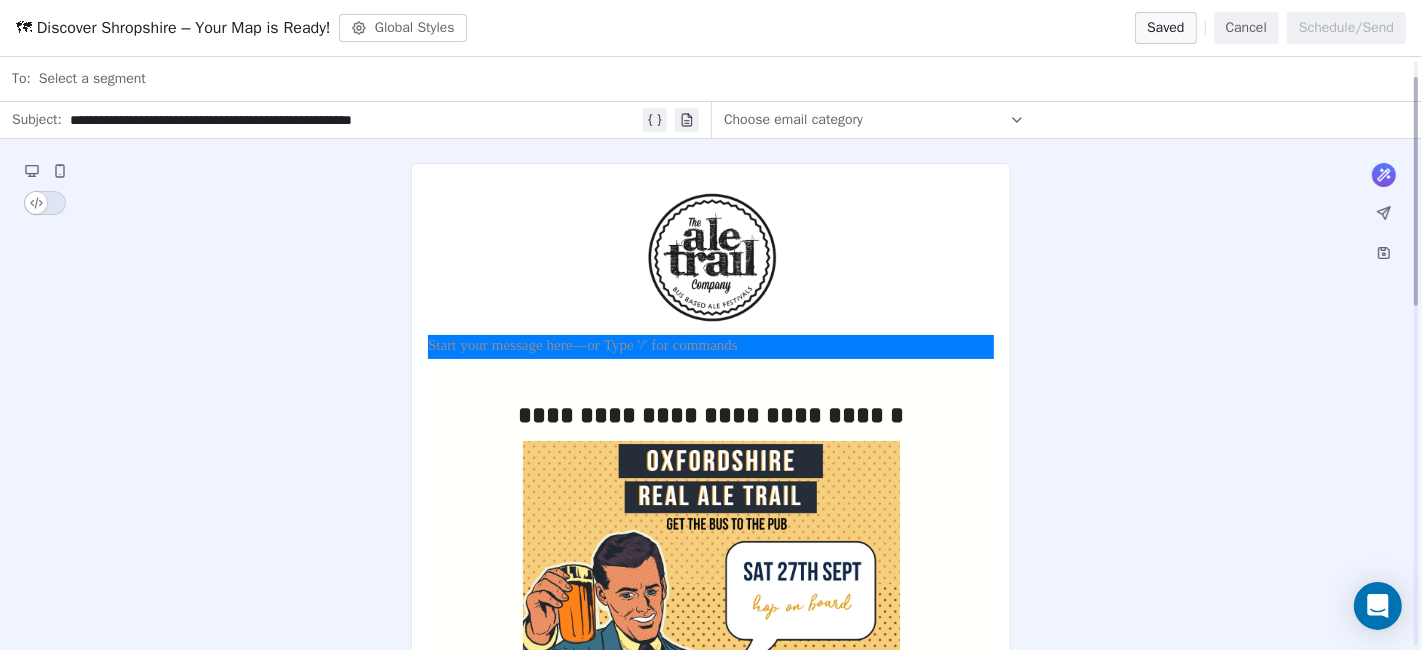 scroll, scrollTop: 0, scrollLeft: 0, axis: both 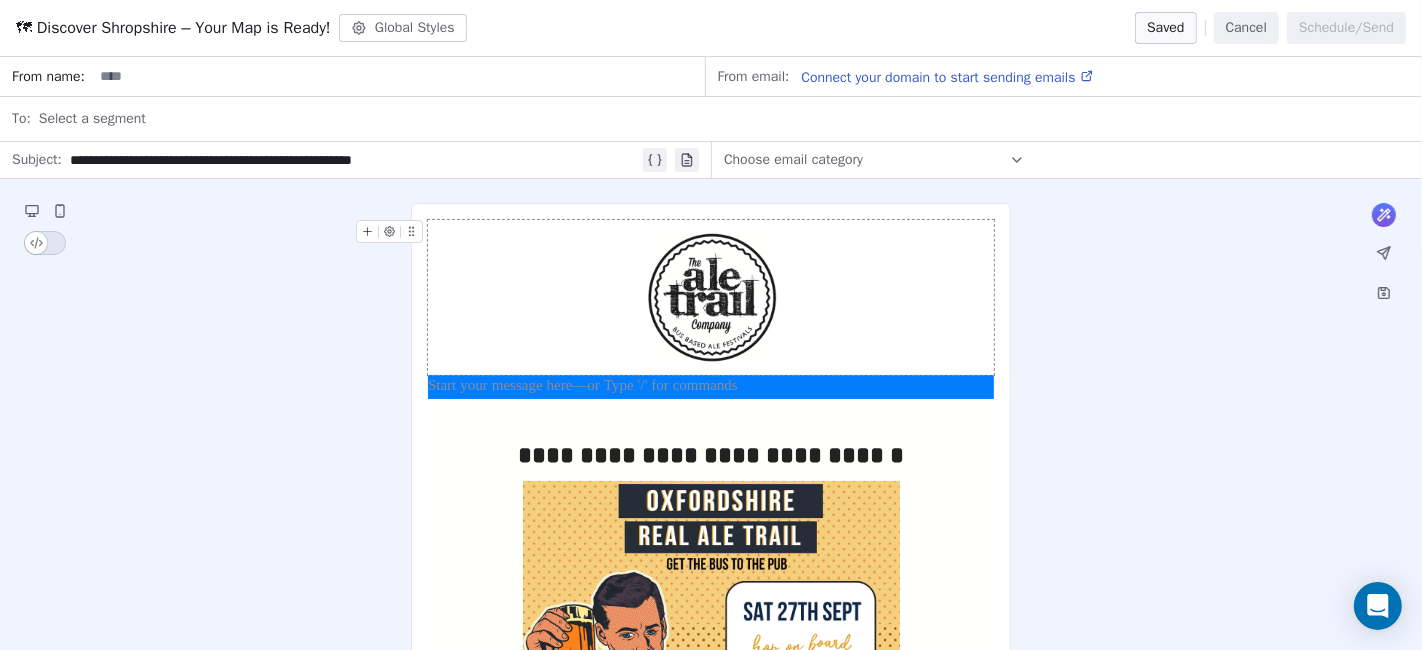 click on "Select a segment" at bounding box center [724, 119] 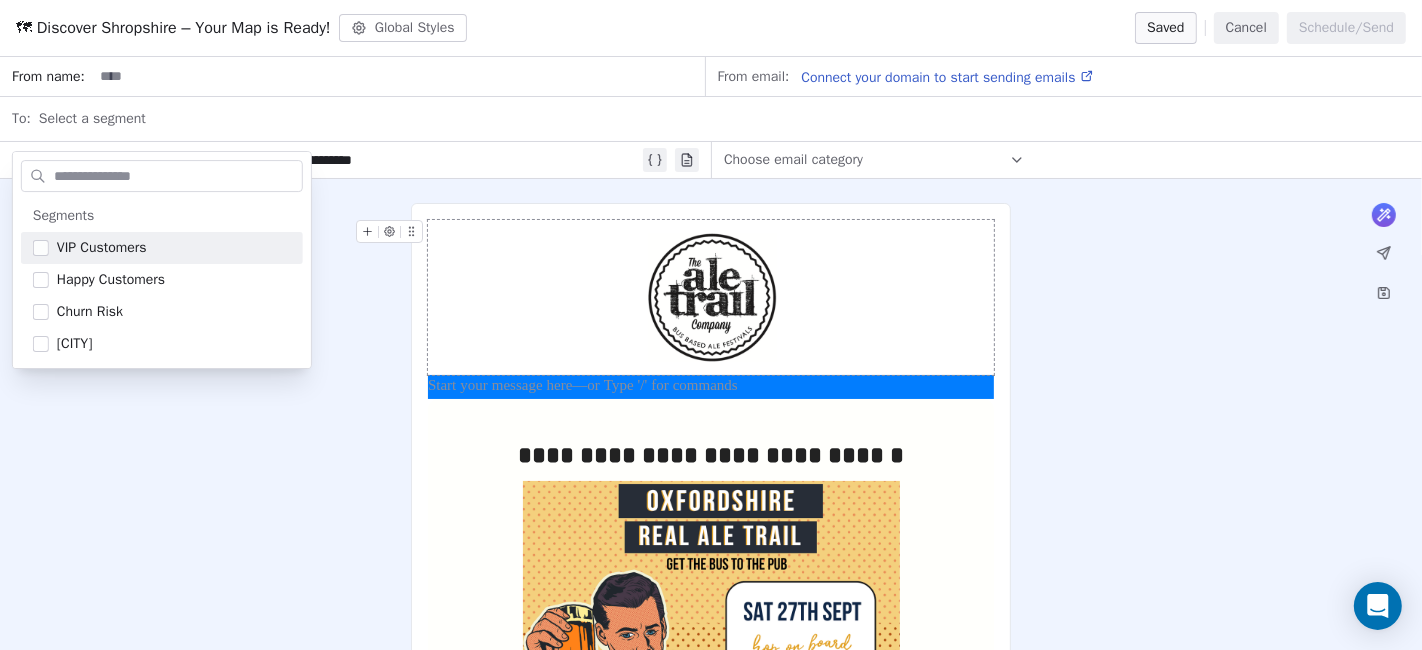 click at bounding box center [398, 76] 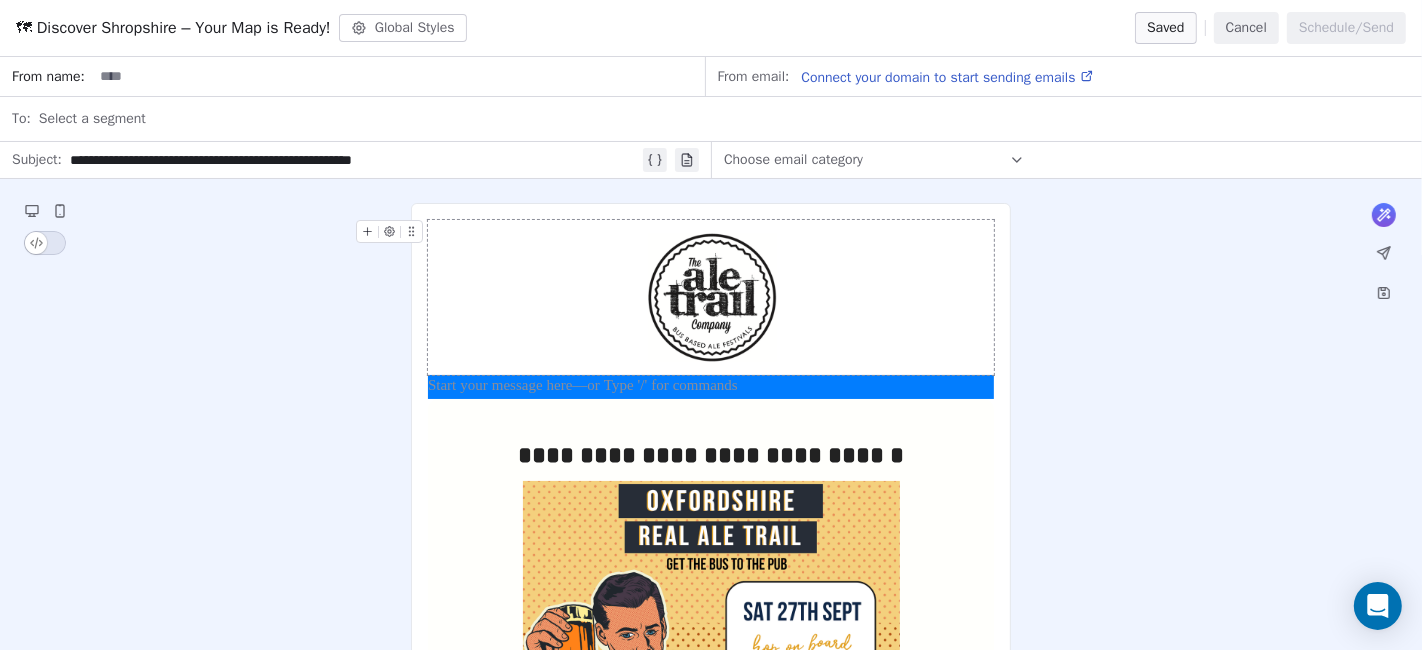 click on "Cancel" at bounding box center [1246, 28] 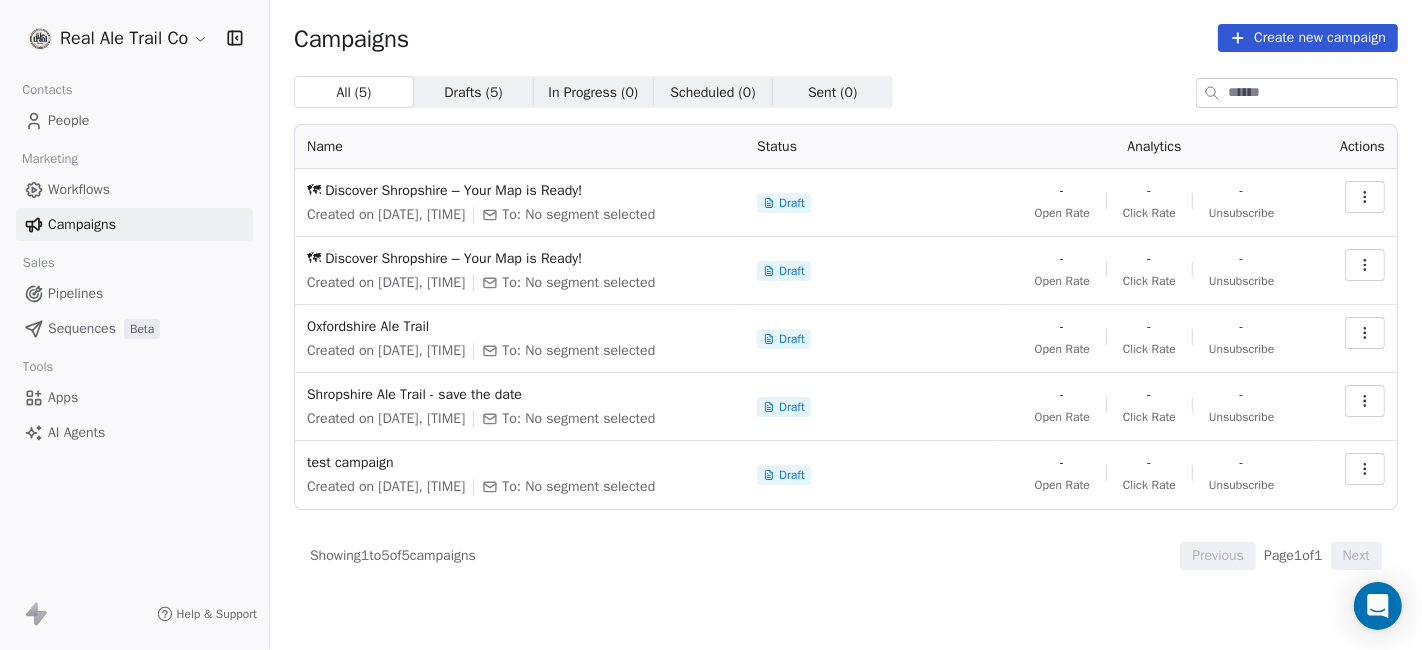 click 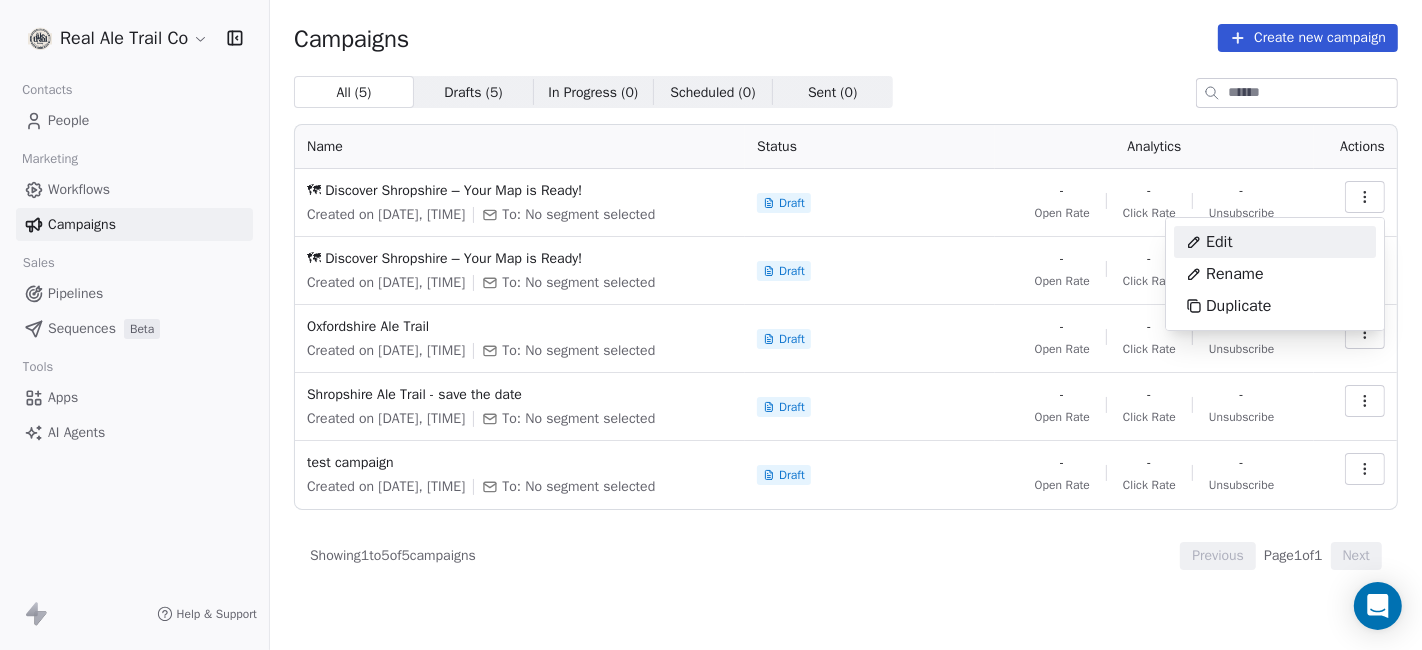 click on "Edit" at bounding box center (1275, 242) 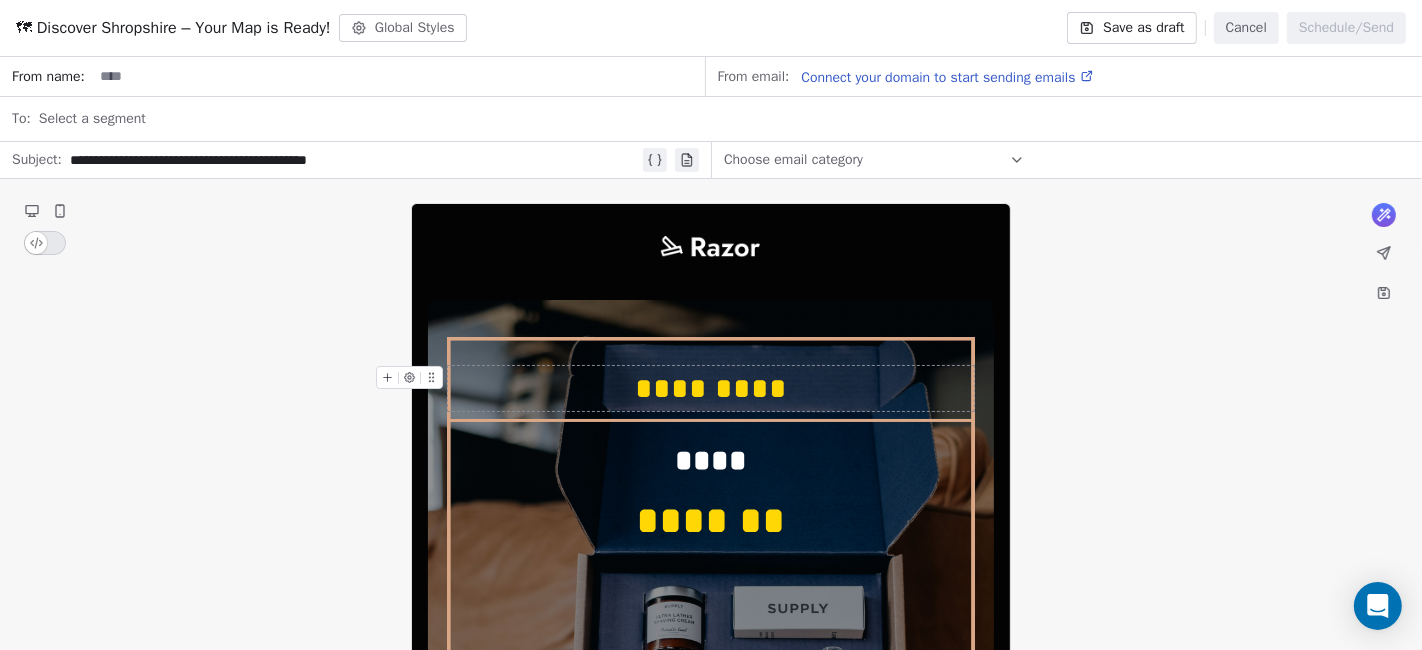 click on "Global Styles" at bounding box center [403, 28] 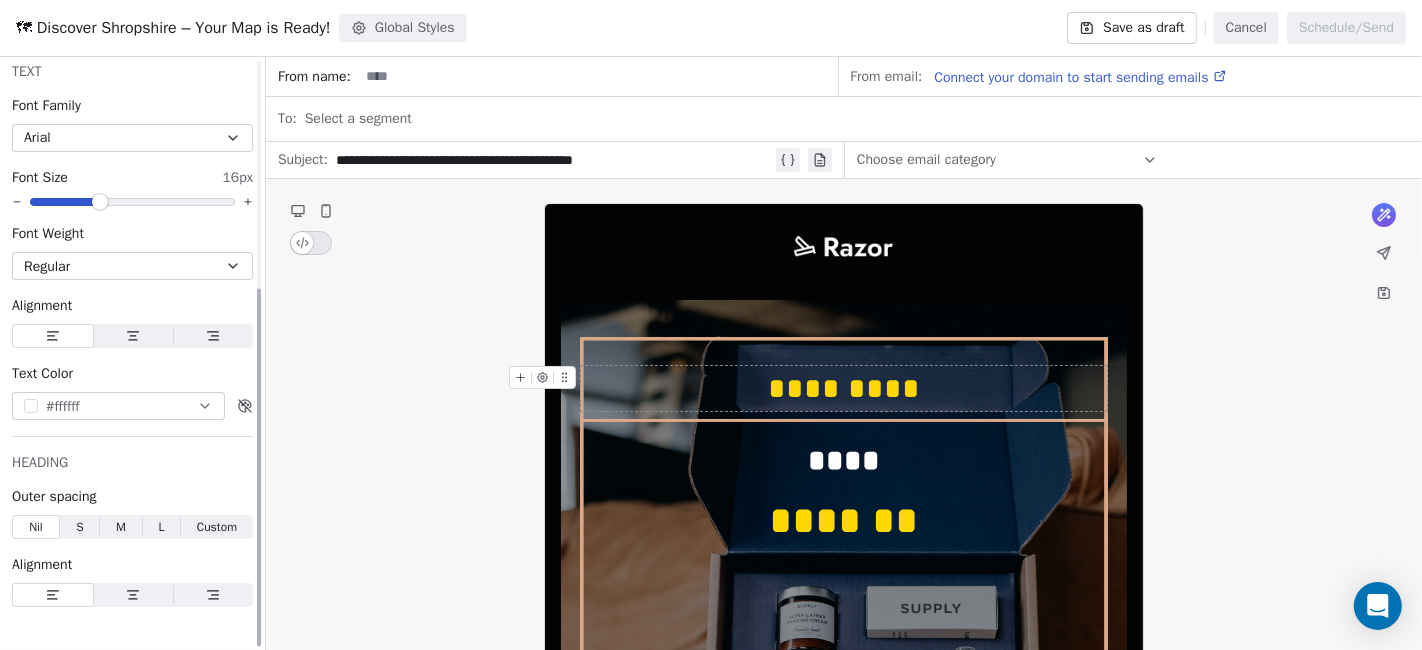 scroll, scrollTop: 0, scrollLeft: 0, axis: both 